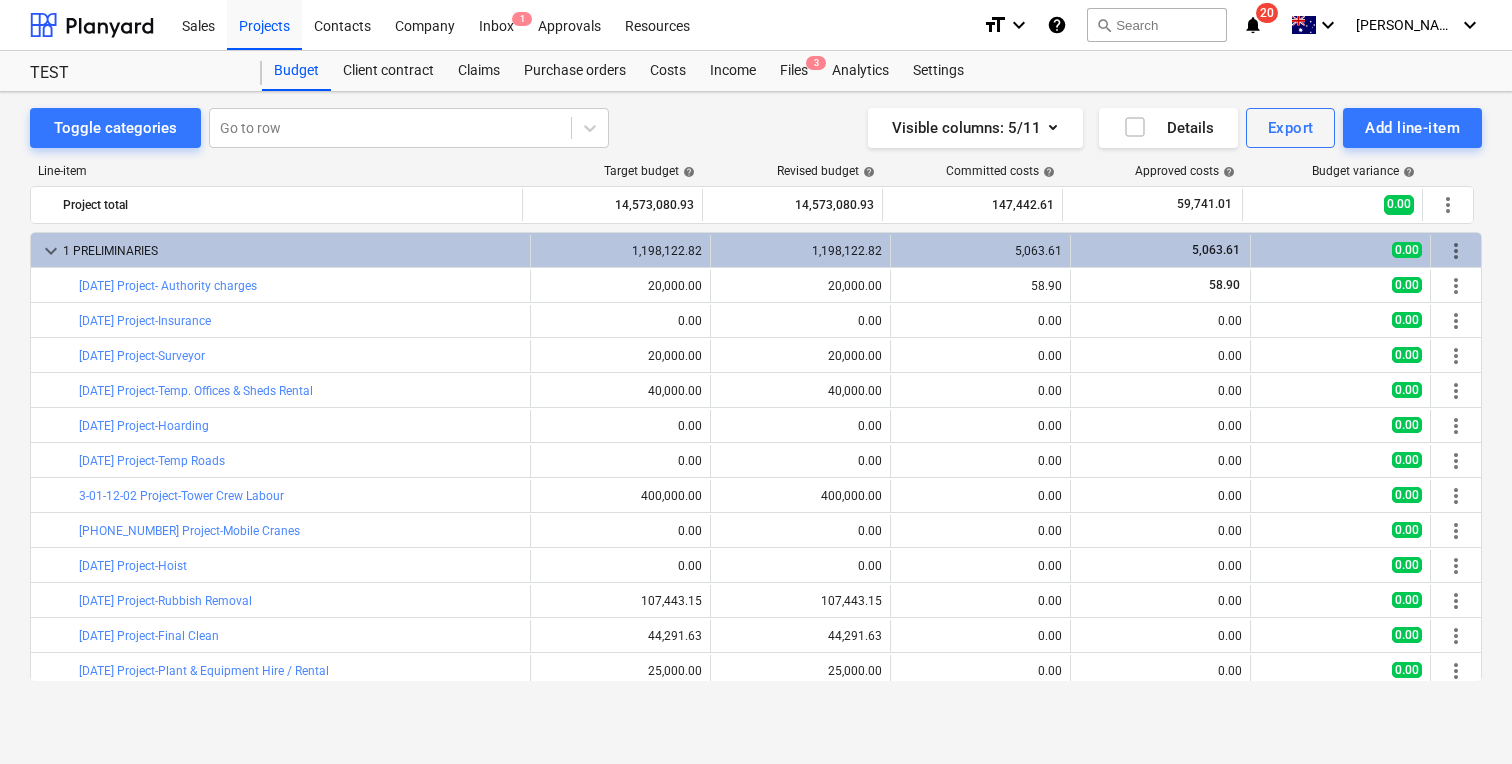 scroll, scrollTop: 0, scrollLeft: 0, axis: both 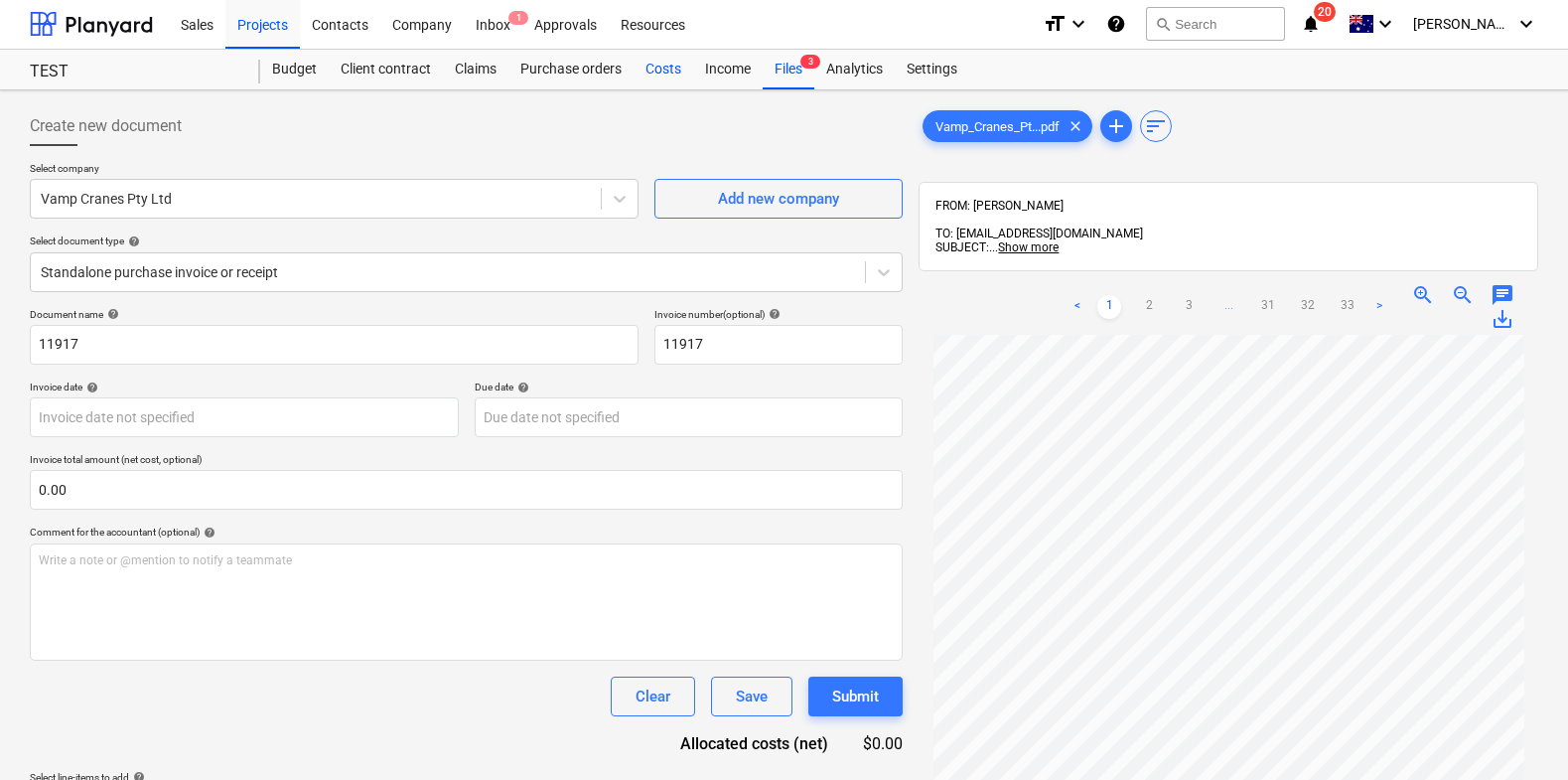 click on "Costs" at bounding box center [663, 70] 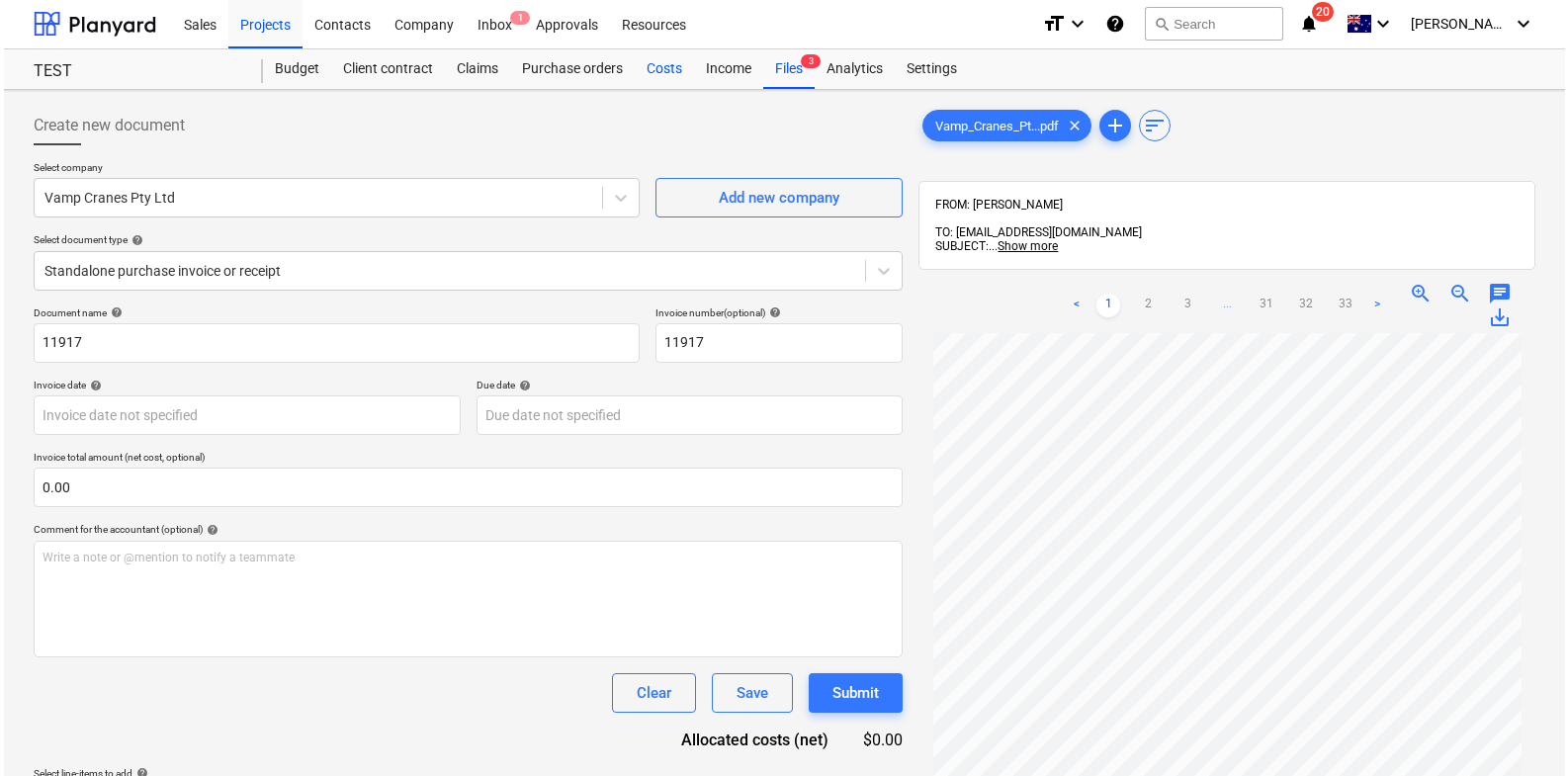 scroll, scrollTop: 0, scrollLeft: 0, axis: both 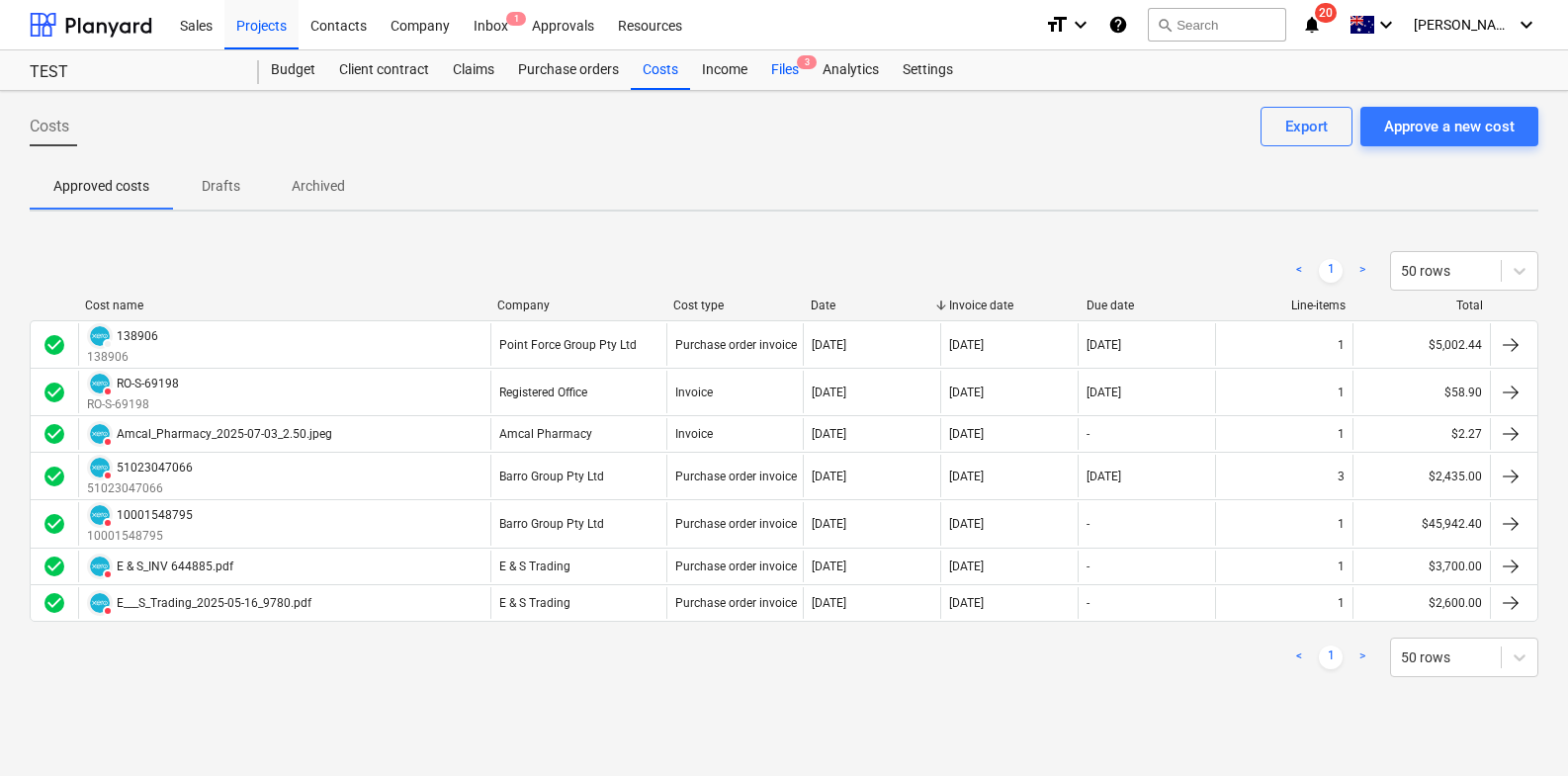 click on "Files 3" at bounding box center (785, 70) 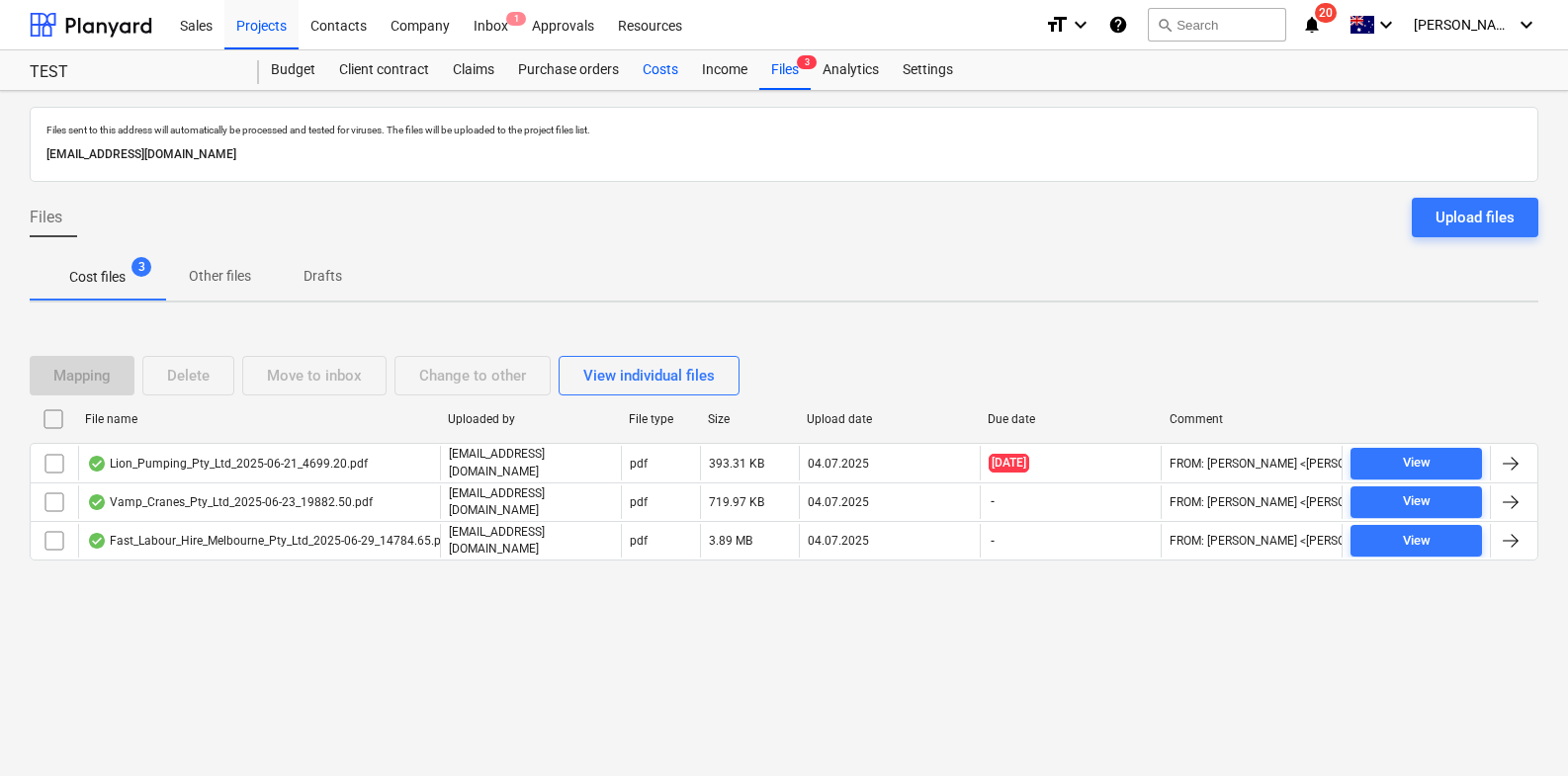 click on "Costs" at bounding box center [660, 70] 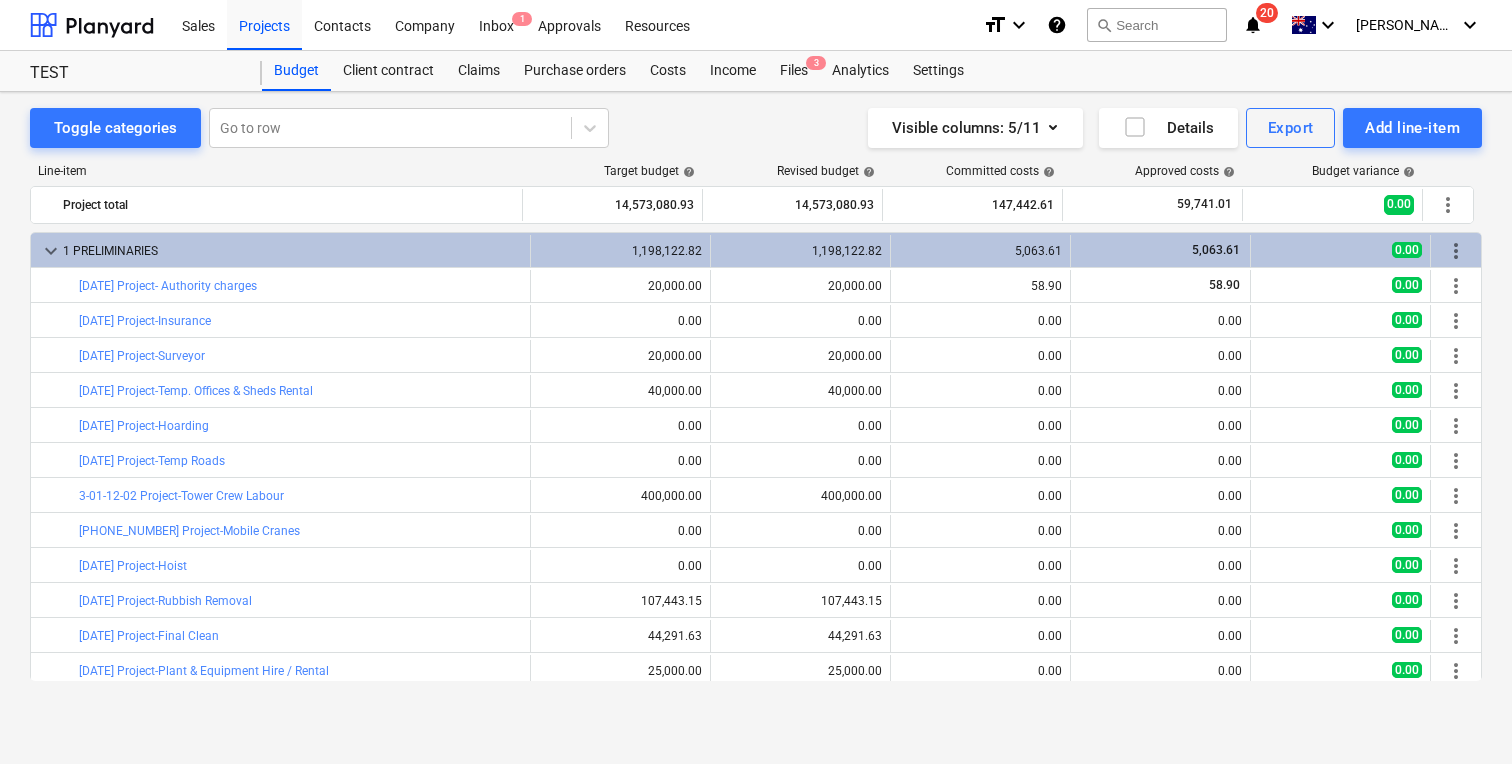 scroll, scrollTop: 0, scrollLeft: 0, axis: both 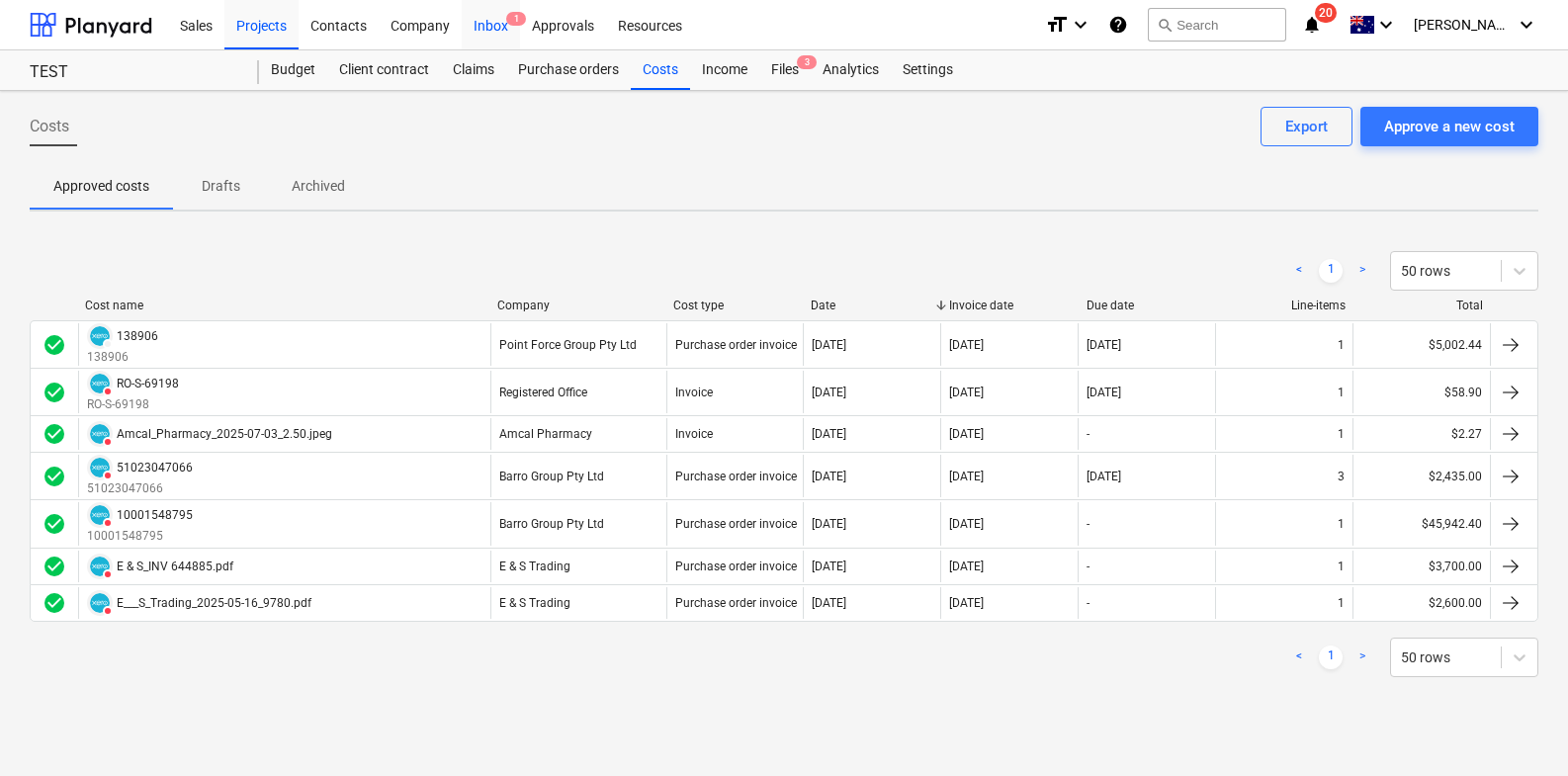 click on "Inbox 1" at bounding box center (490, 24) 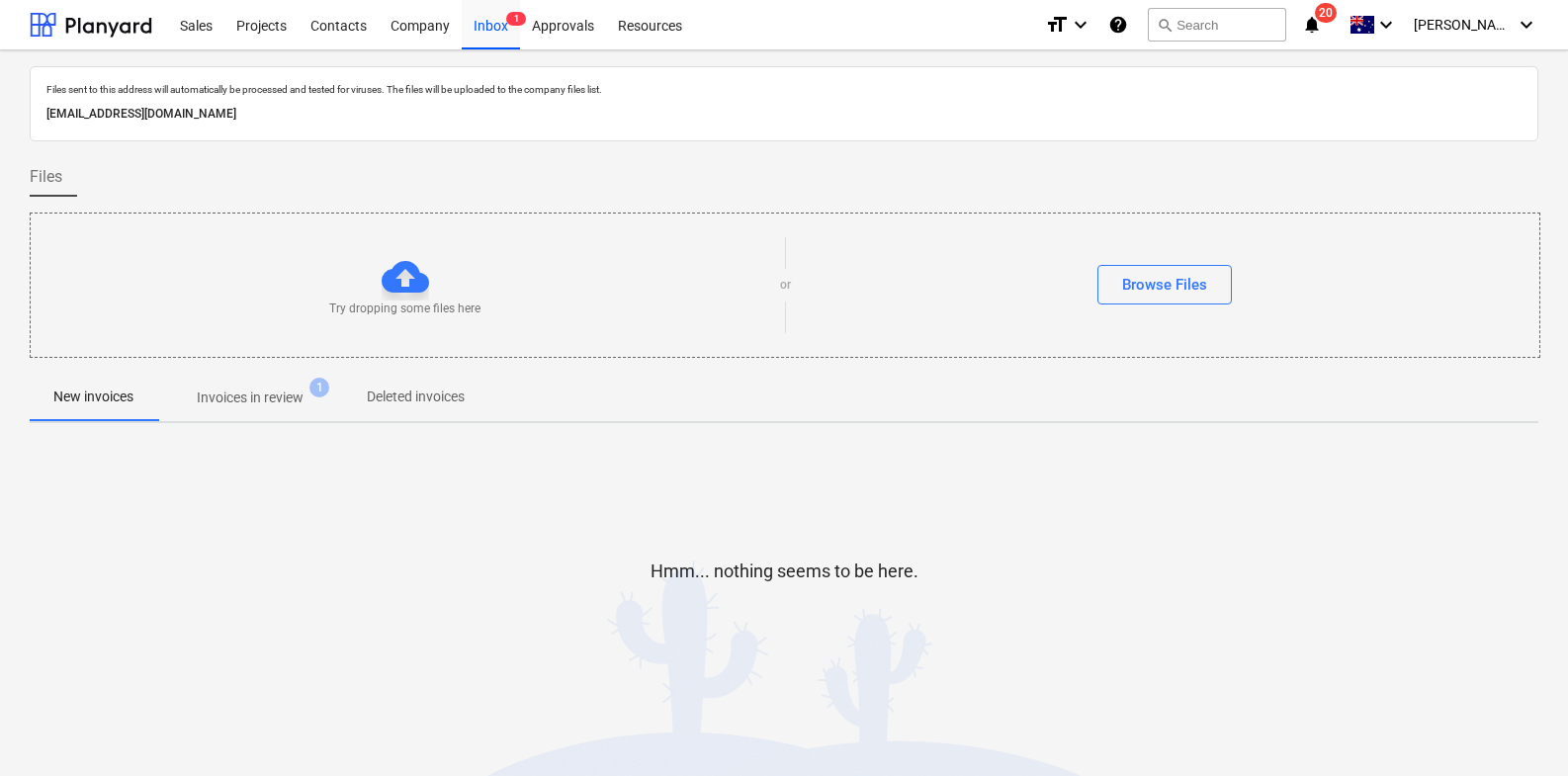 click on "32d805fd-087d-465a-81e0-4650f32e6961@companies.planyard.com" at bounding box center (784, 114) 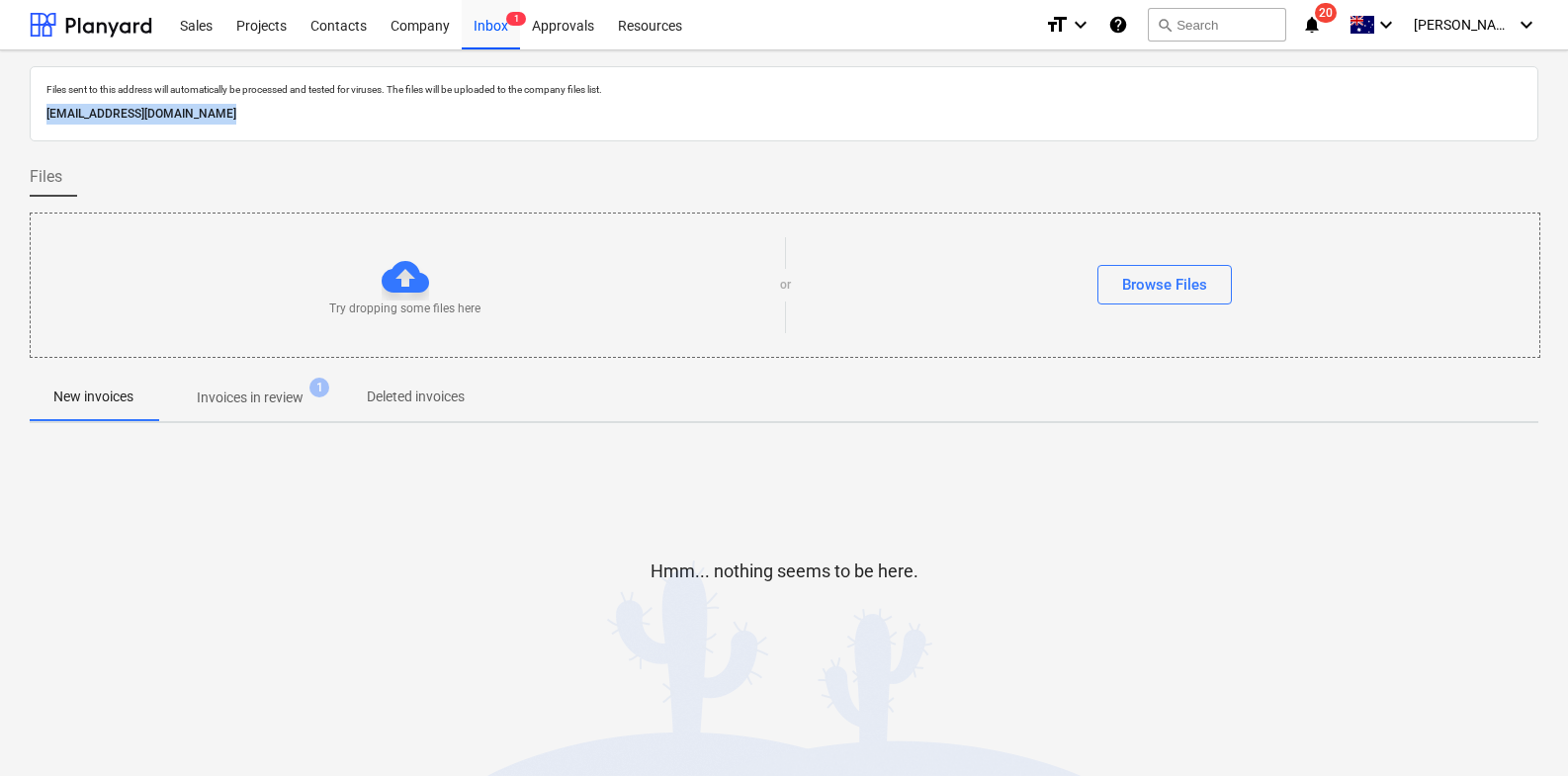 click on "32d805fd-087d-465a-81e0-4650f32e6961@companies.planyard.com" at bounding box center [784, 114] 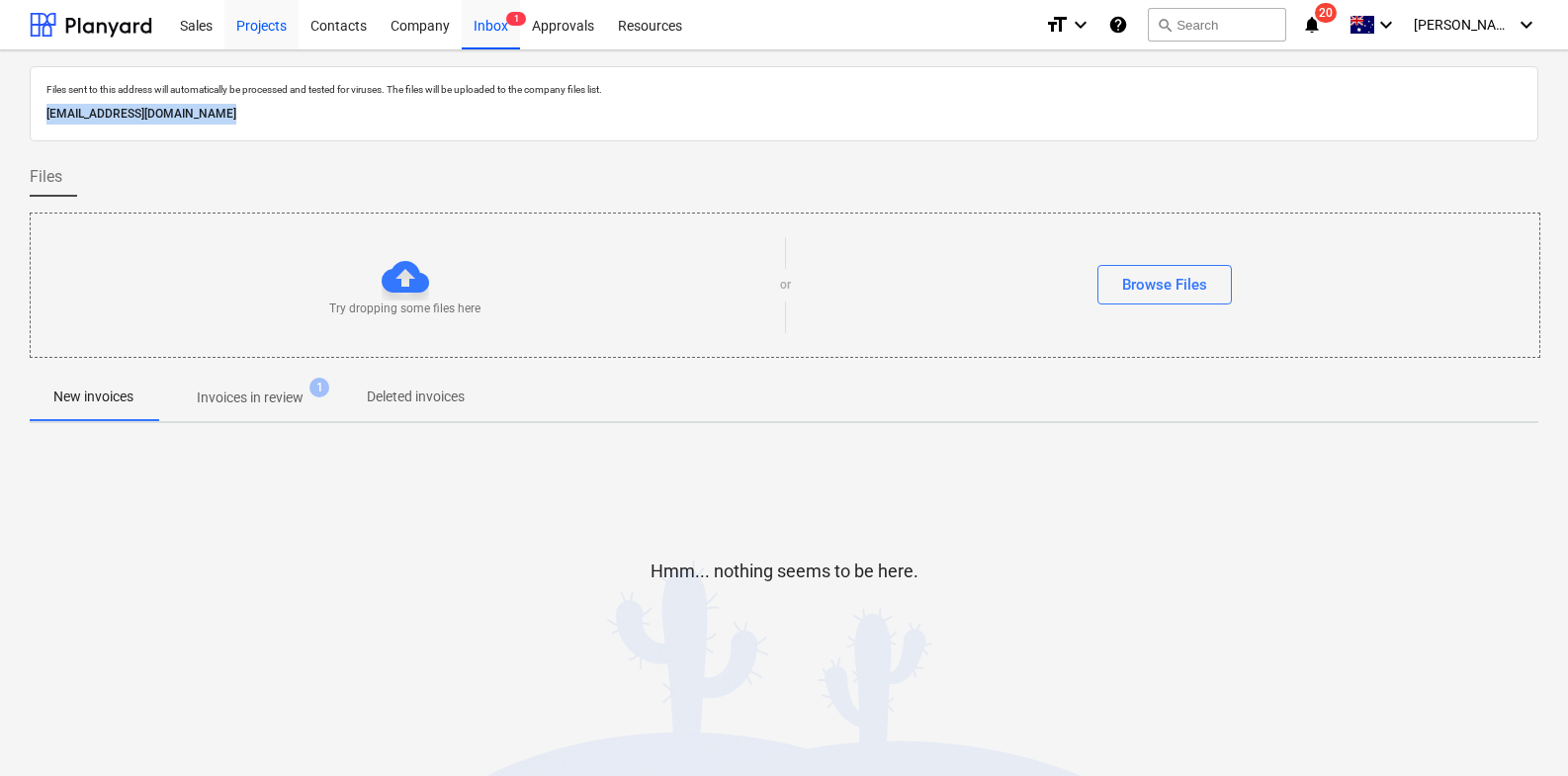 click on "Projects" at bounding box center [261, 24] 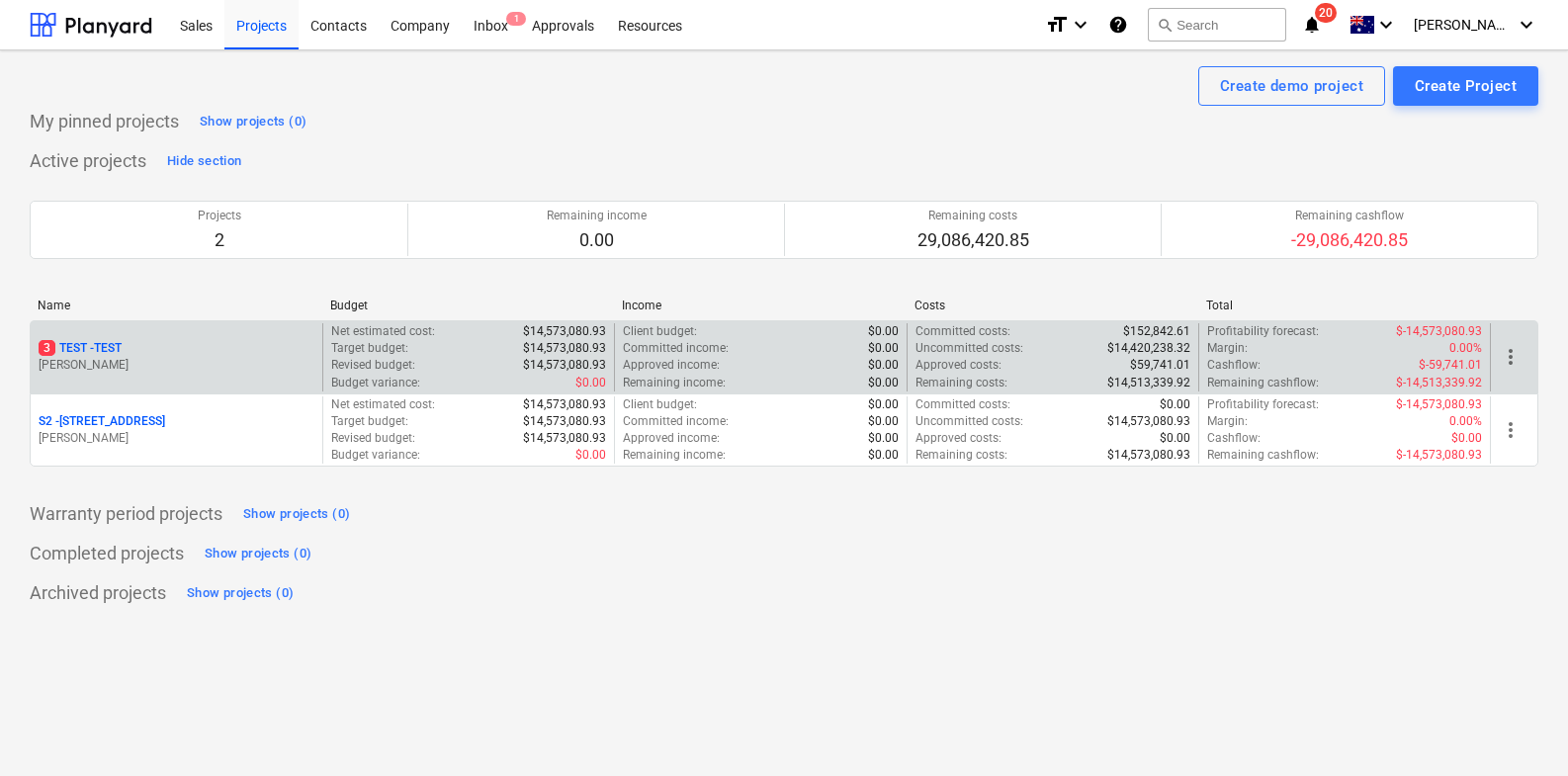 click on "3  TEST -  TEST M. Lebon" at bounding box center [176, 357] 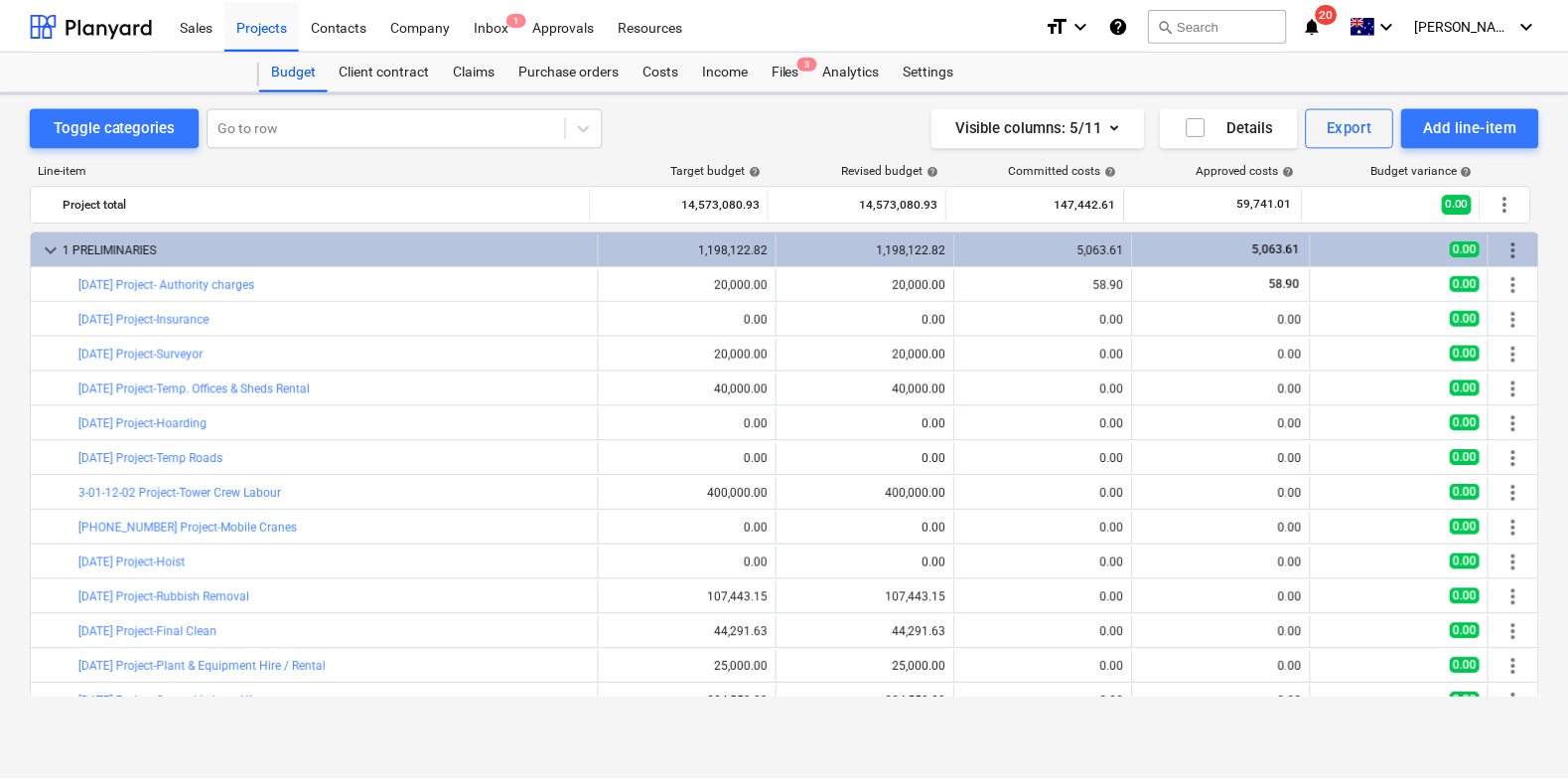 scroll, scrollTop: 214, scrollLeft: 0, axis: vertical 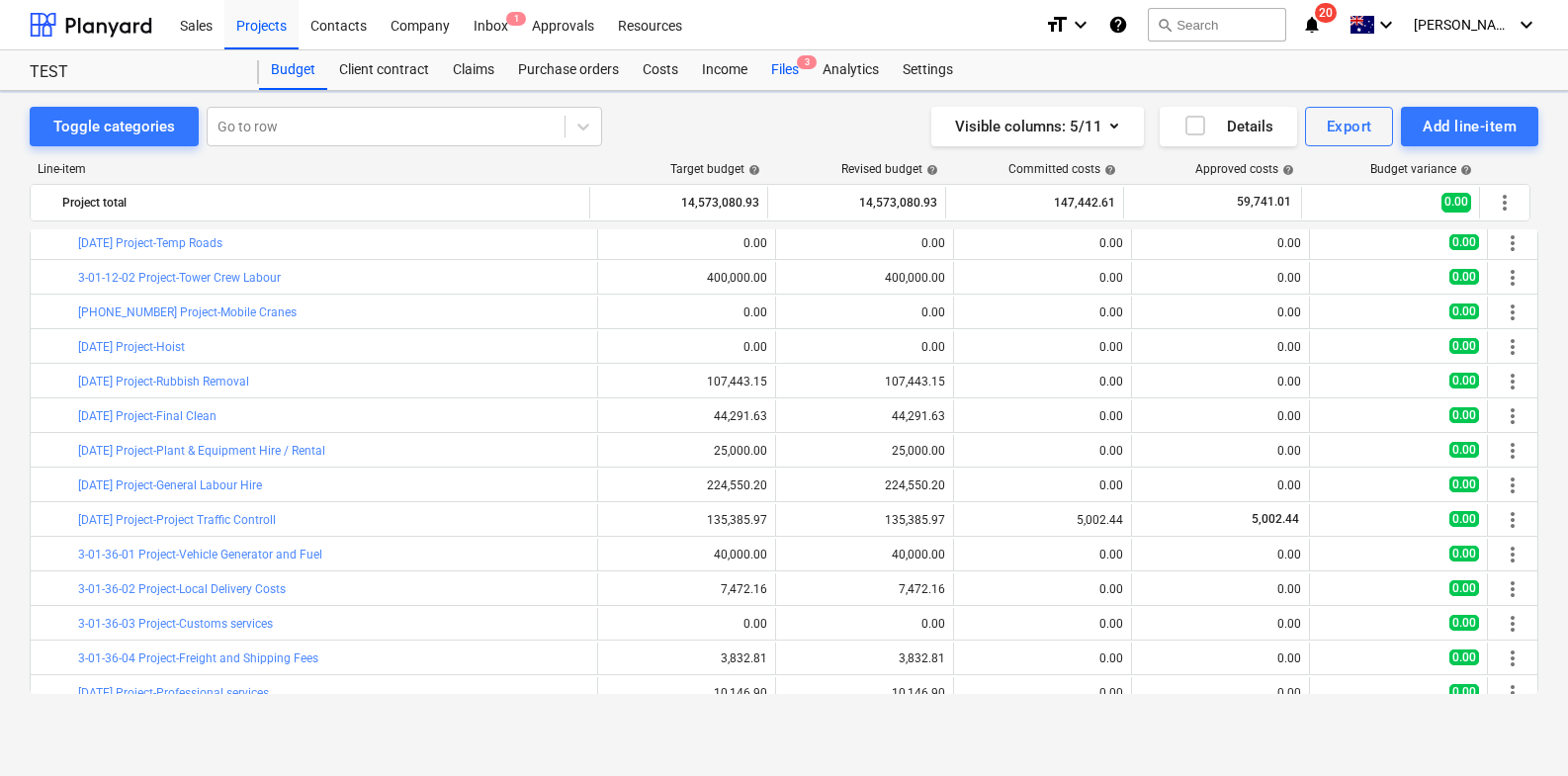 click on "3" at bounding box center (807, 62) 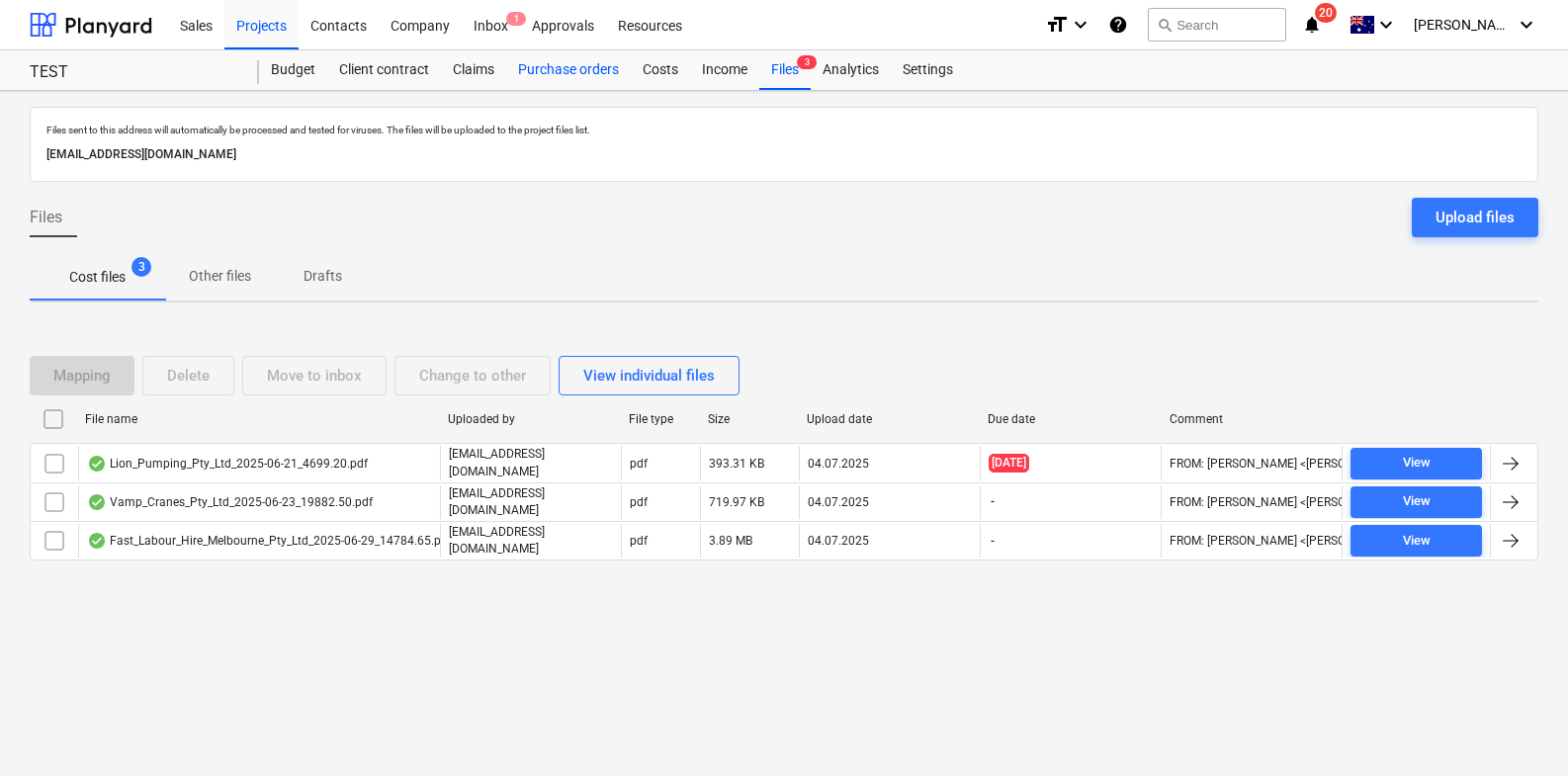 click on "Purchase orders" at bounding box center [568, 70] 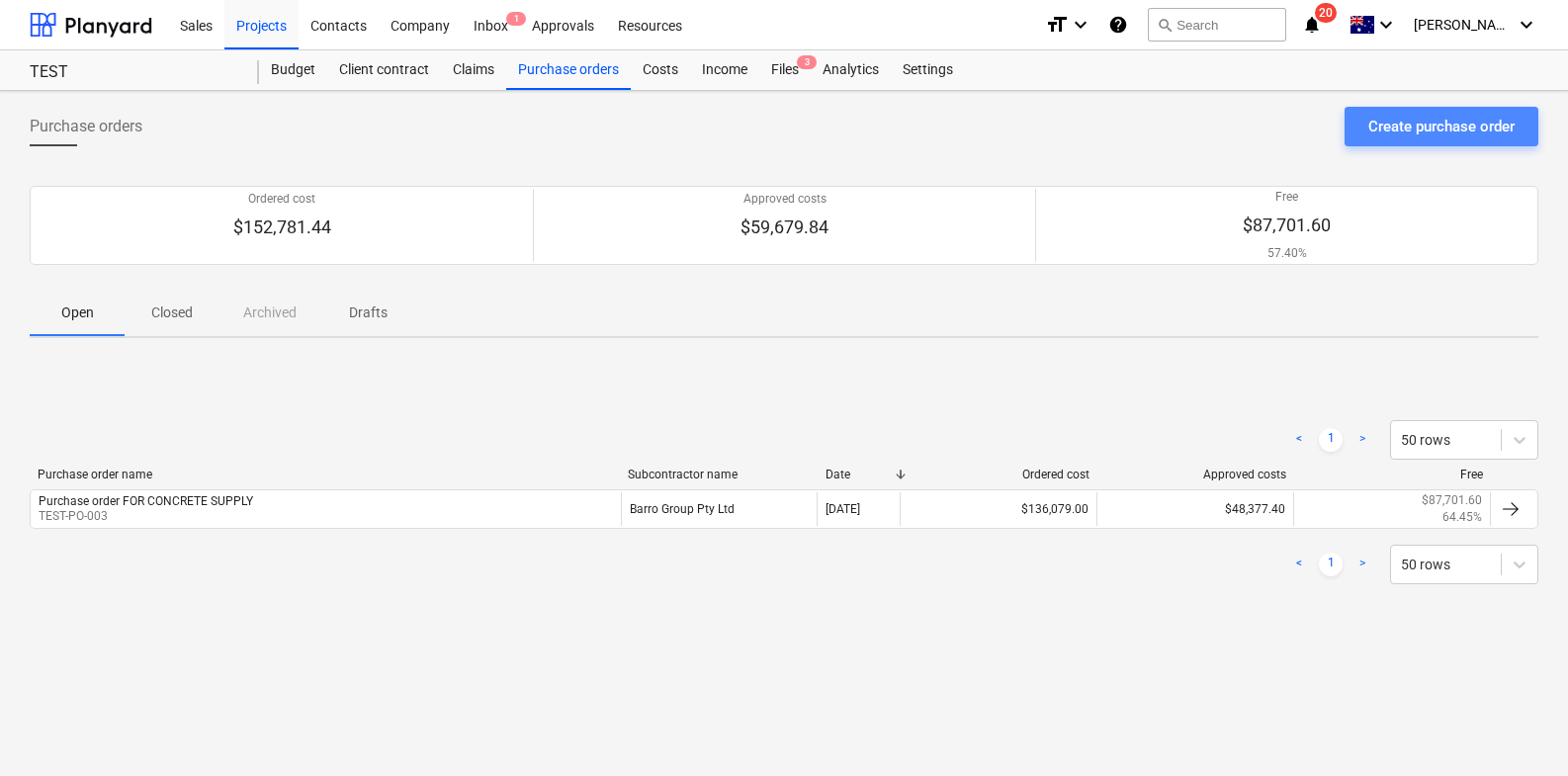 click on "Create purchase order" at bounding box center (1441, 127) 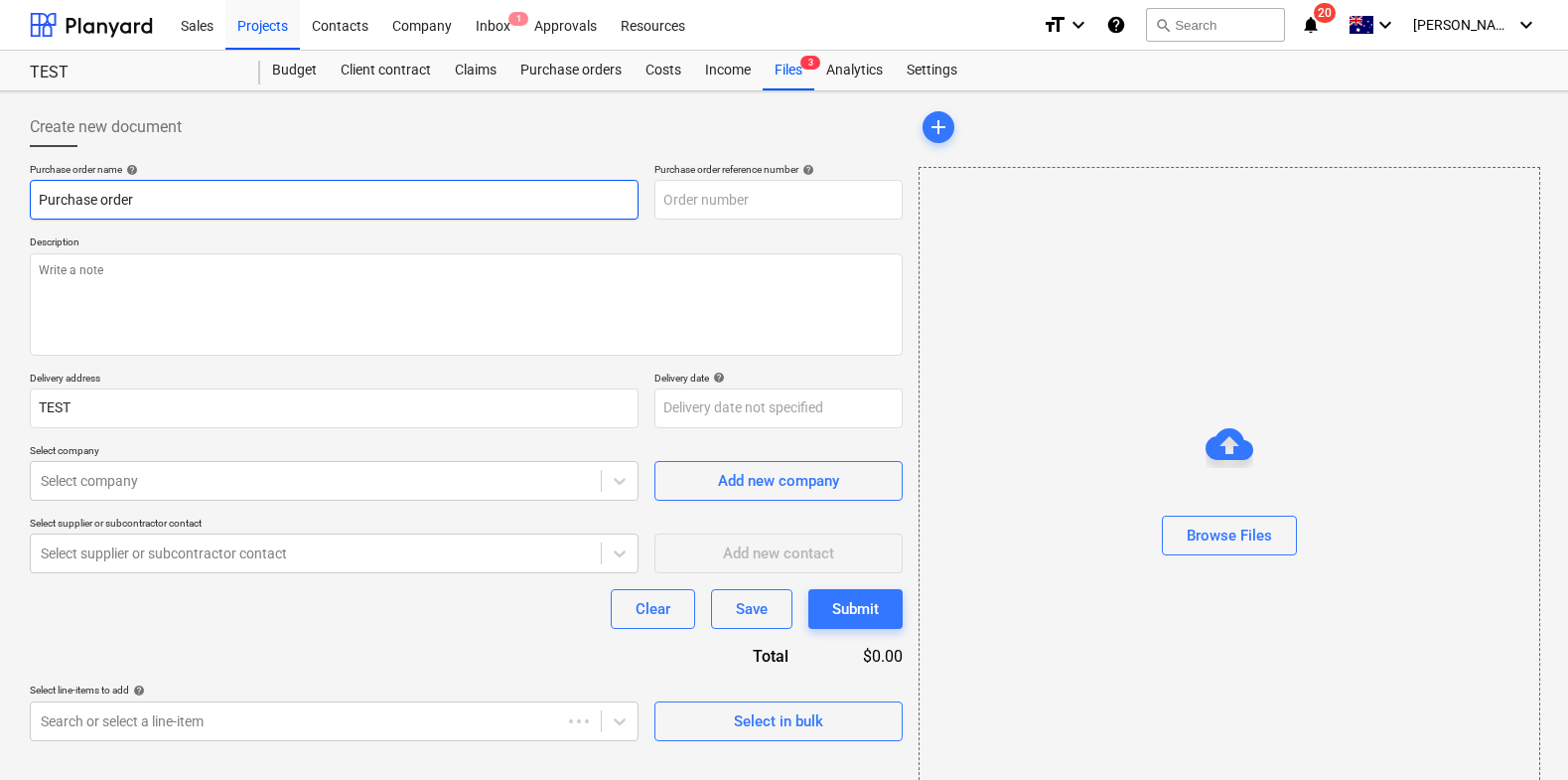 type on "x" 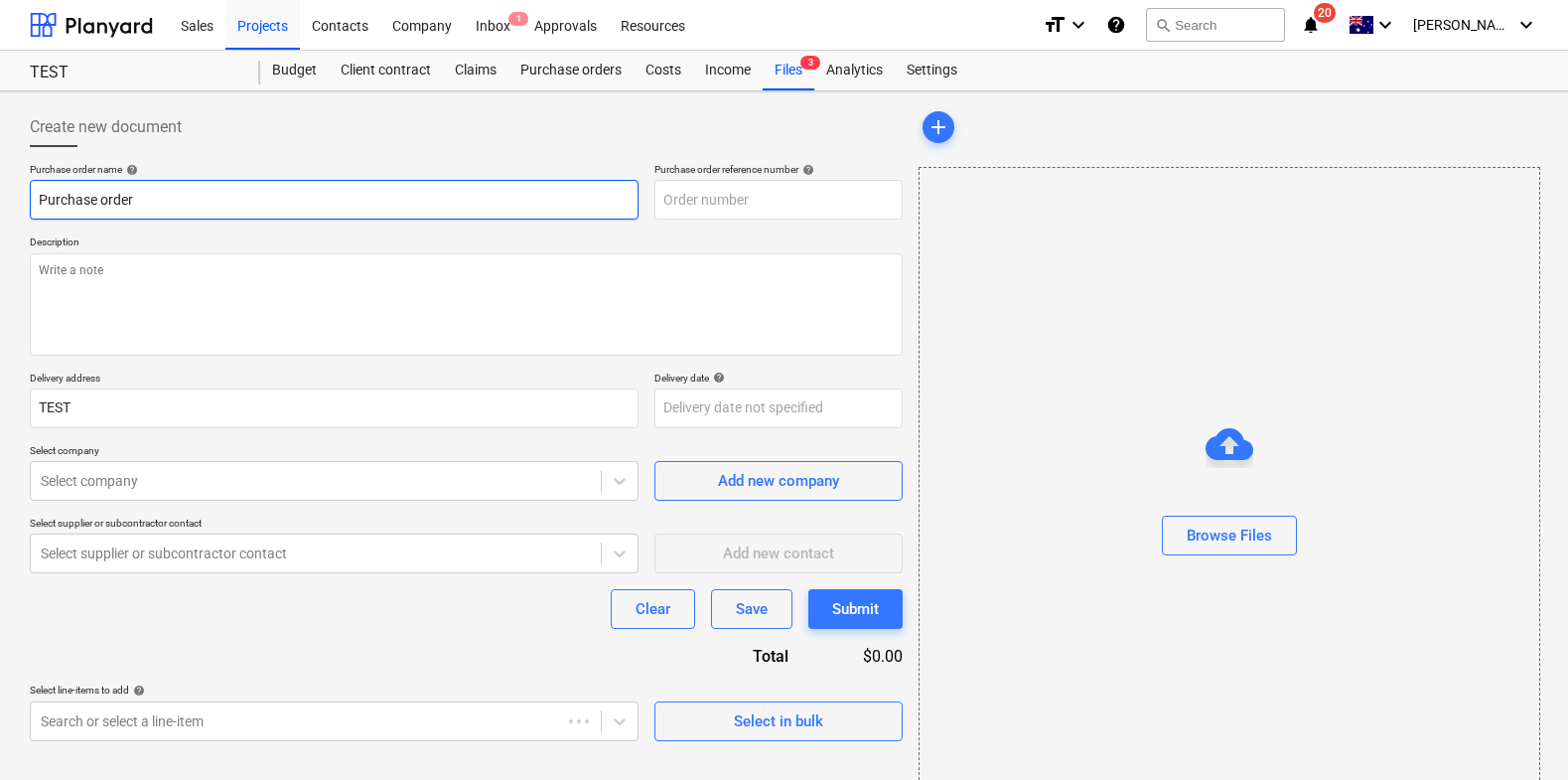 type on "TEST-PO-005" 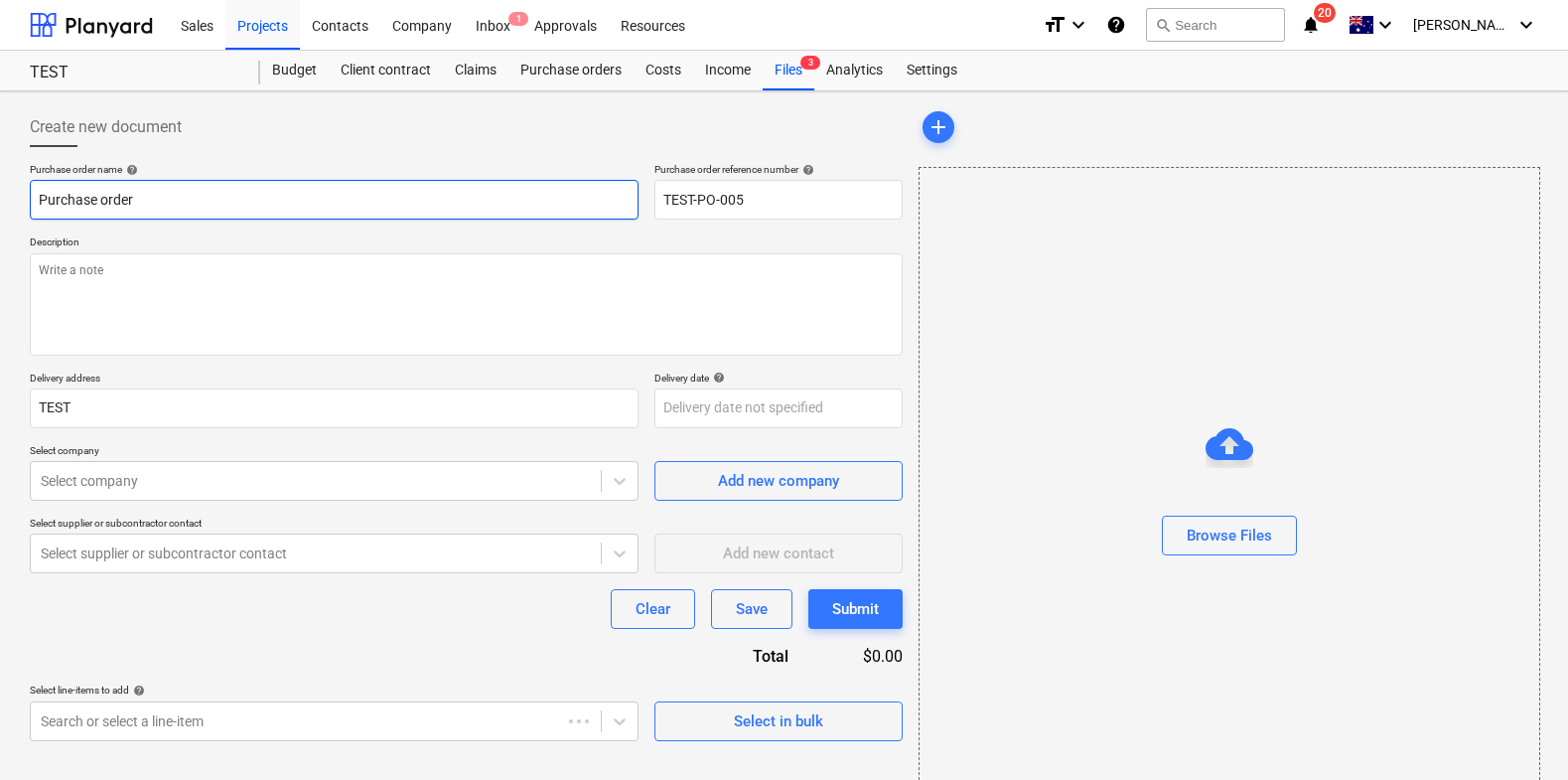 click on "Purchase order" at bounding box center (334, 200) 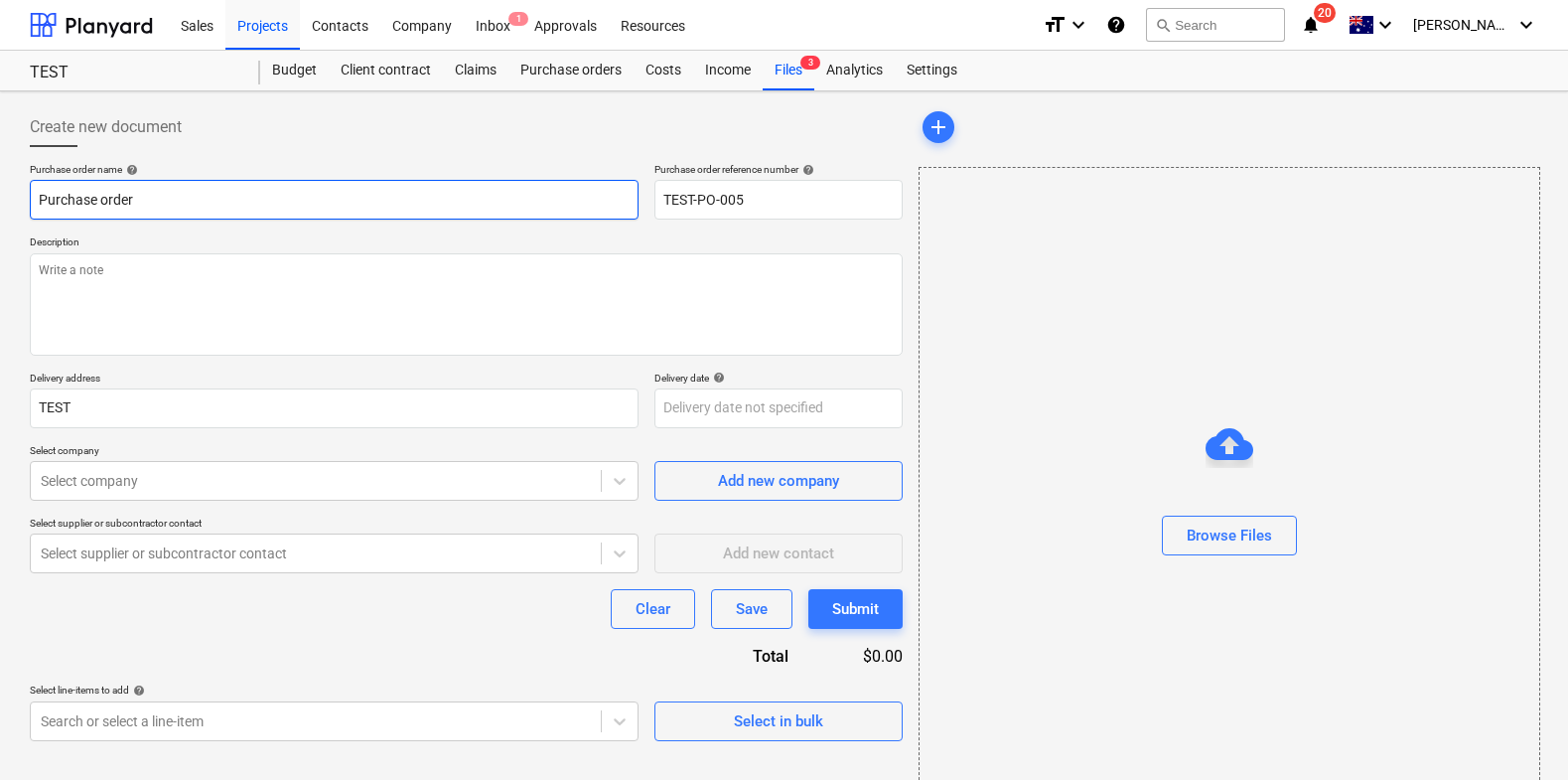 type on "x" 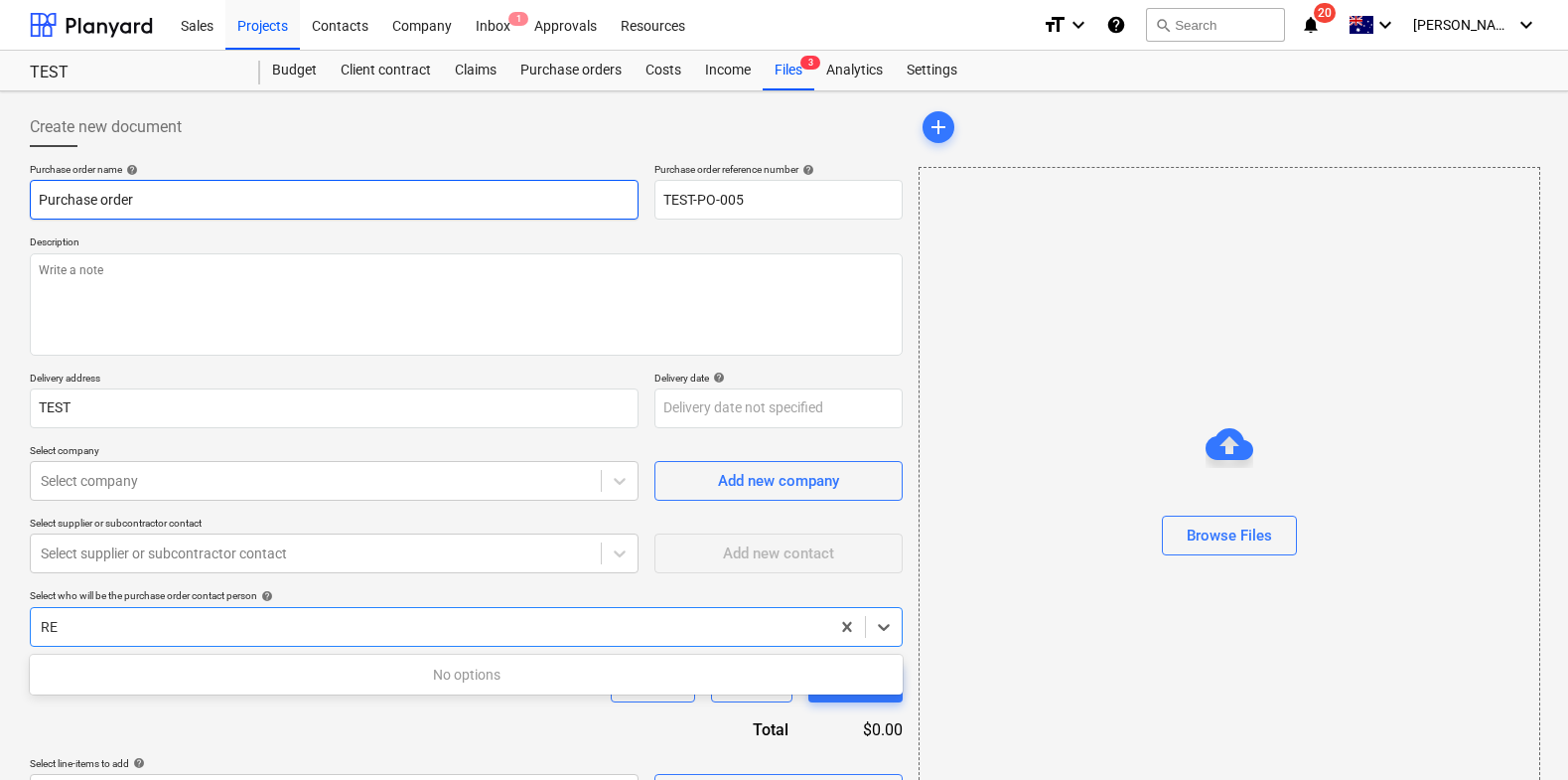 type on "R" 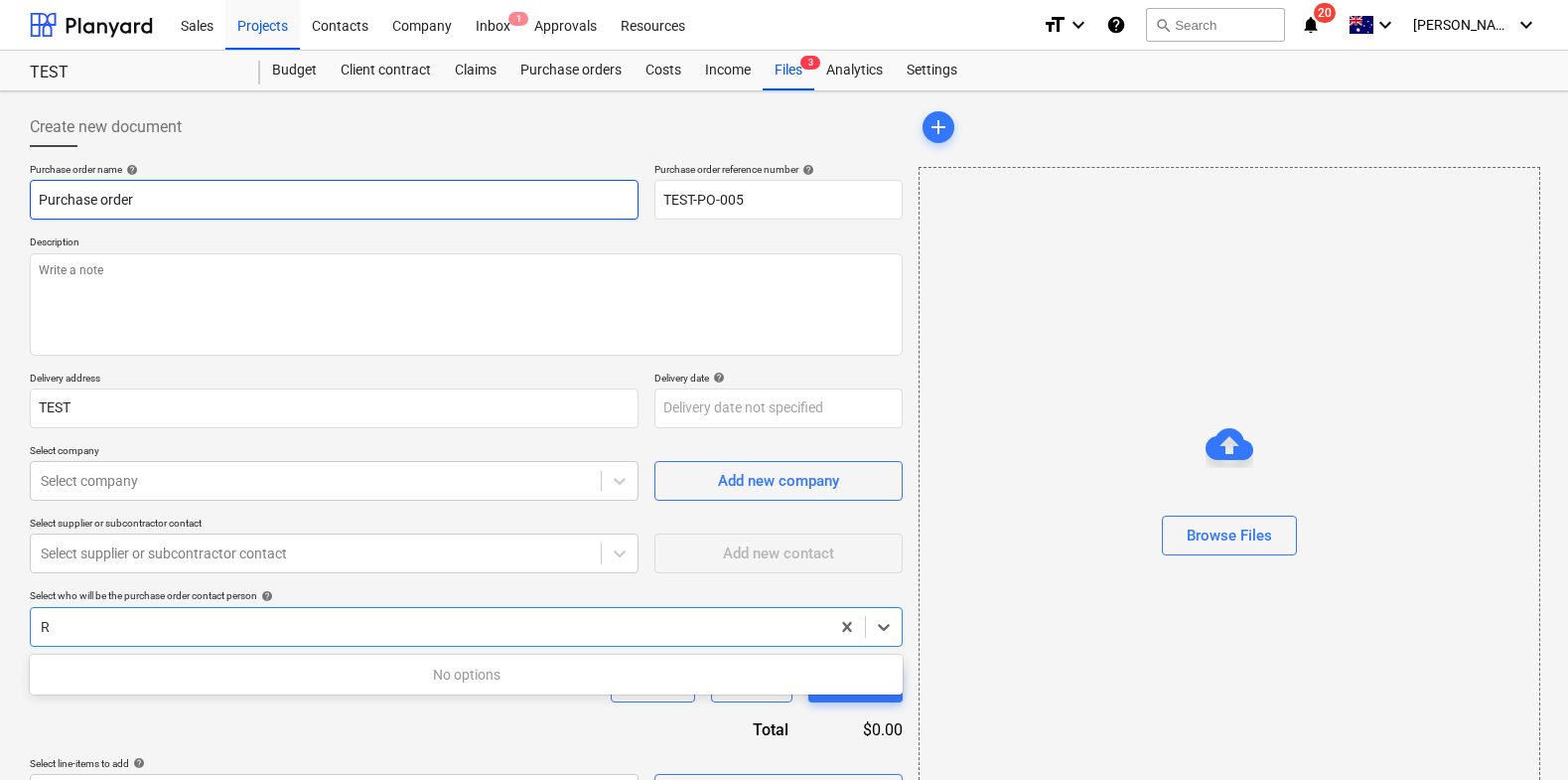 type 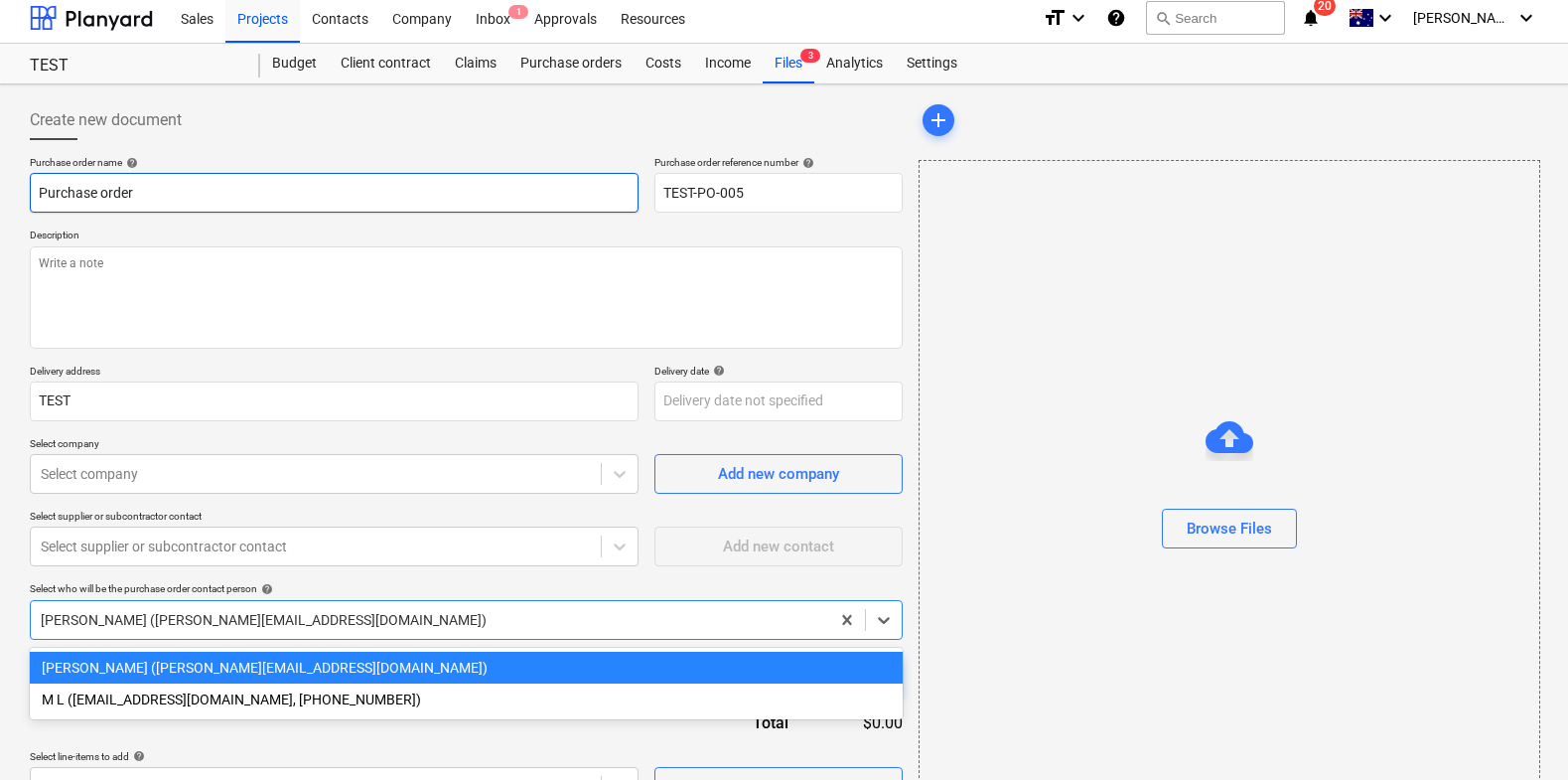 scroll, scrollTop: 9, scrollLeft: 0, axis: vertical 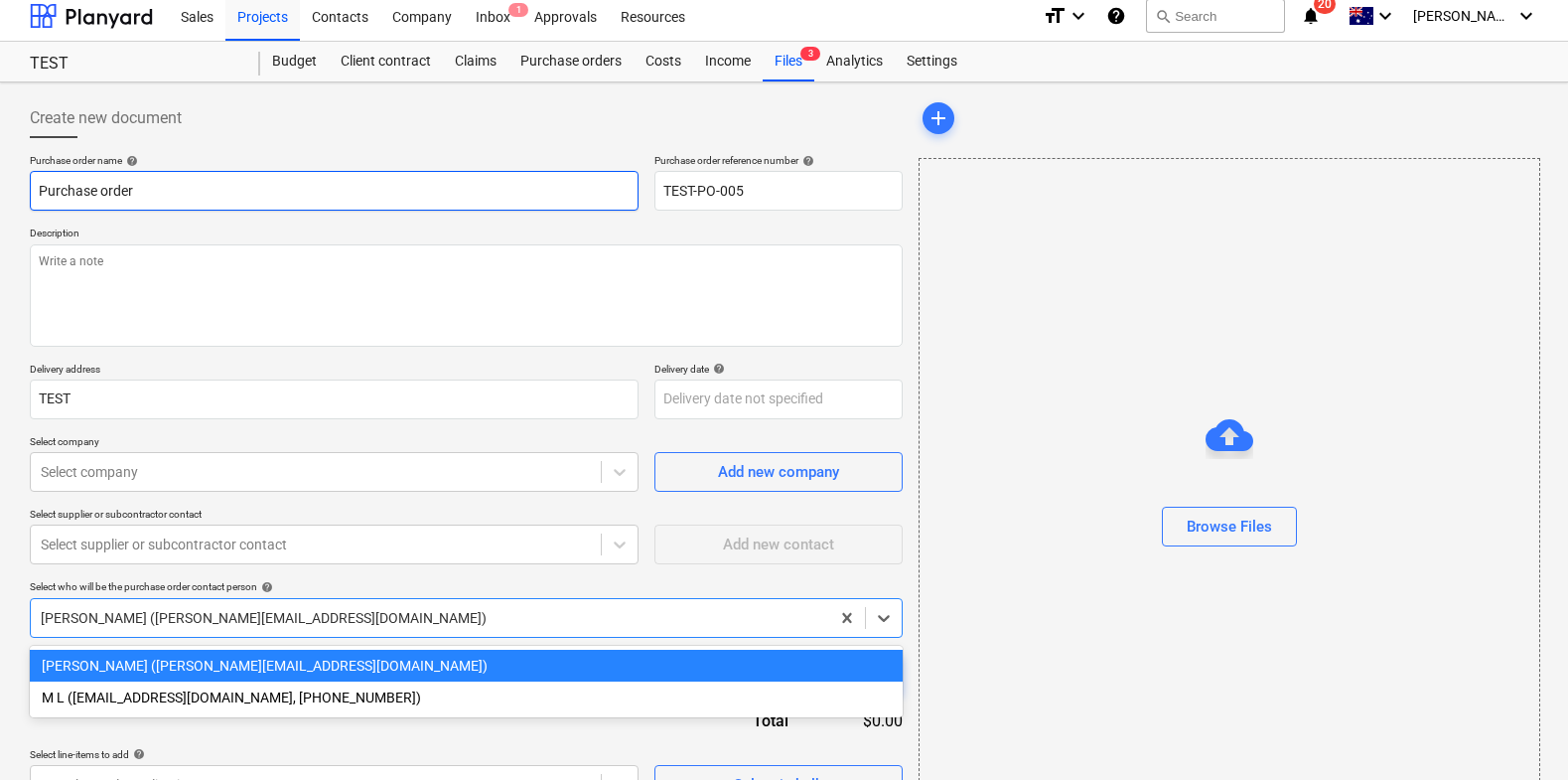 click on "Purchase order" at bounding box center [334, 191] 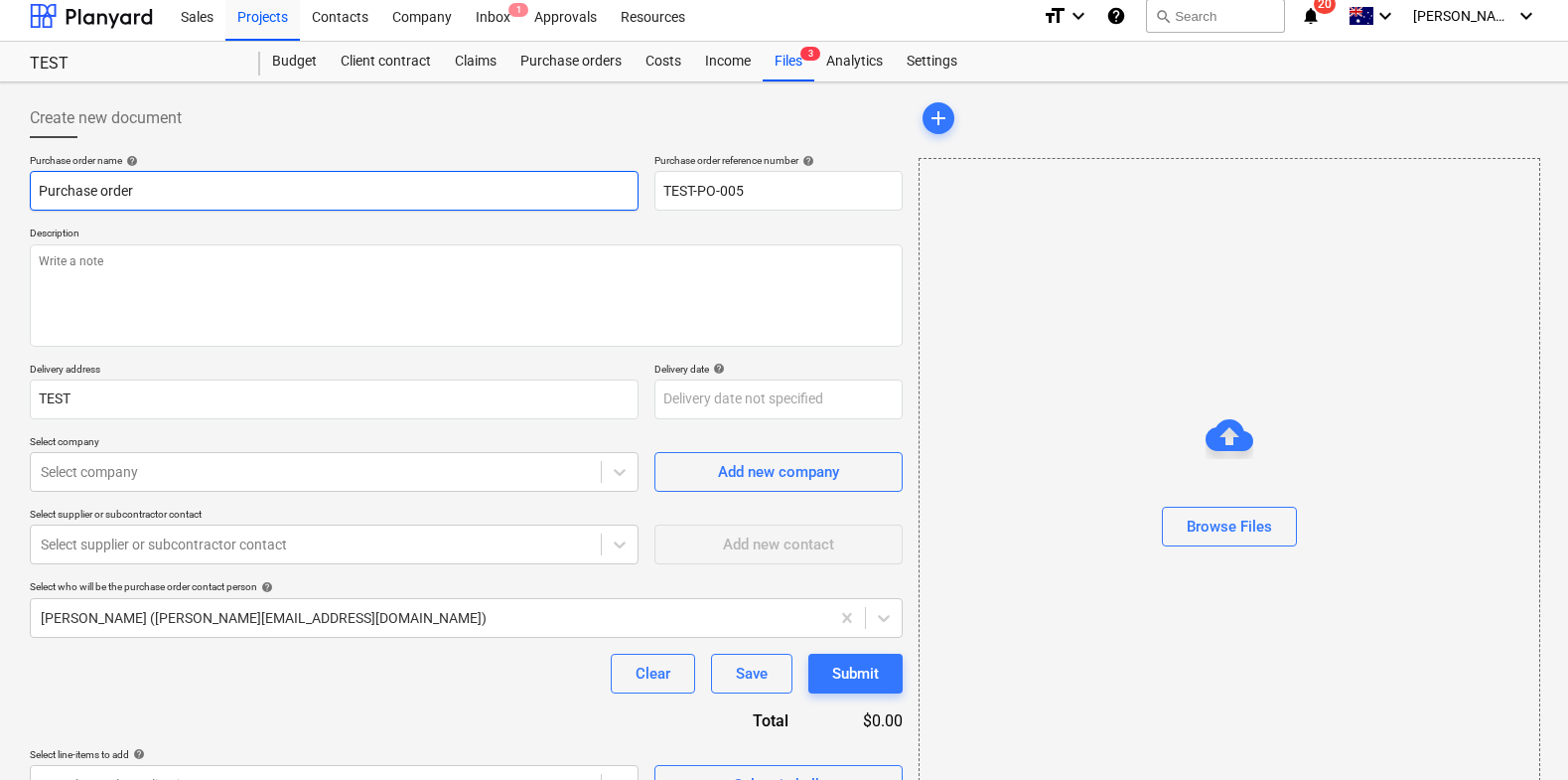 click on "Purchase order" at bounding box center [334, 191] 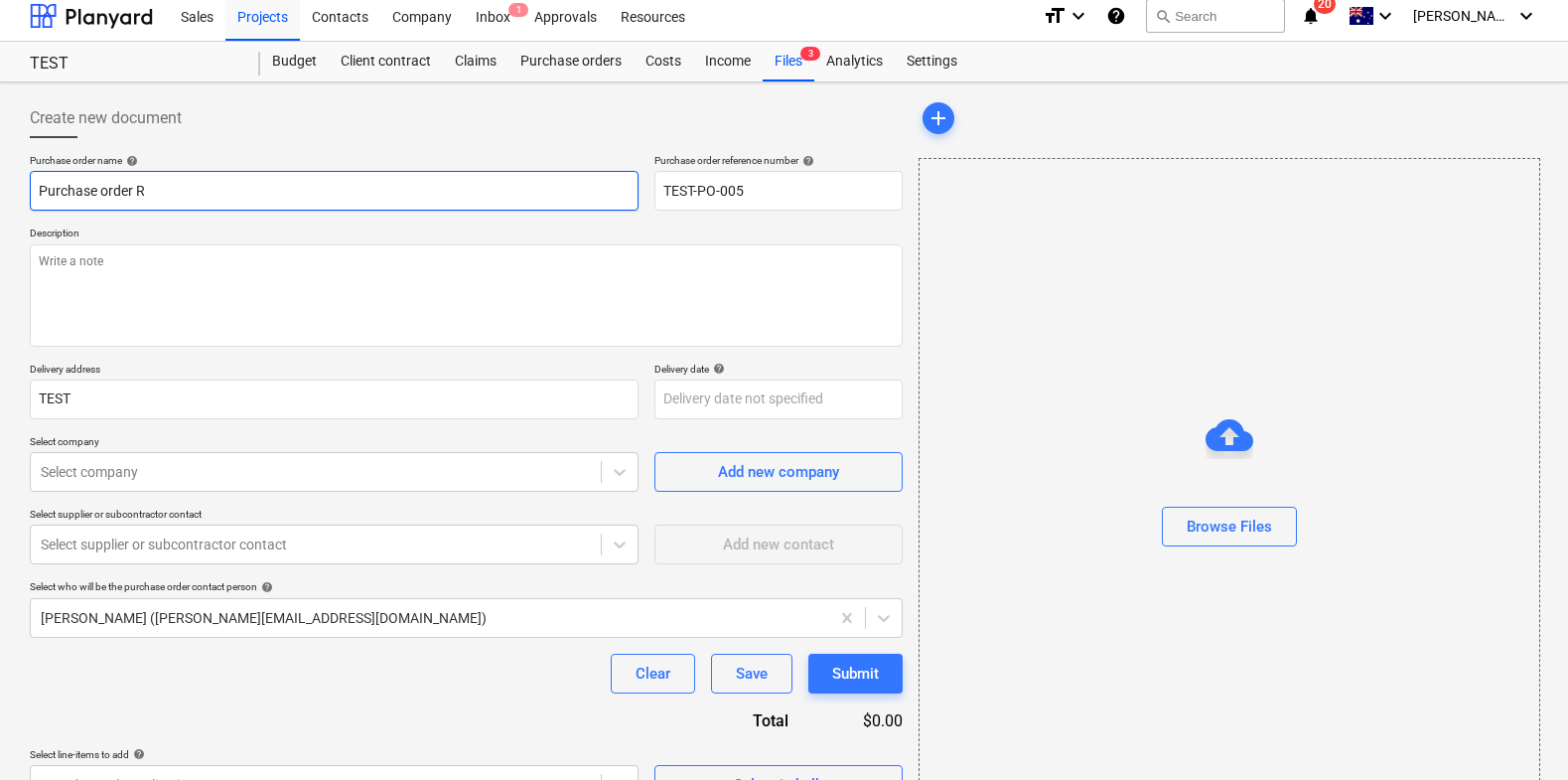 type on "x" 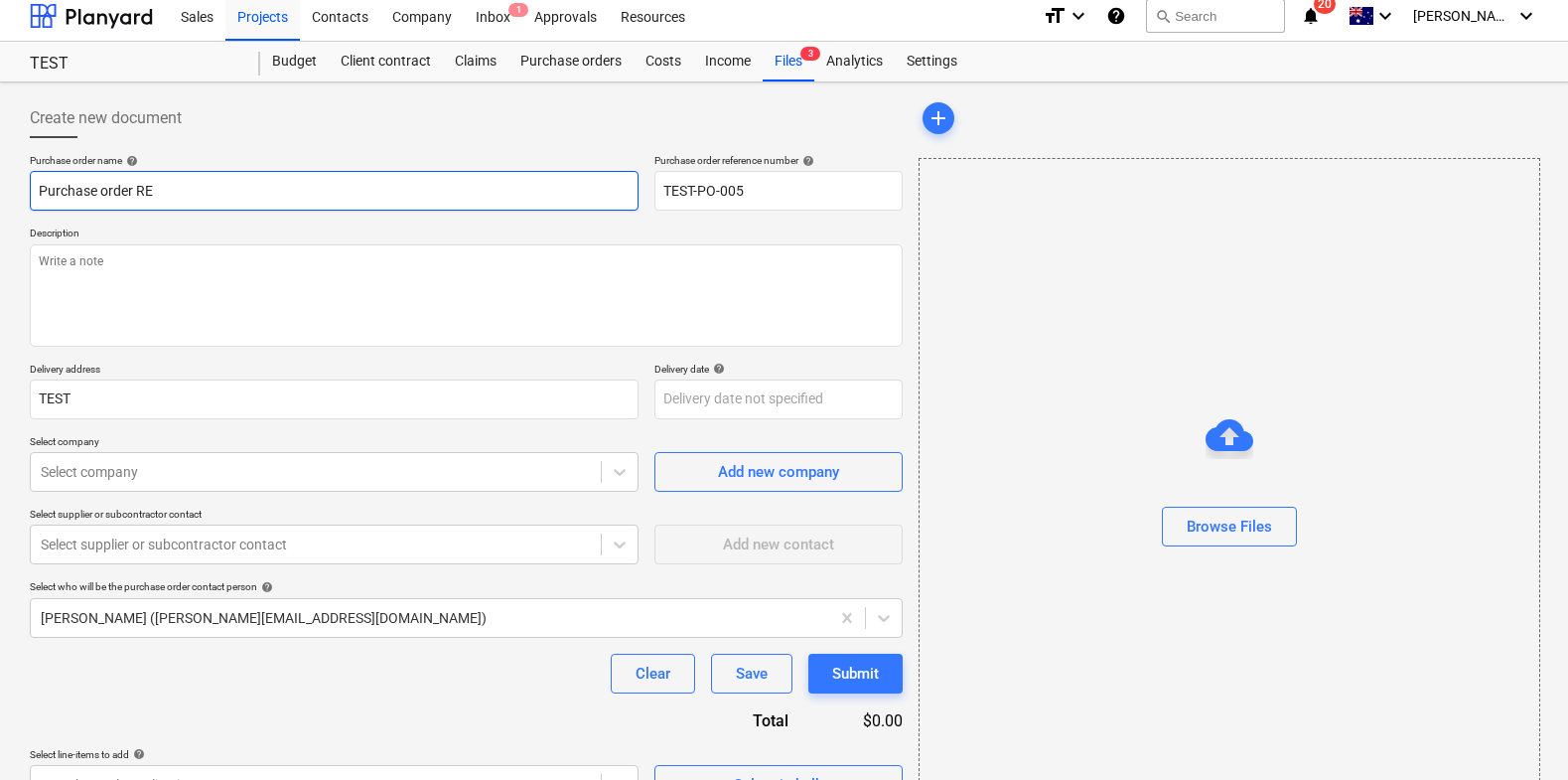 type on "x" 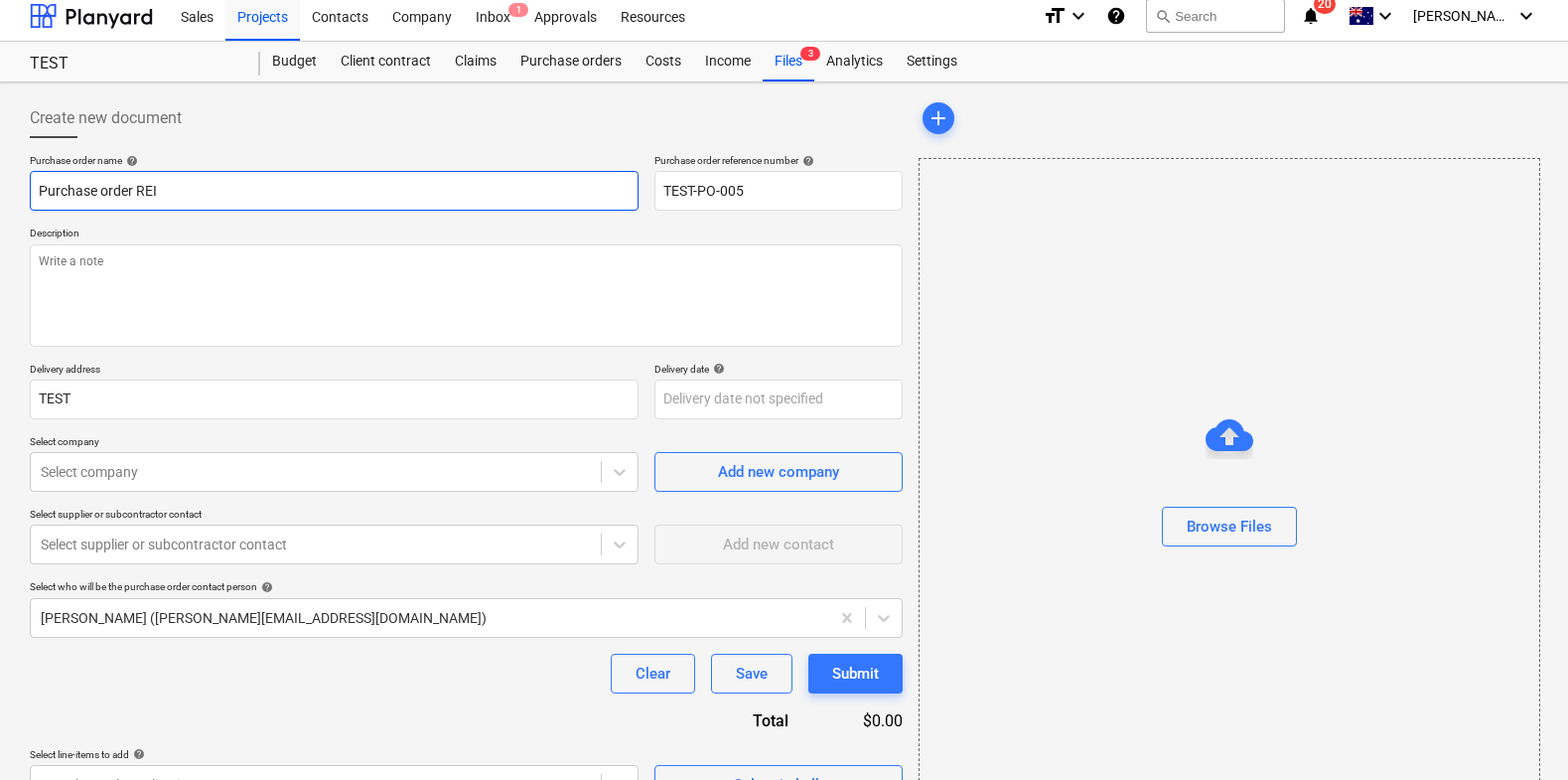 type on "x" 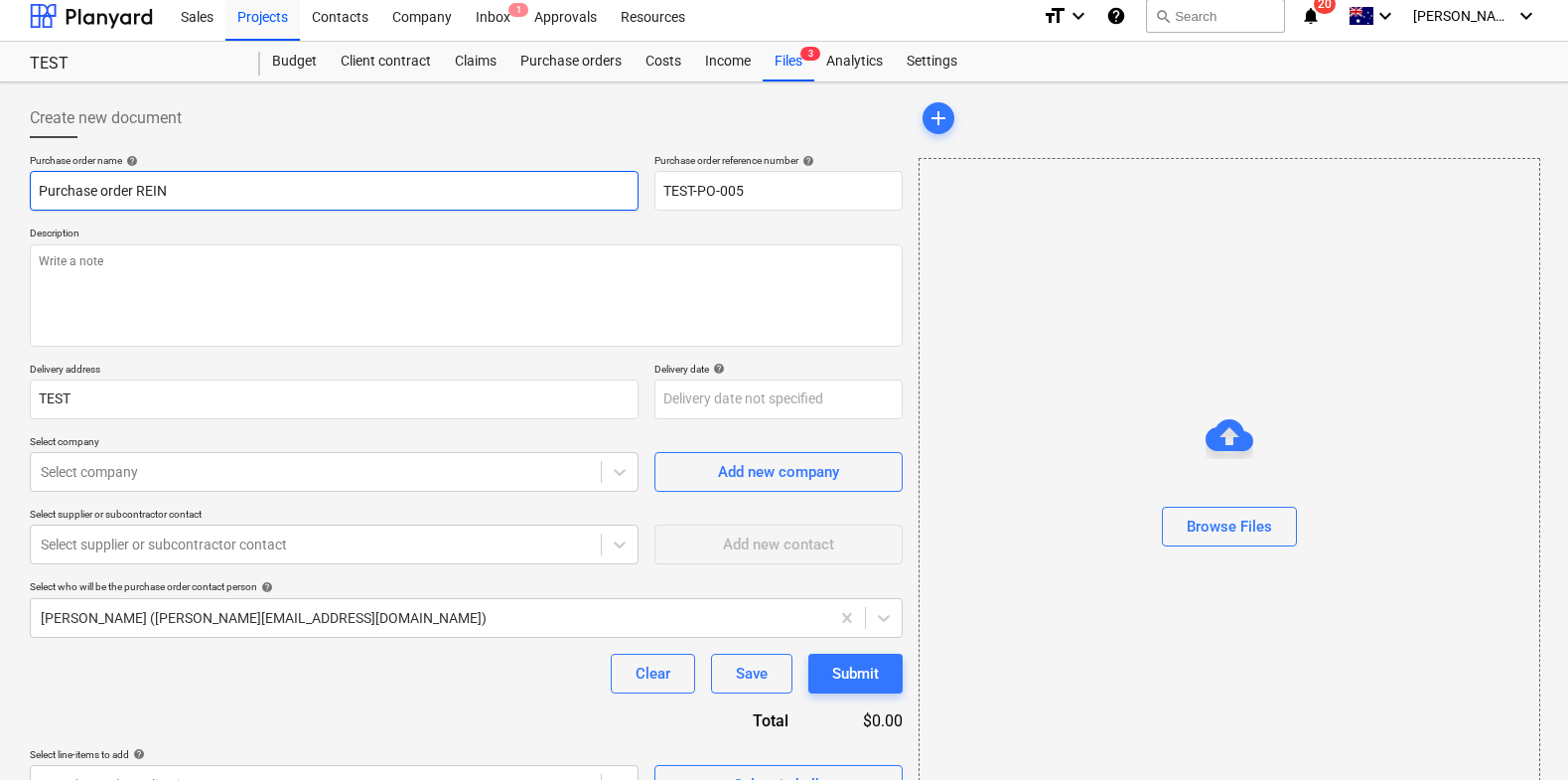 type on "x" 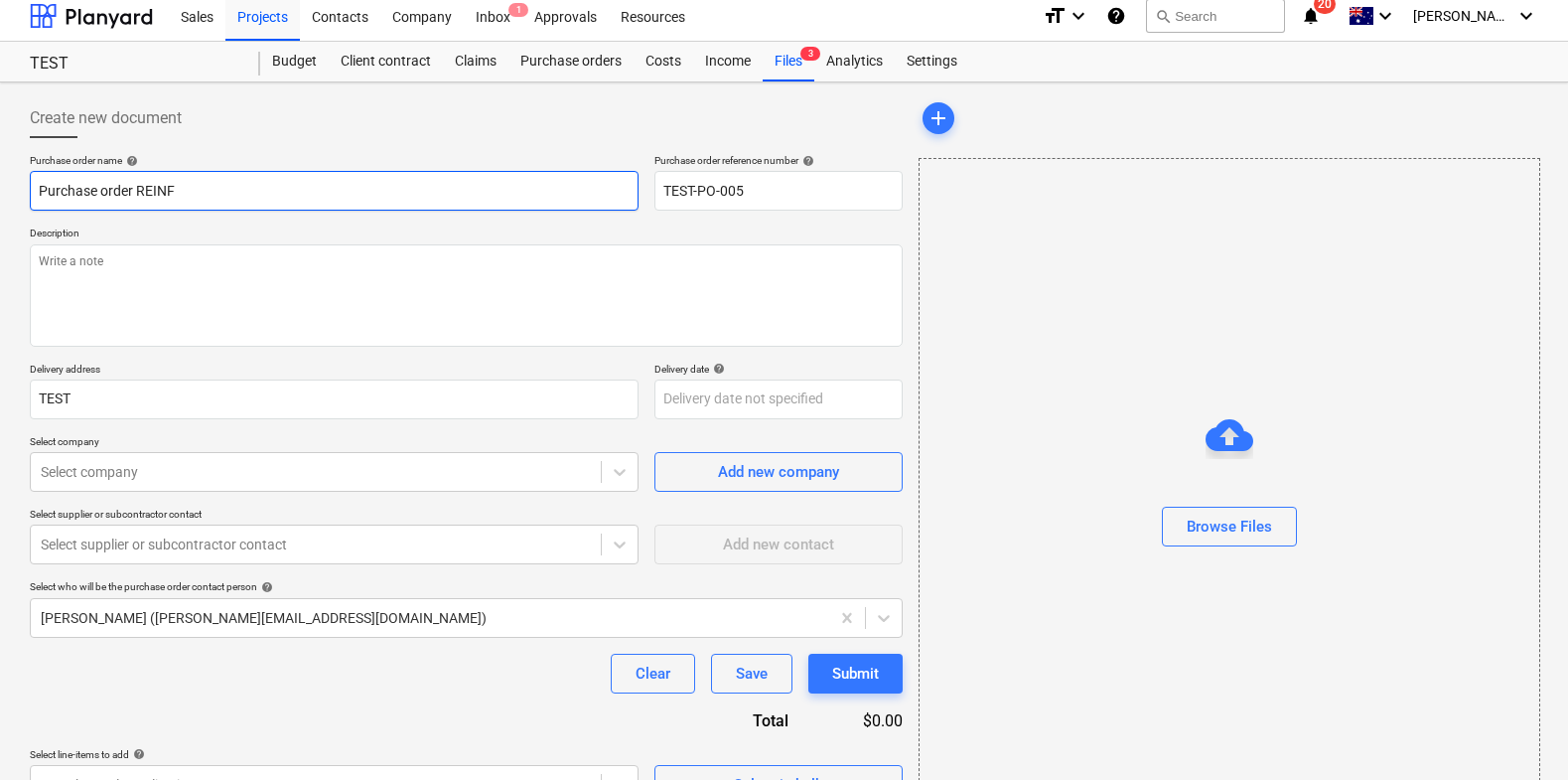 type on "x" 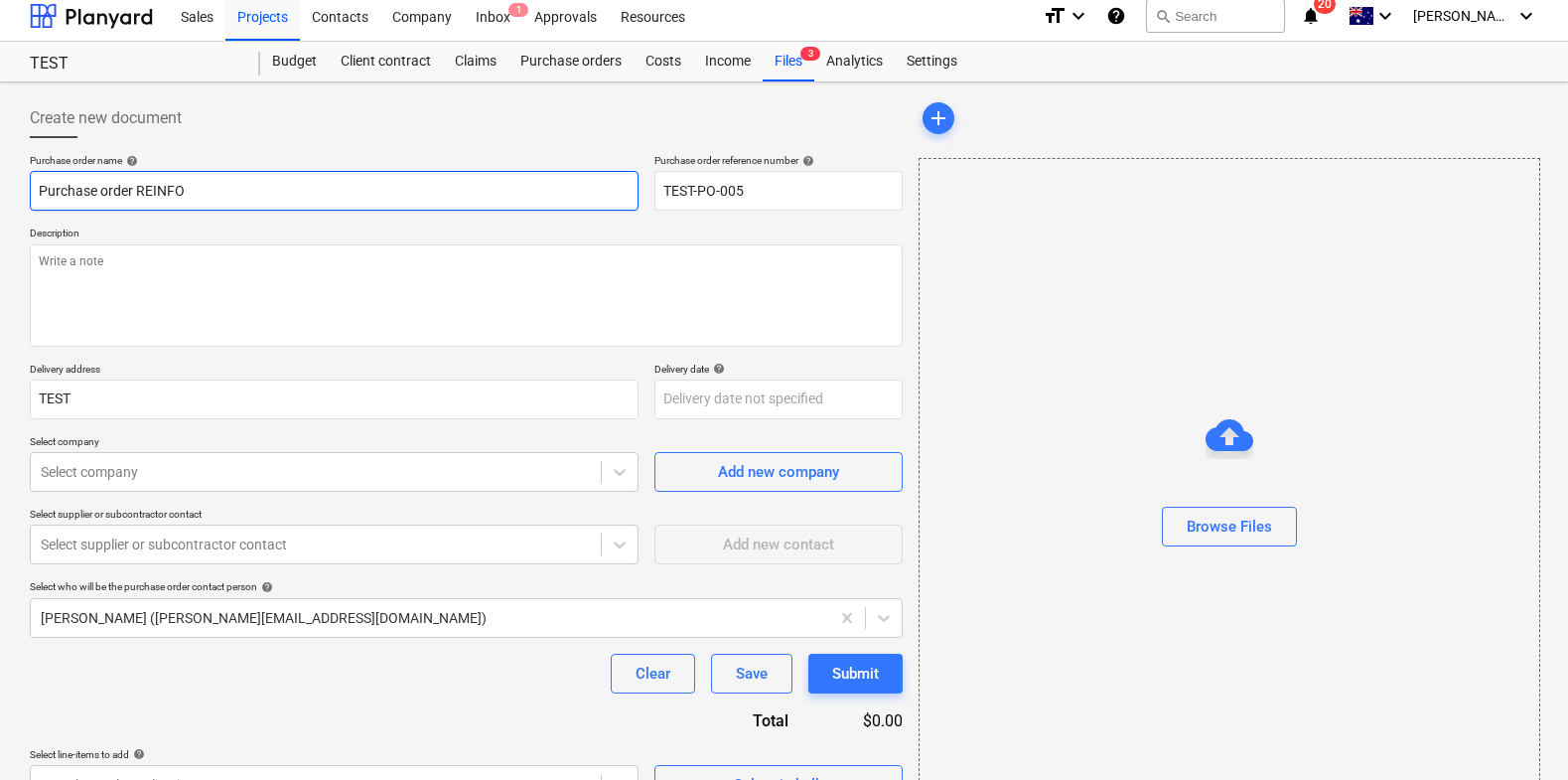 type on "x" 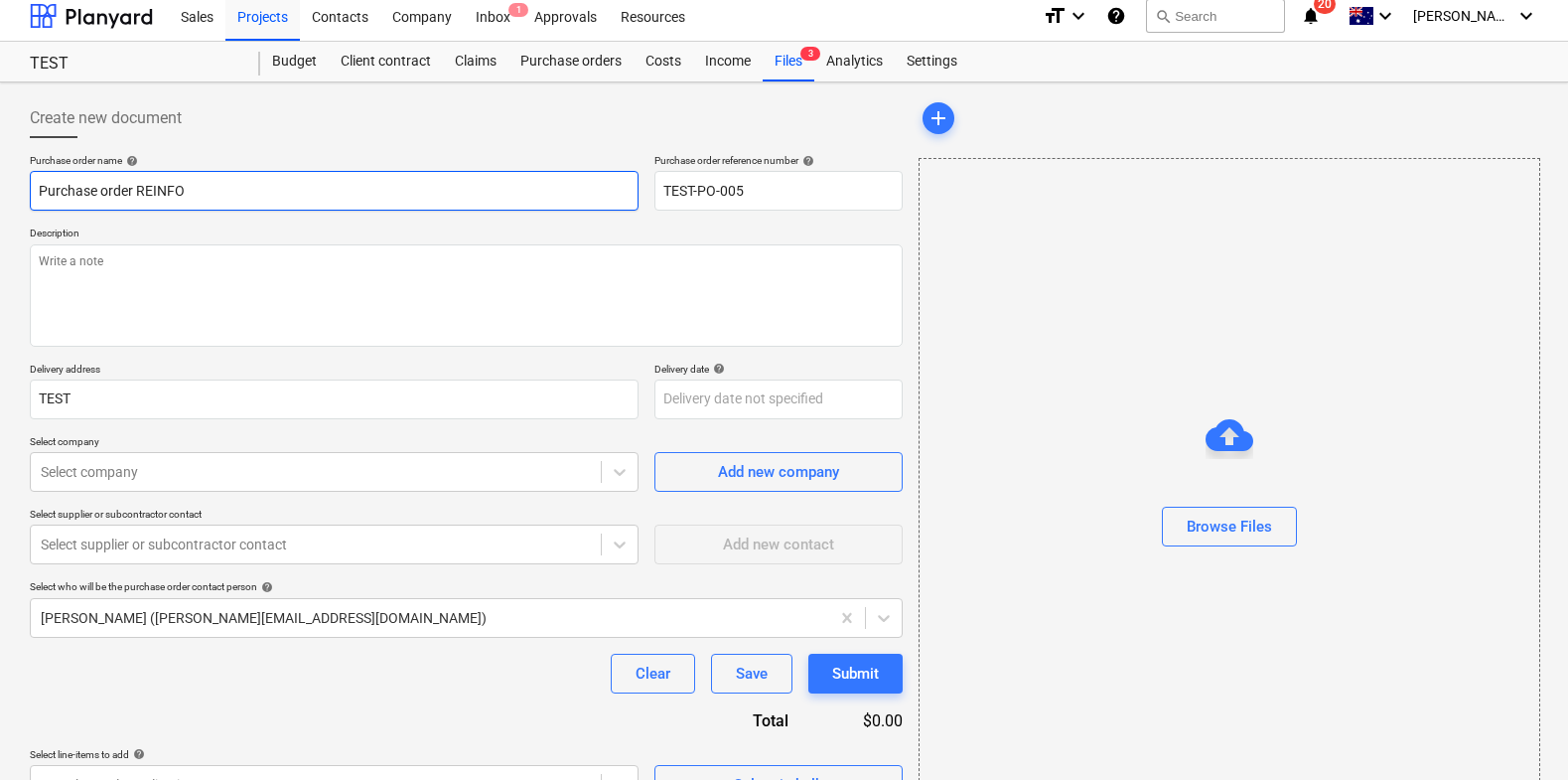type on "Purchase order REINFOR" 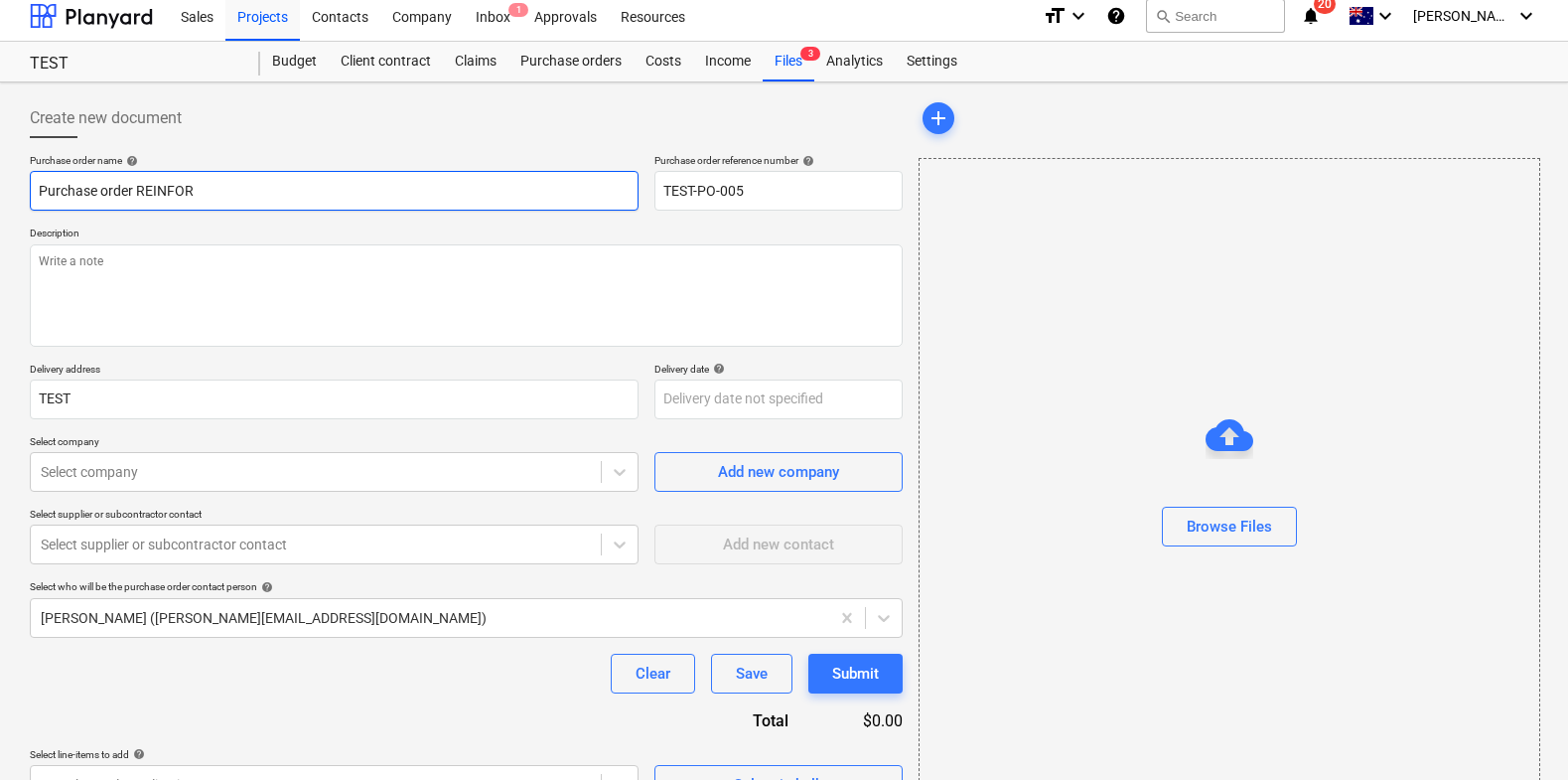 type on "x" 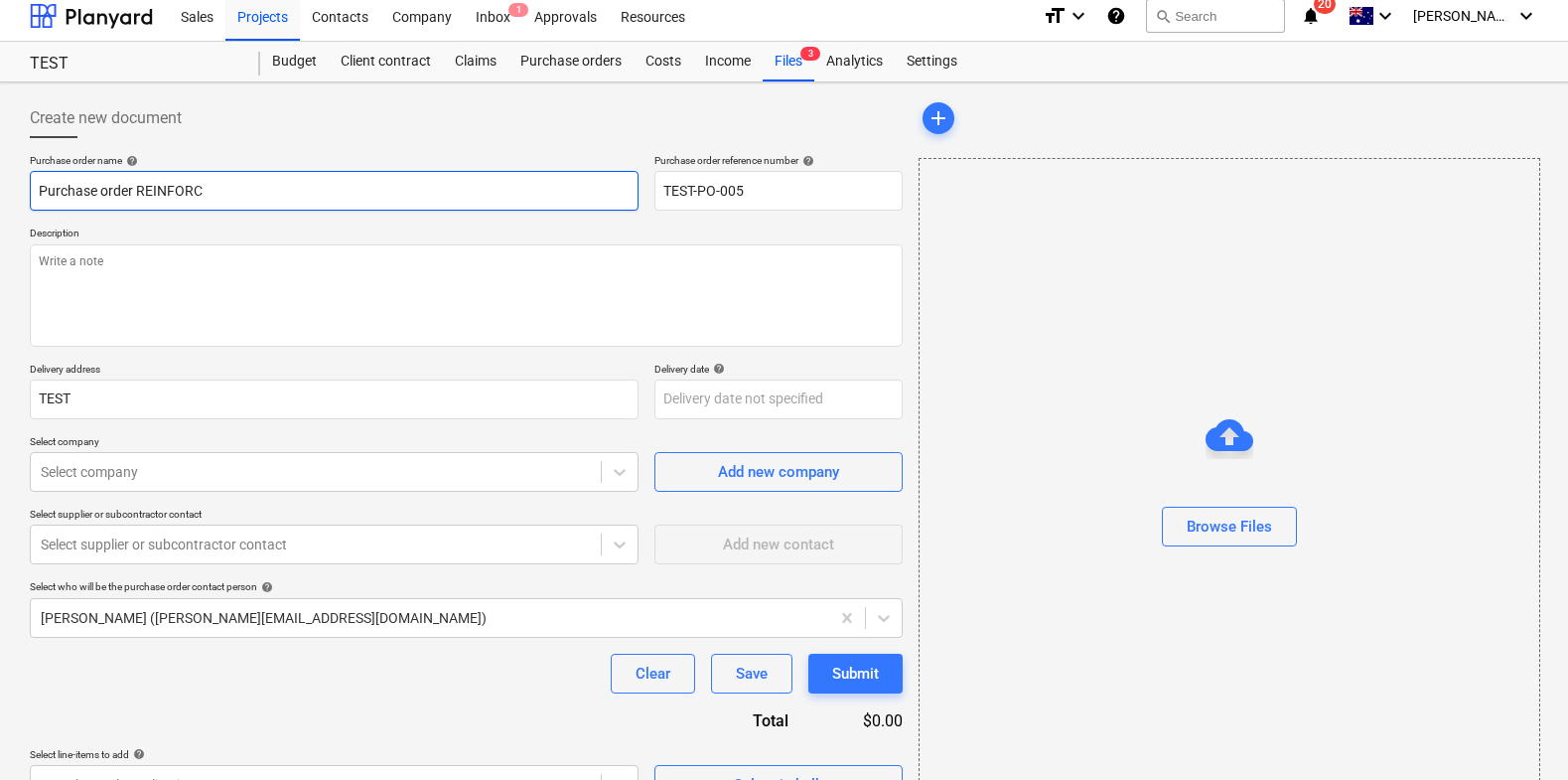 type on "x" 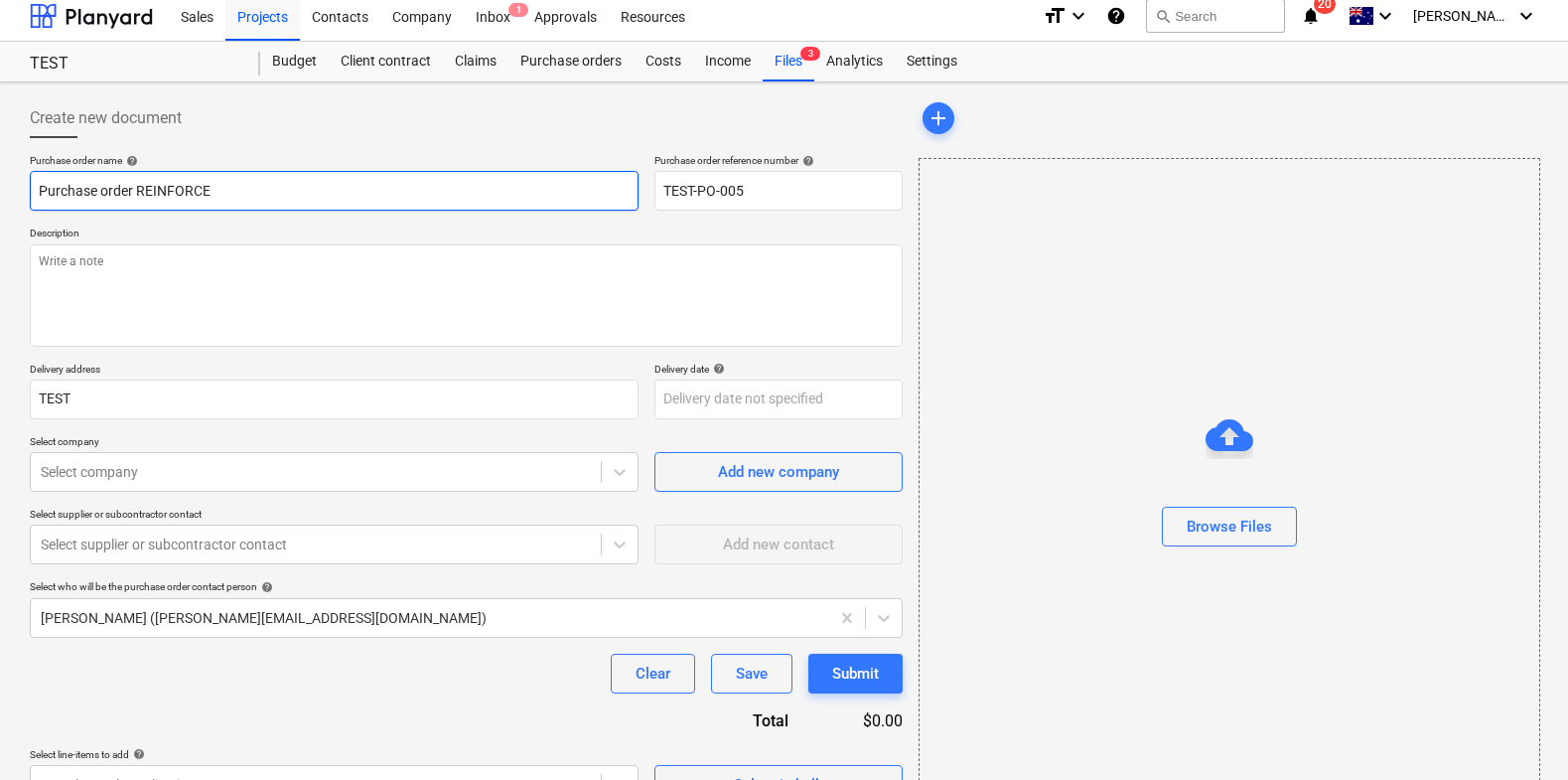 type on "x" 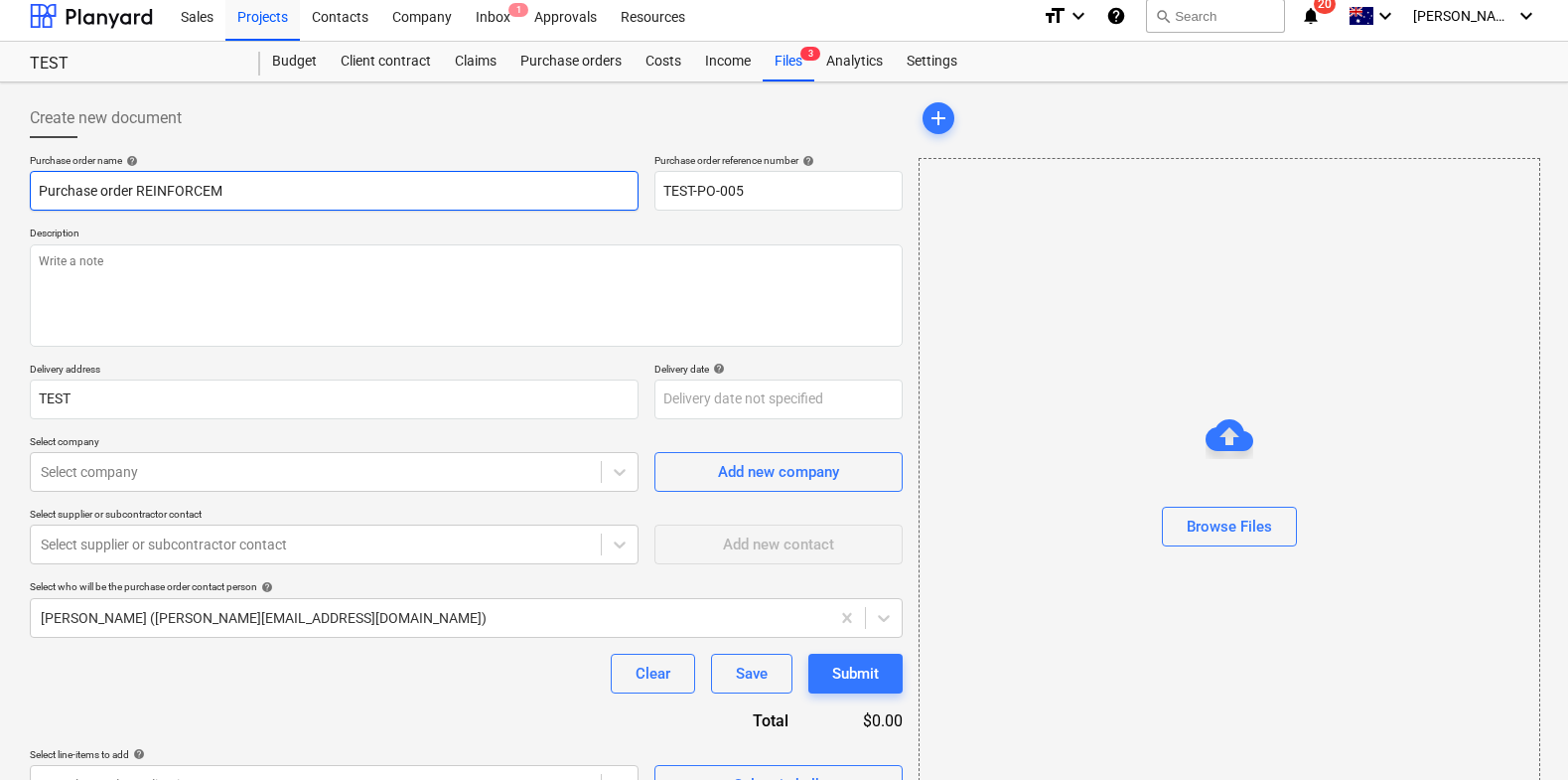 type on "x" 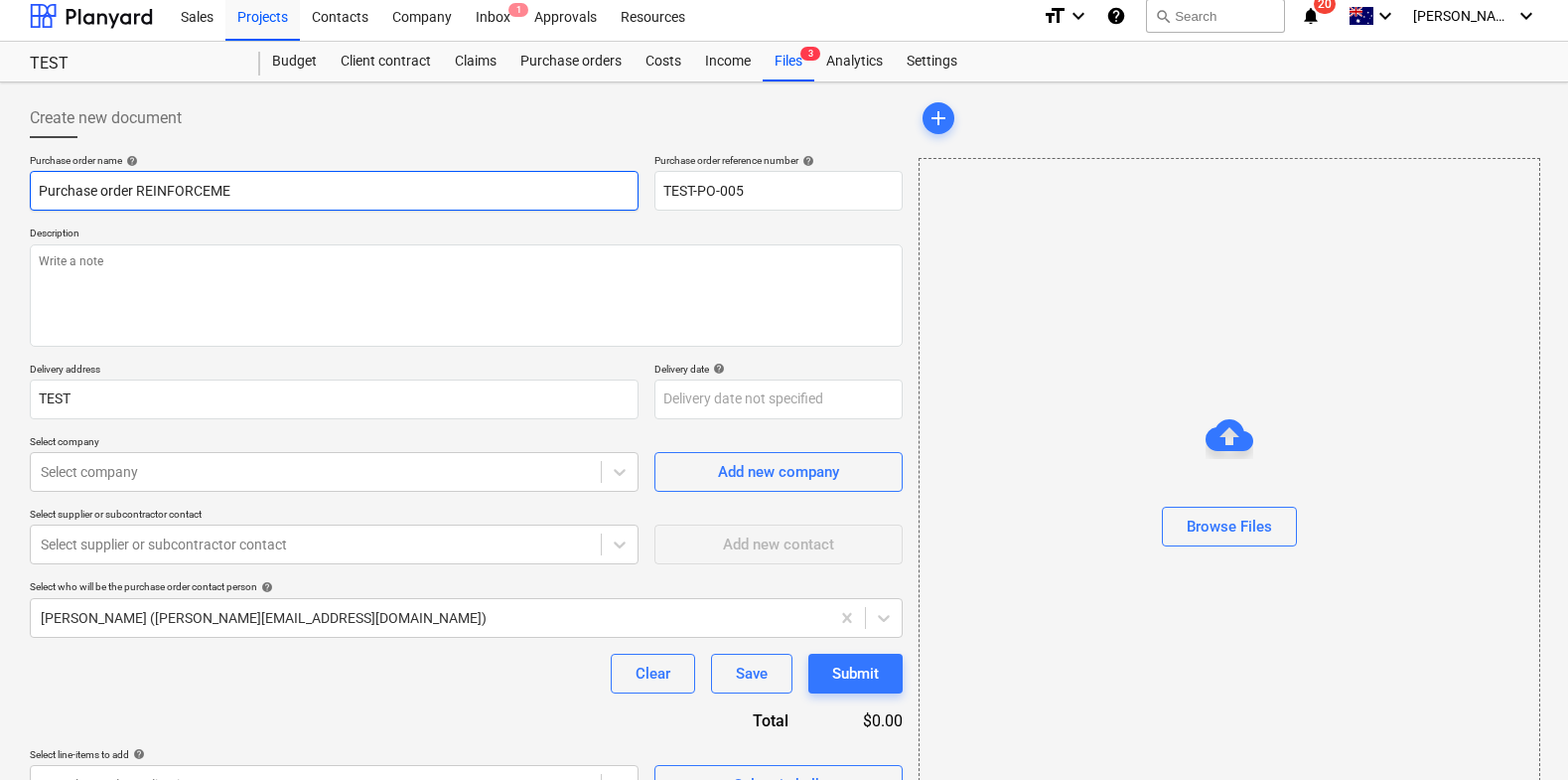 type on "x" 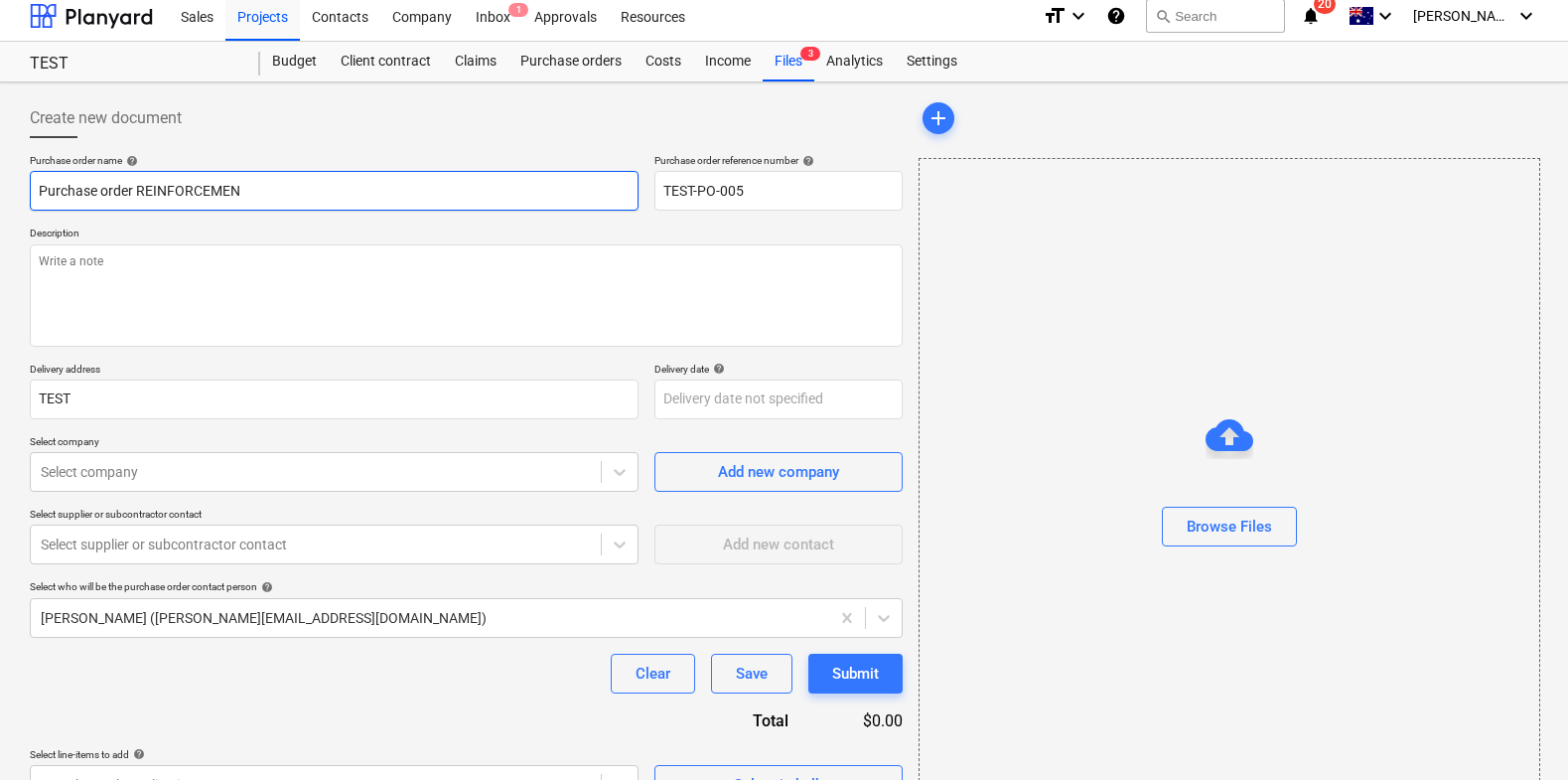 type on "x" 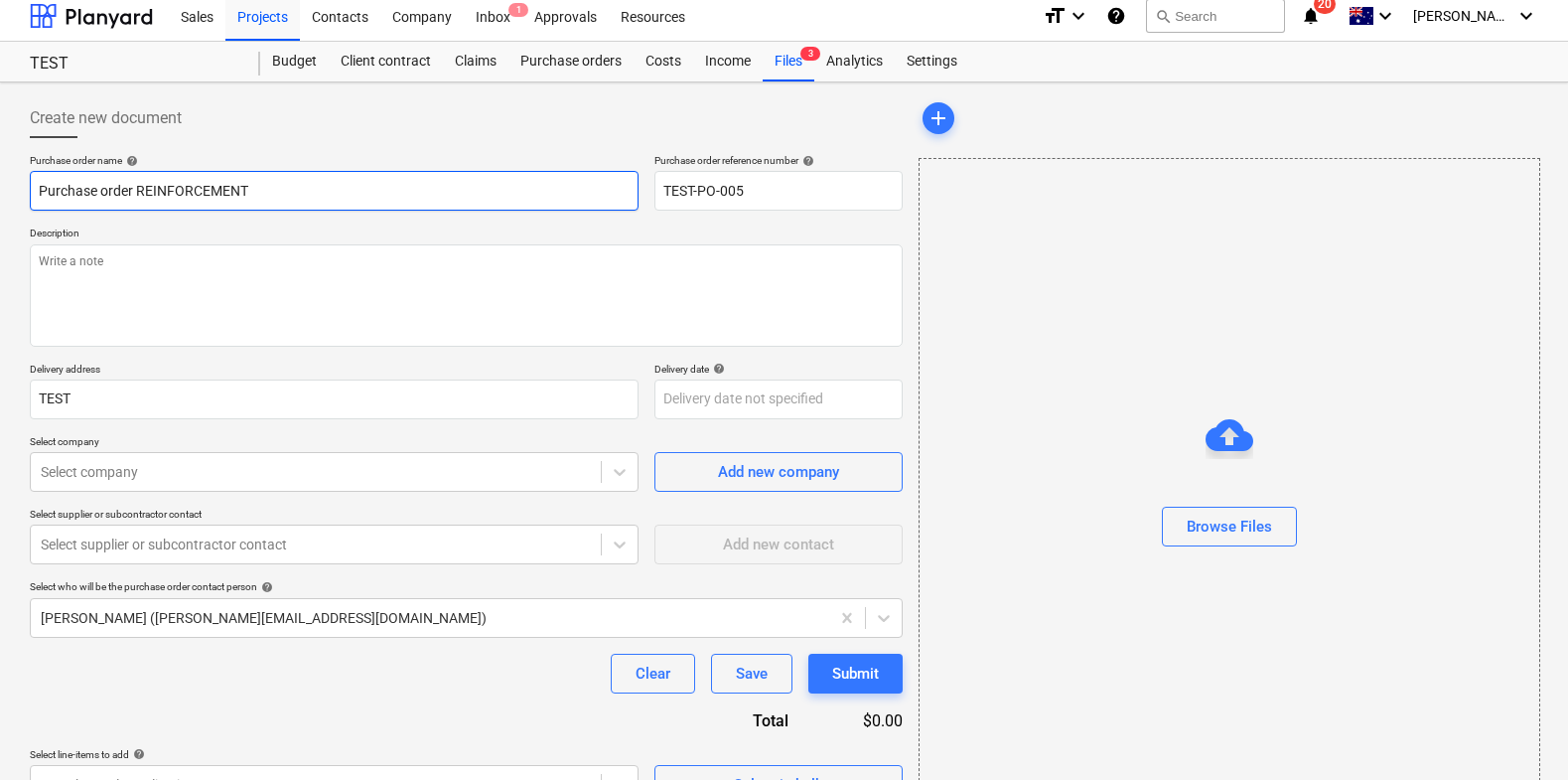 type on "x" 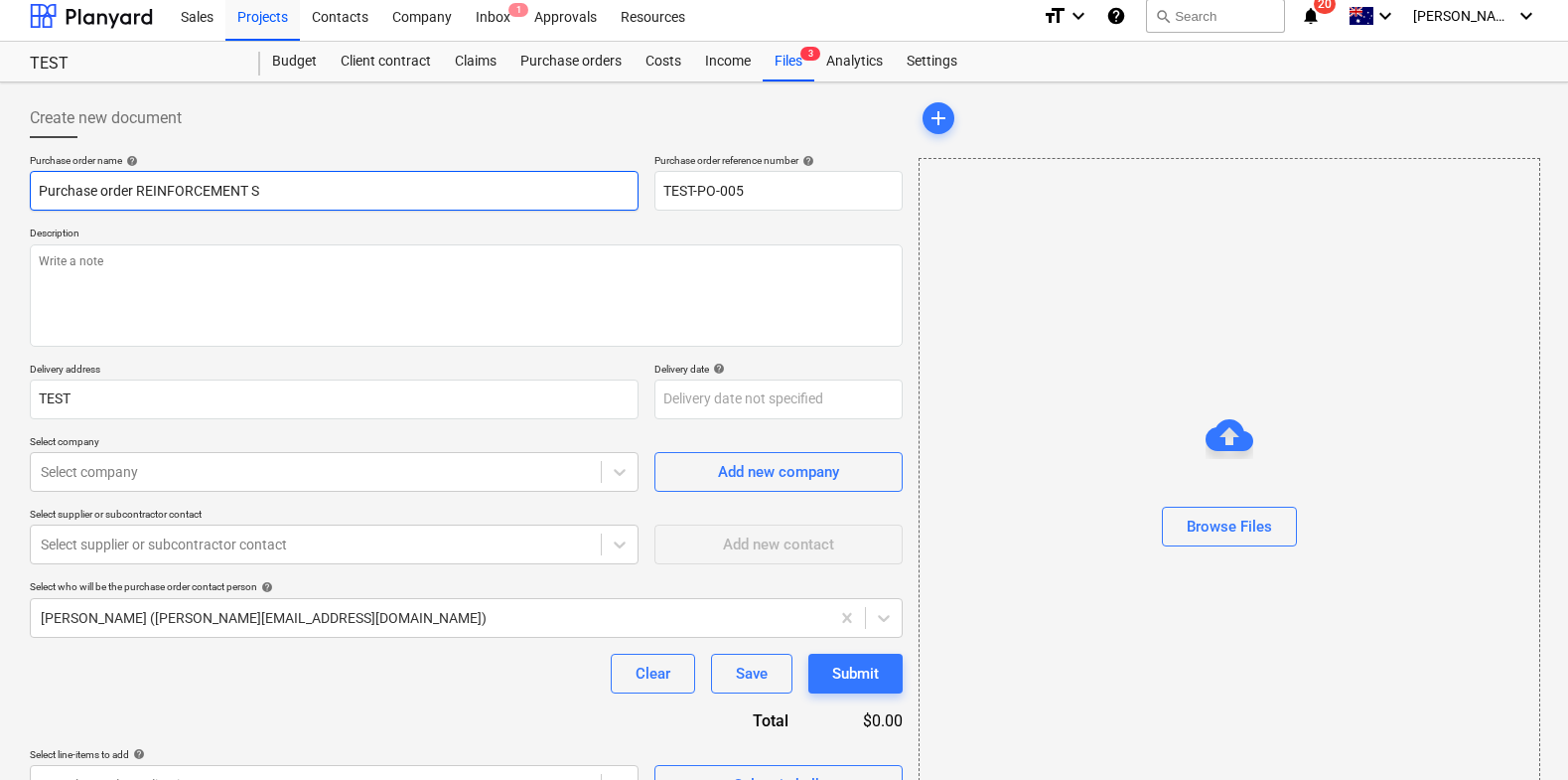 type on "x" 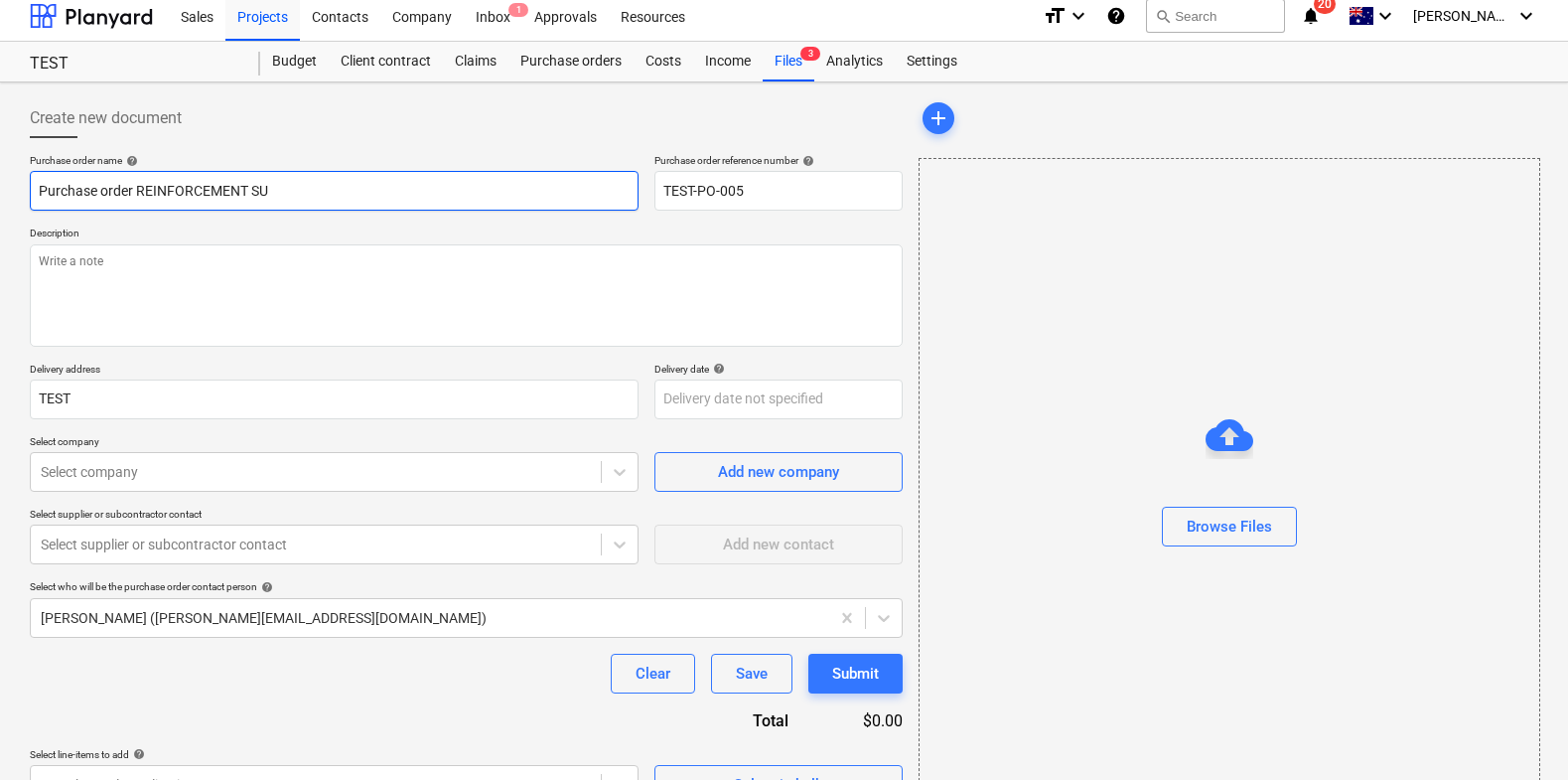 type on "x" 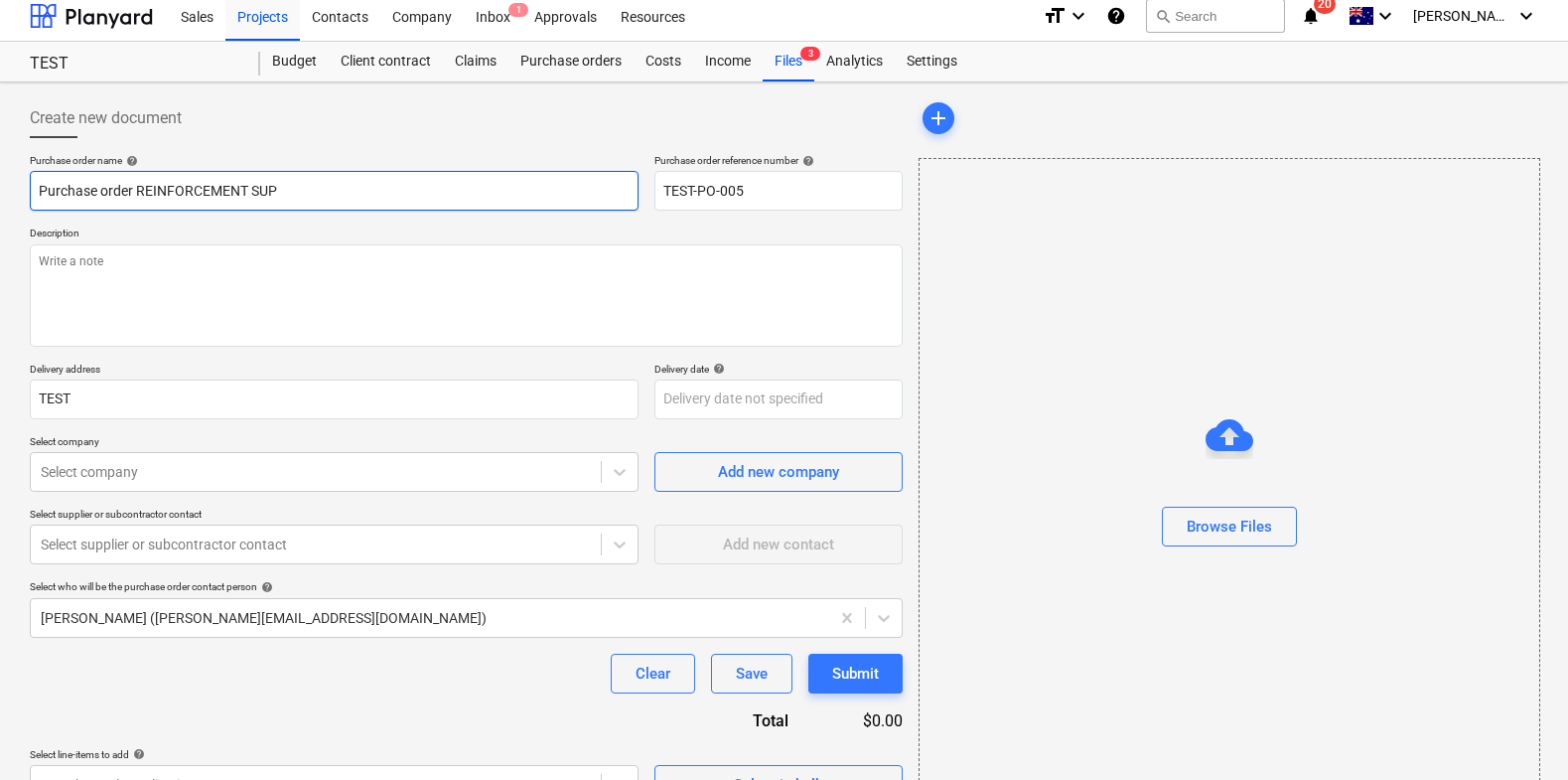 type on "x" 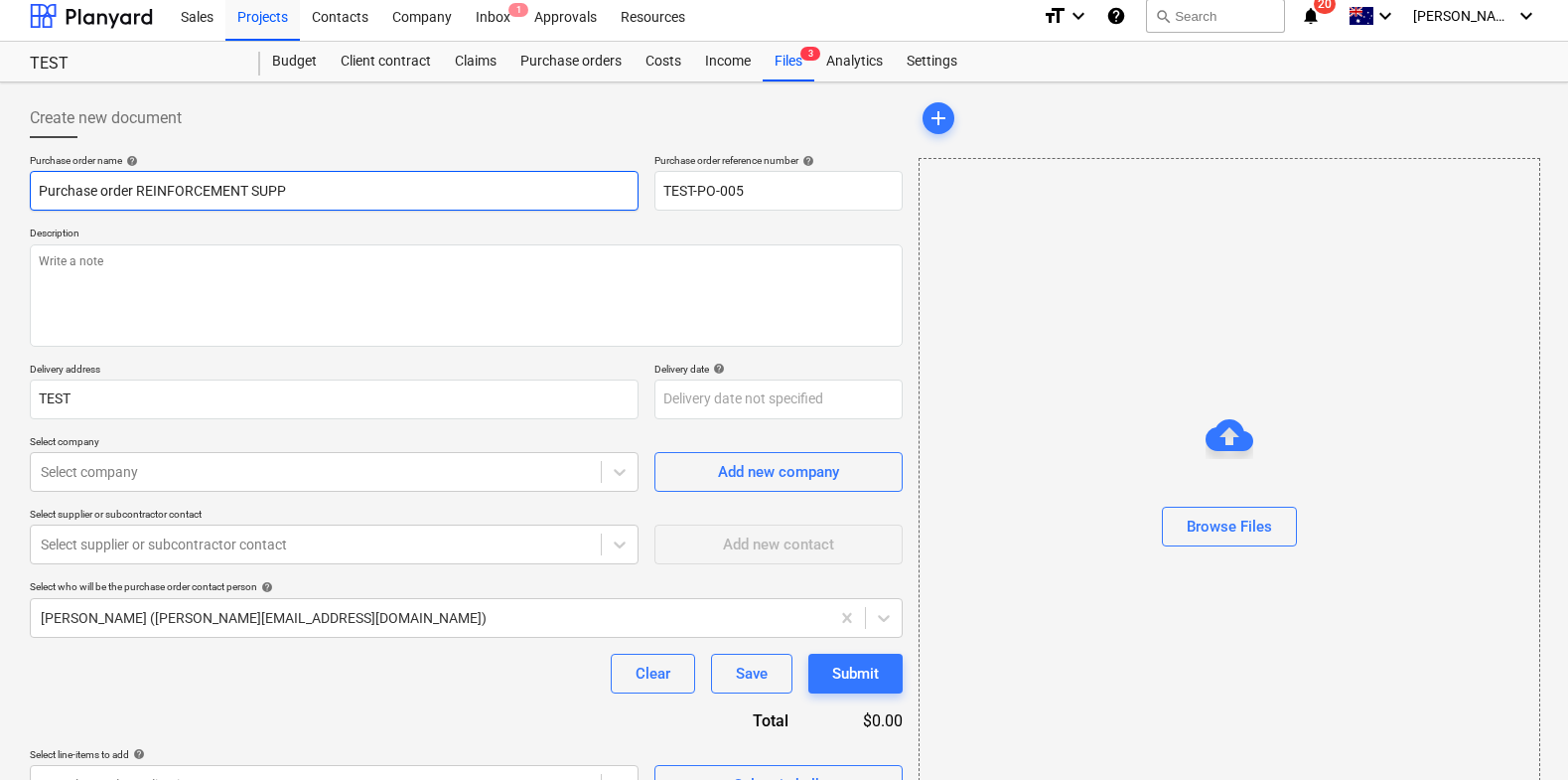 type on "x" 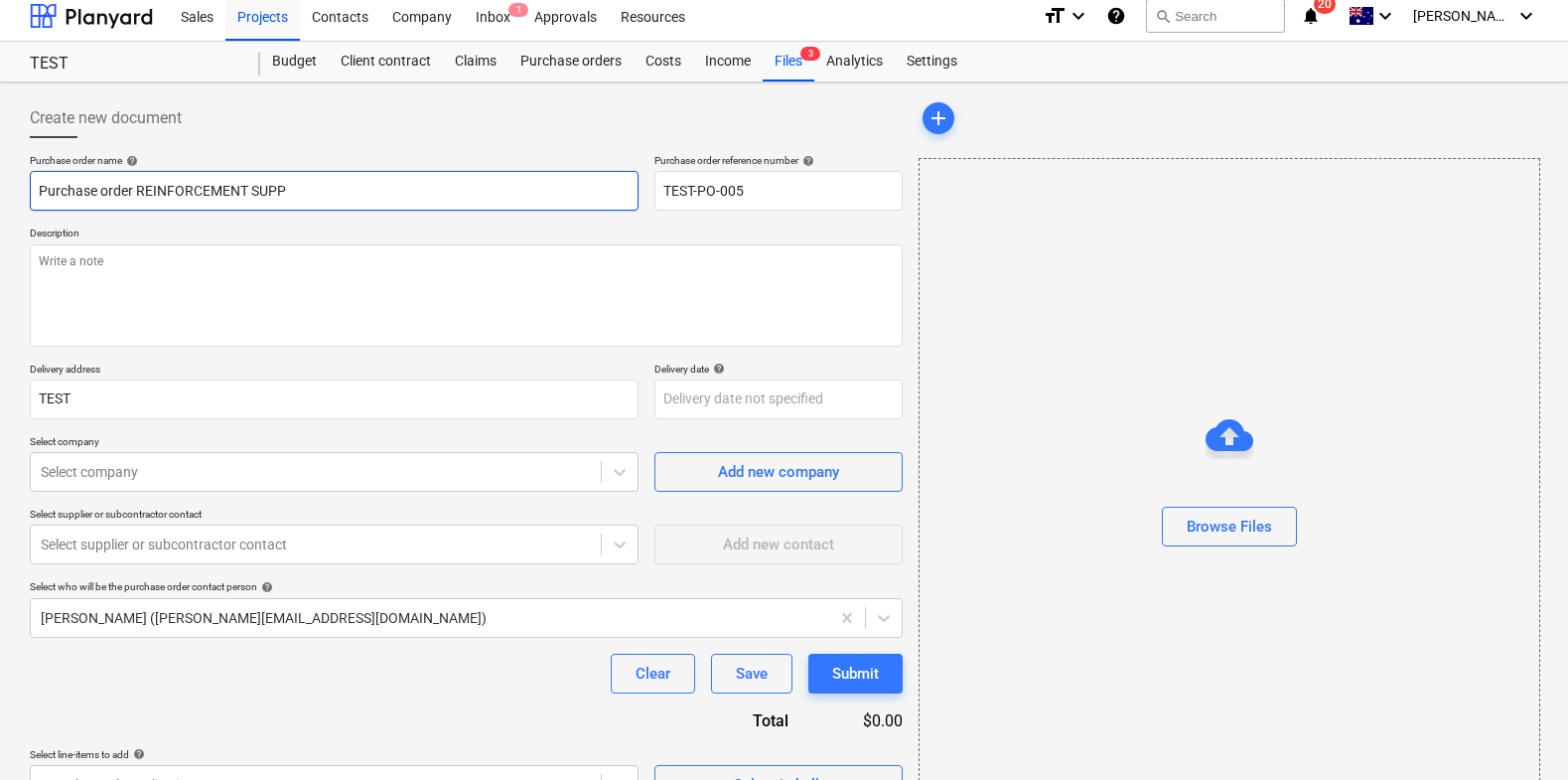 type on "Purchase order REINFORCEMENT SUPPL" 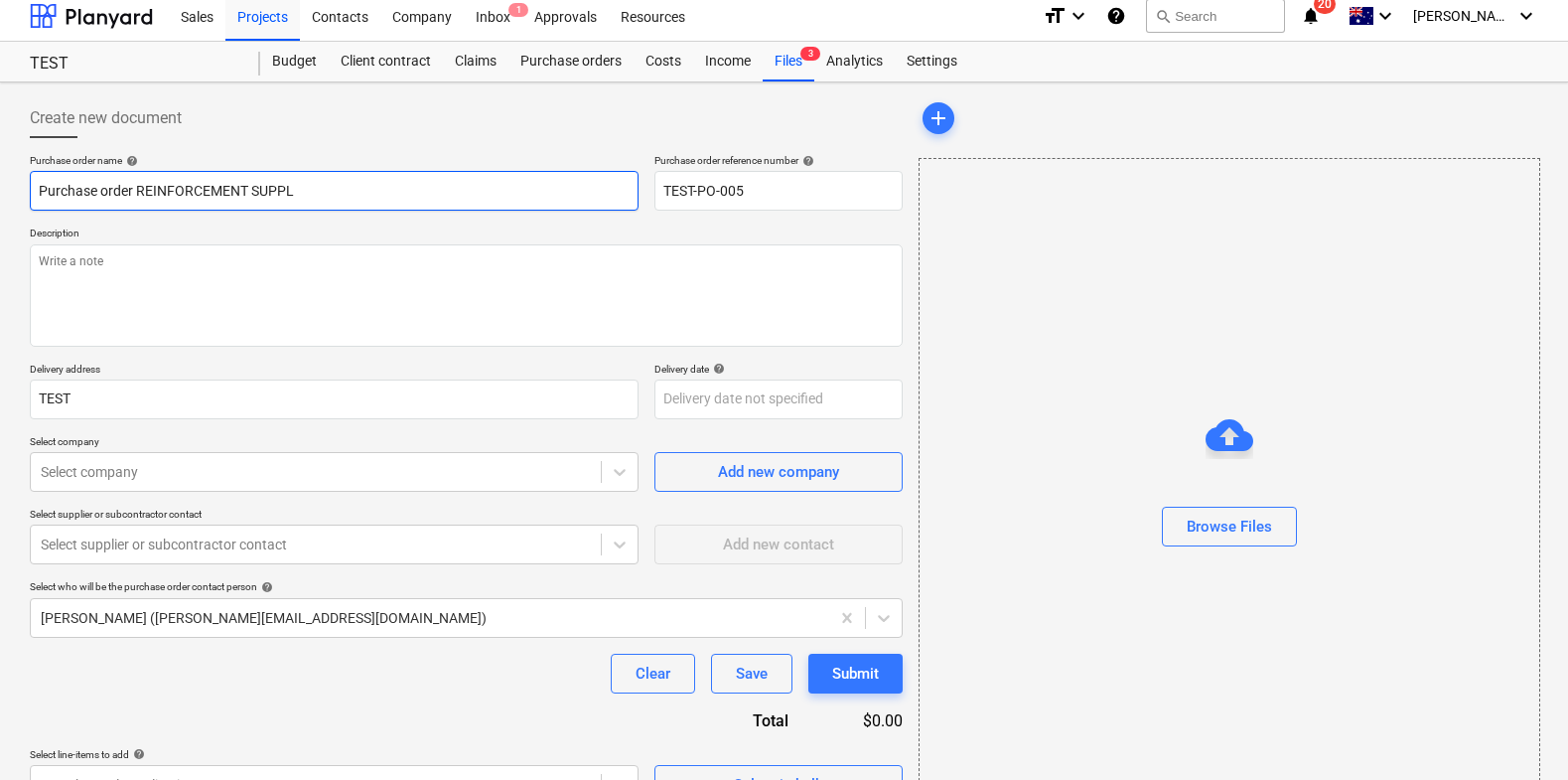 type on "x" 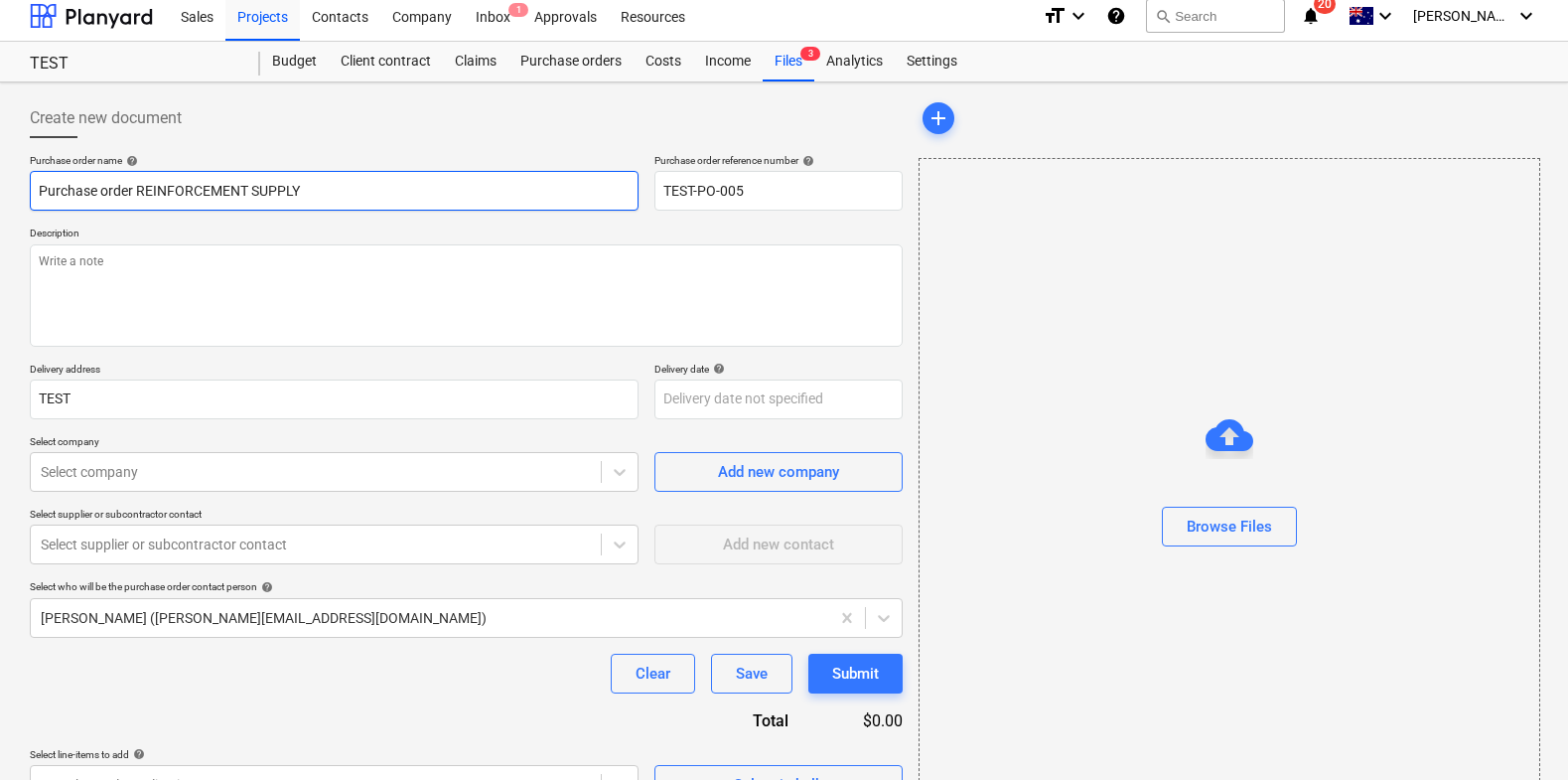 scroll, scrollTop: 21, scrollLeft: 0, axis: vertical 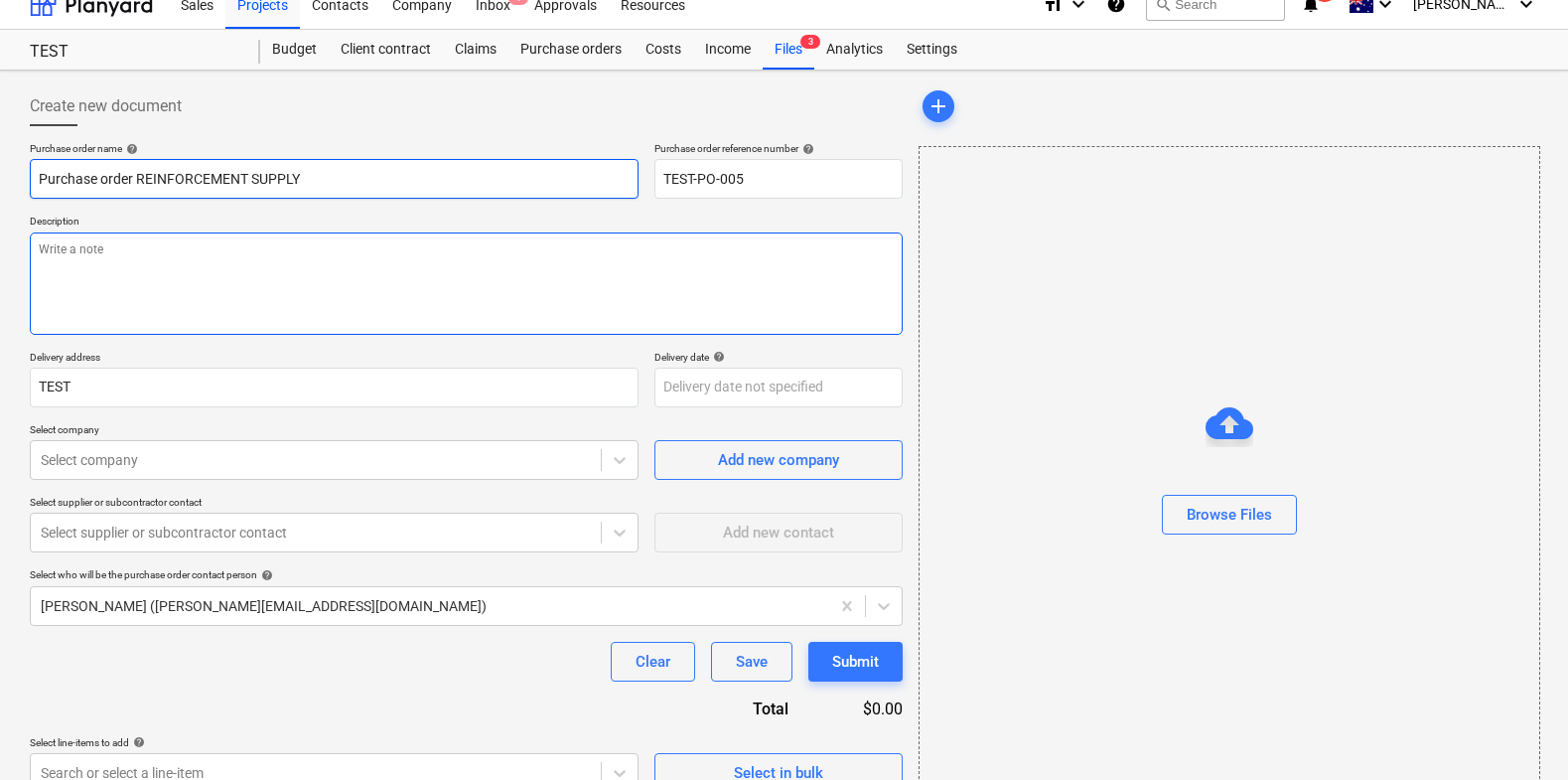 type on "Purchase order REINFORCEMENT SUPPLY" 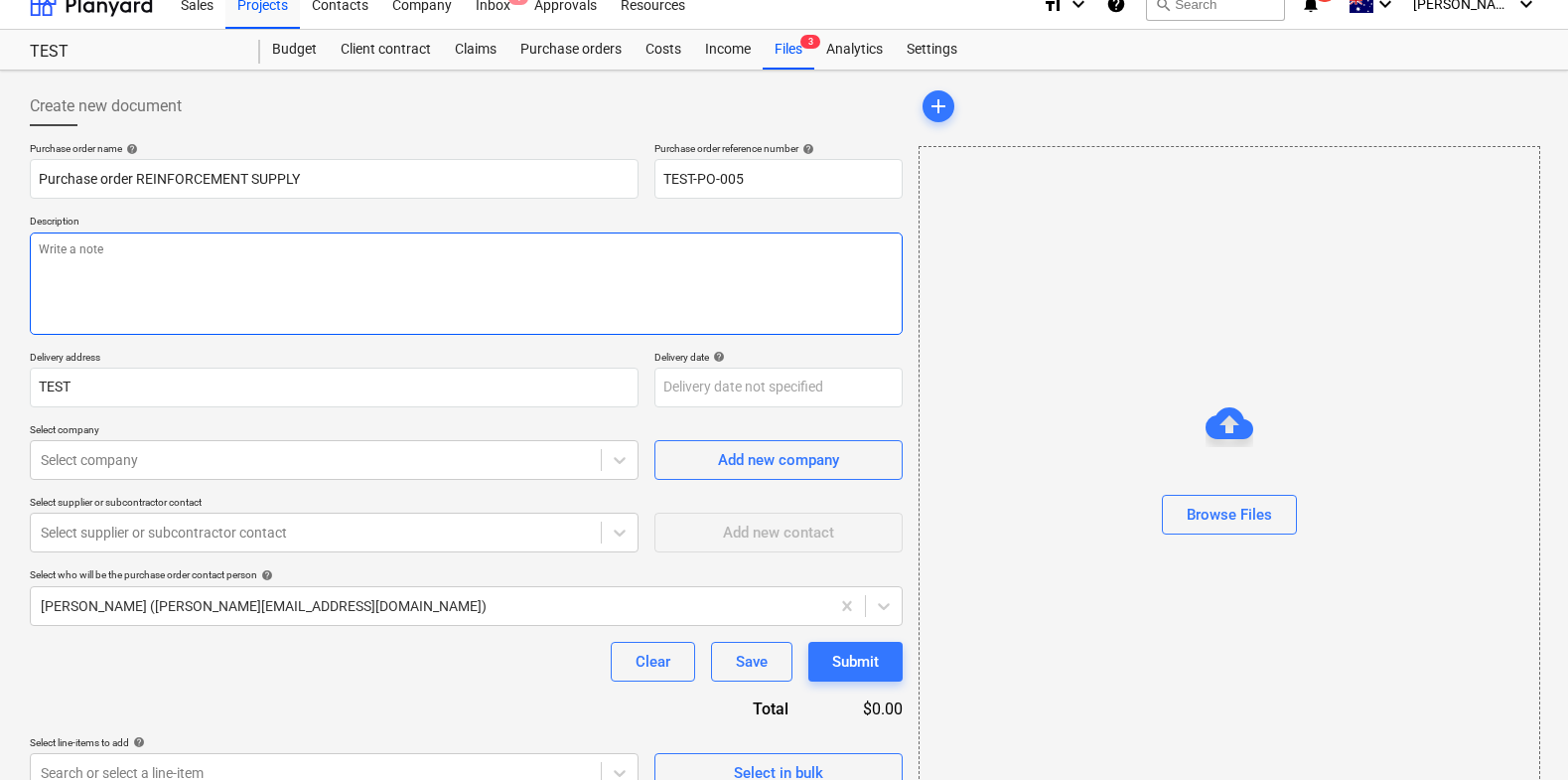 click at bounding box center [466, 283] 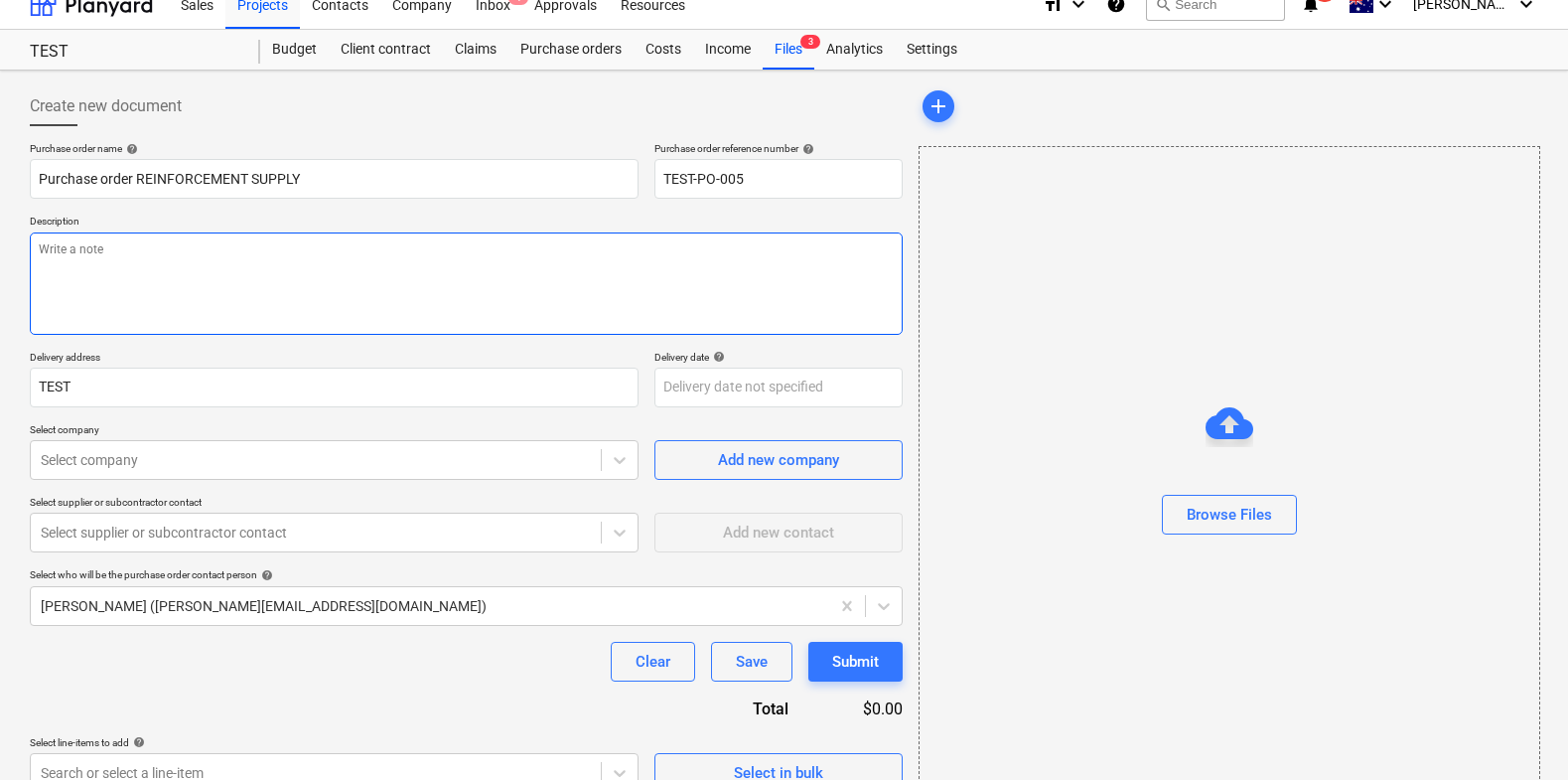 type on "x" 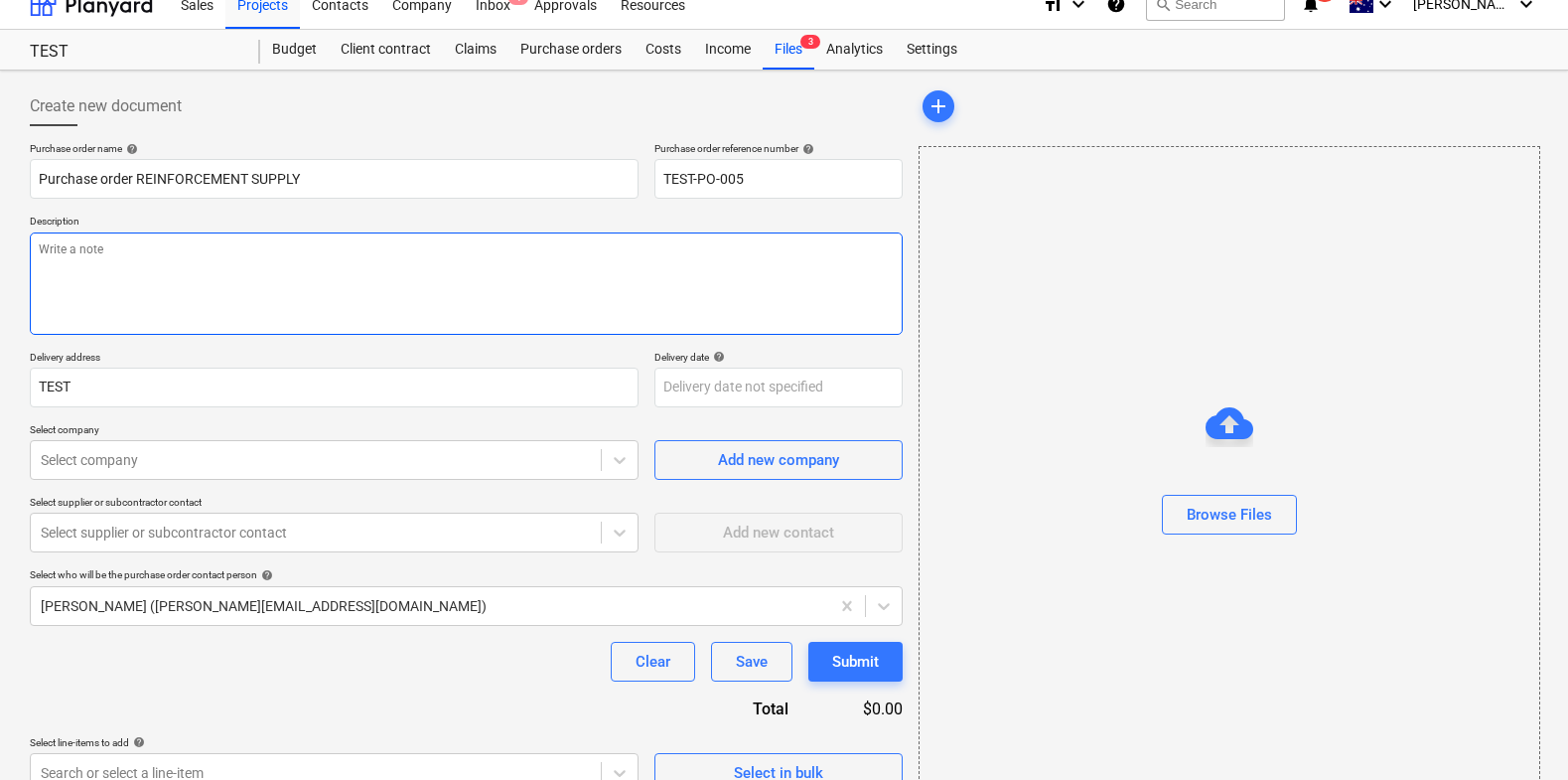 type on "R" 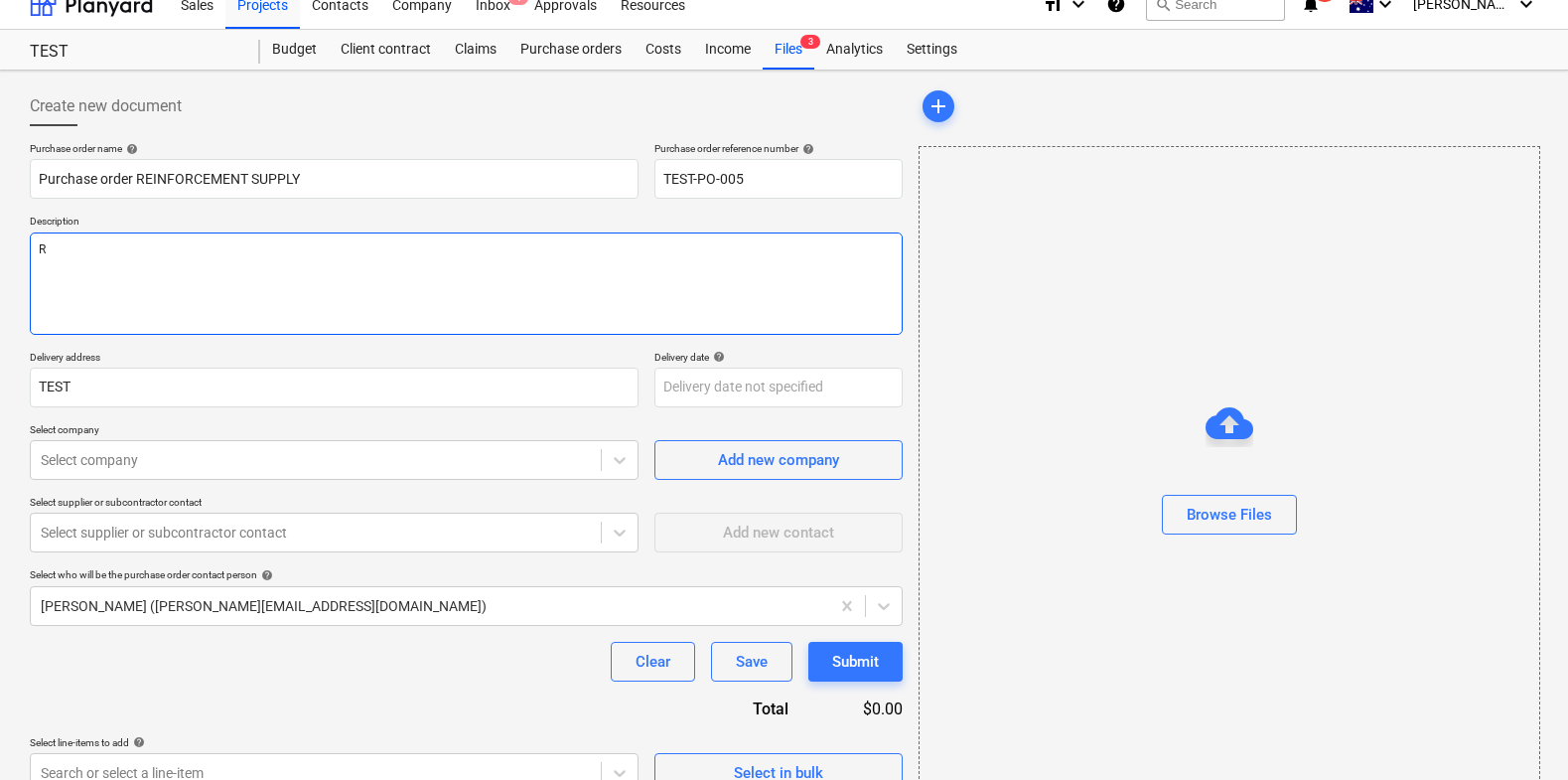 type on "x" 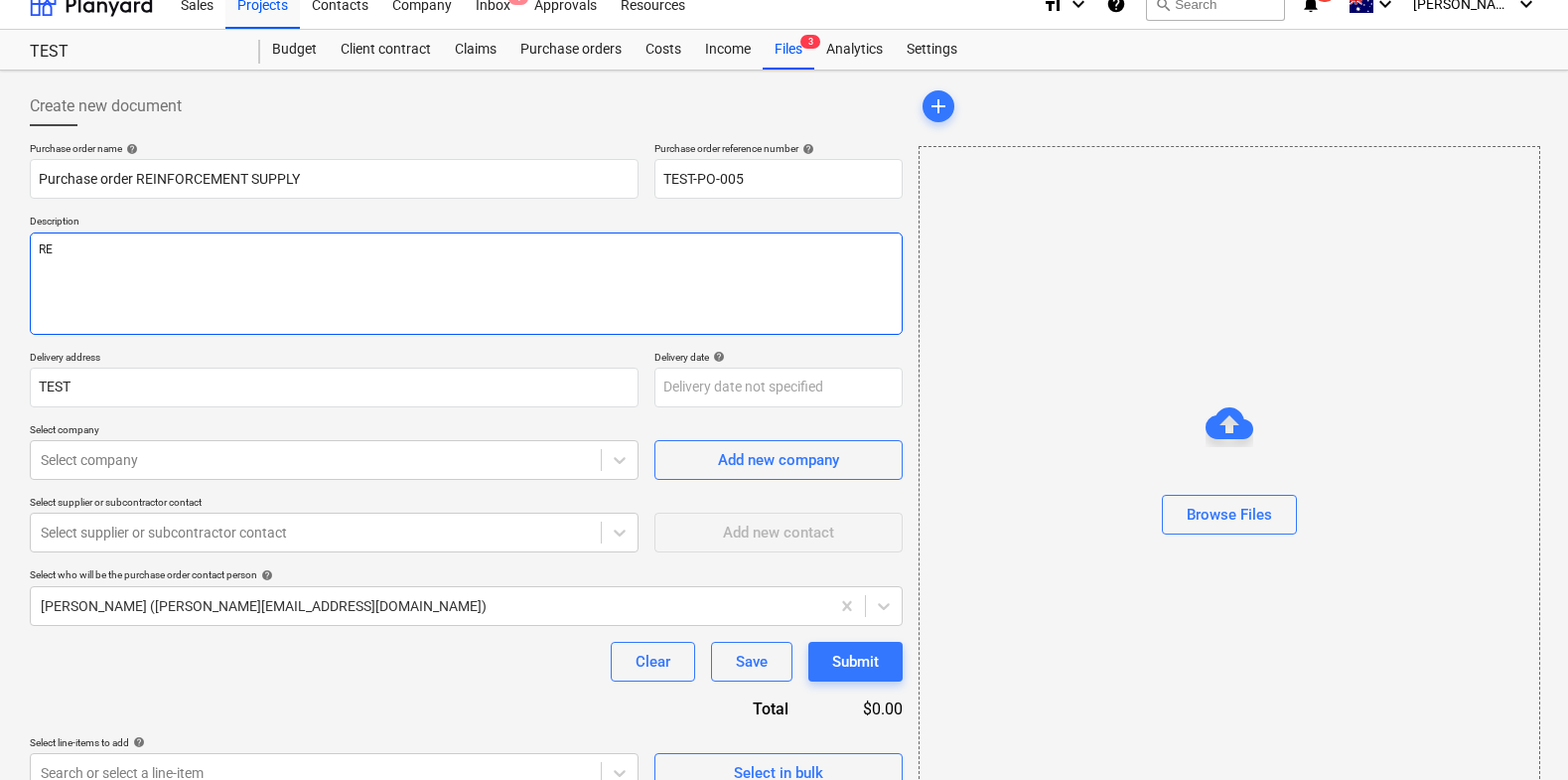 type on "x" 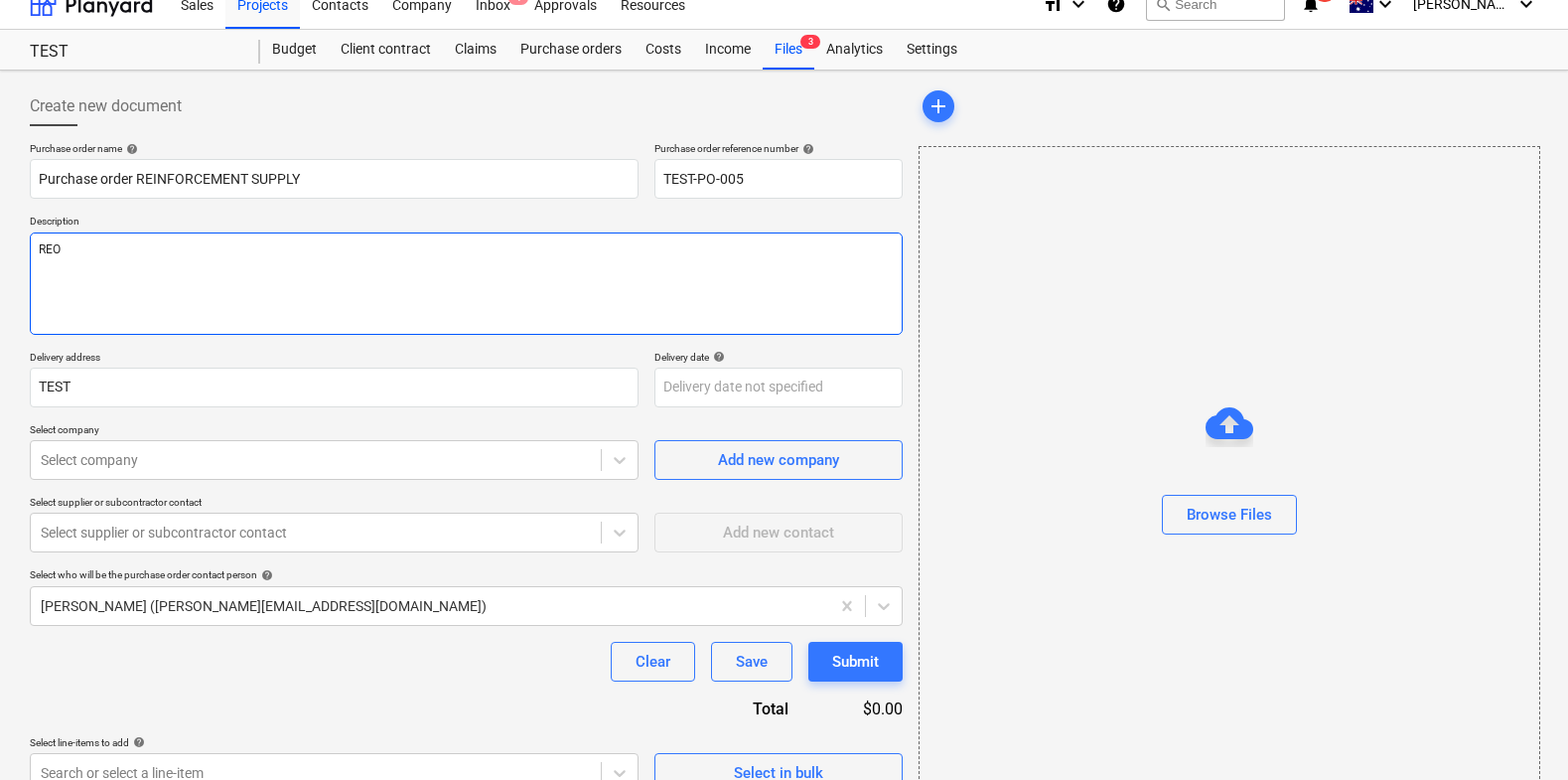 type on "REO" 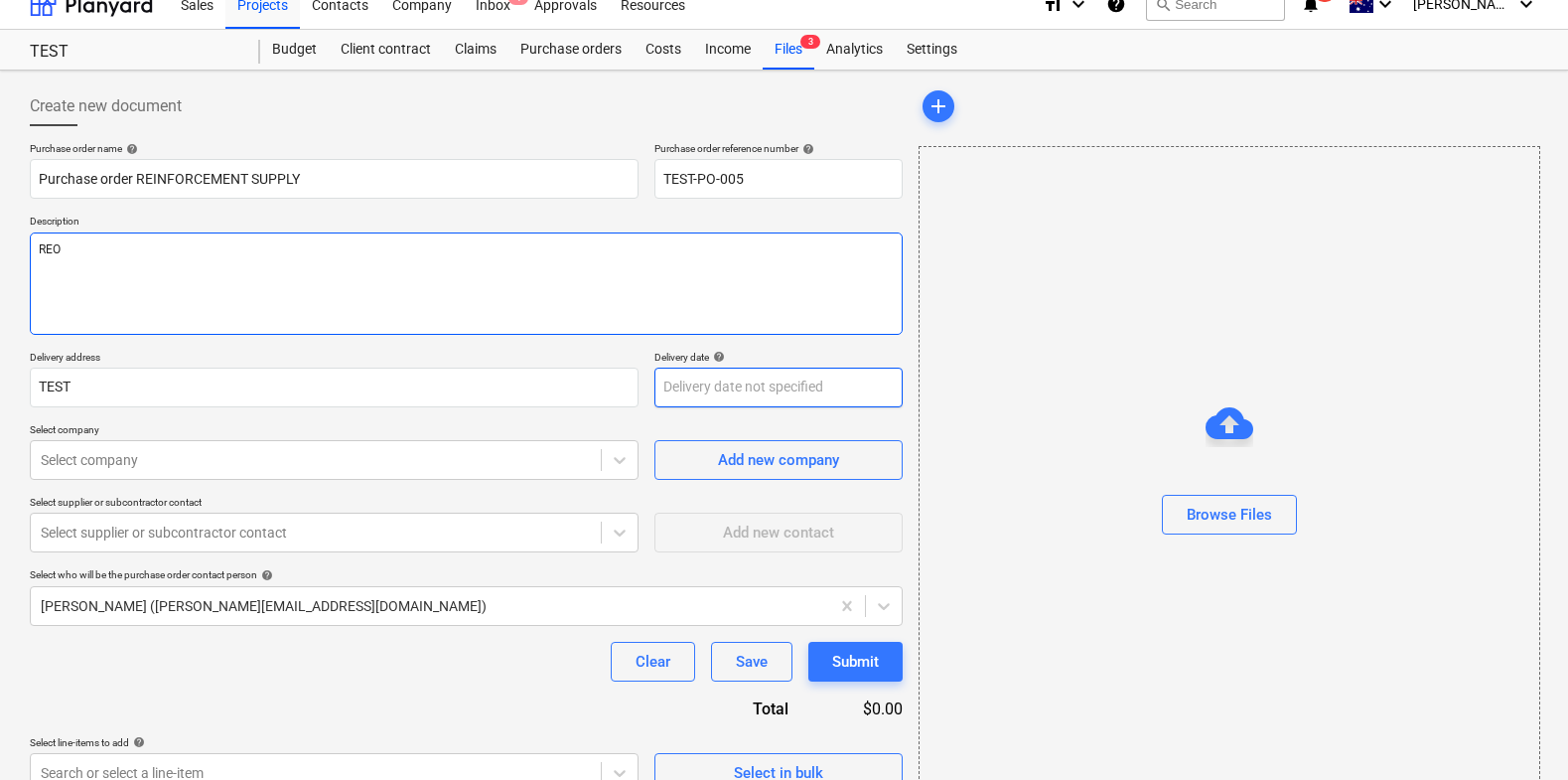 type on "x" 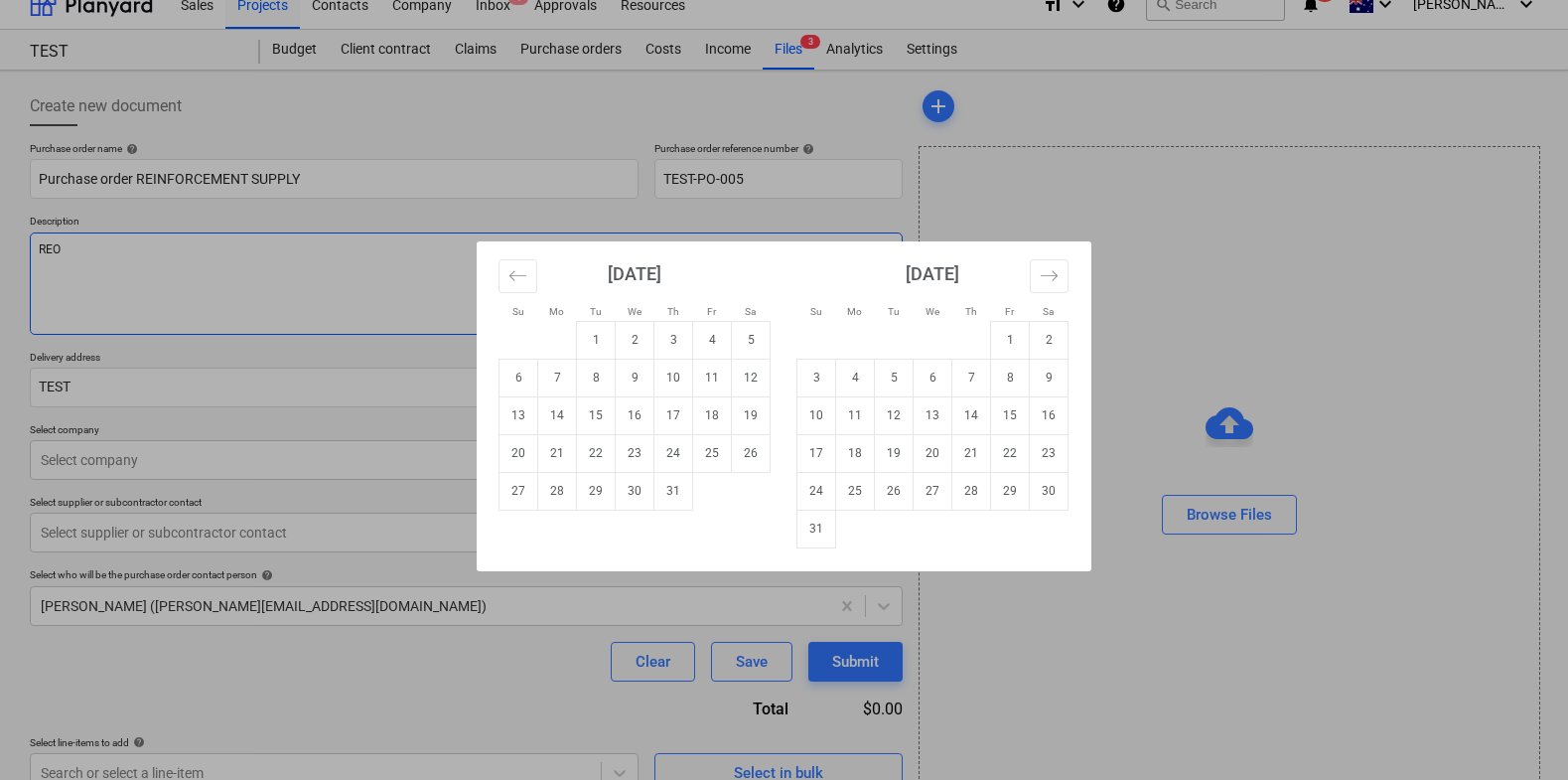 drag, startPoint x: 365, startPoint y: 233, endPoint x: 371, endPoint y: 264, distance: 31.57531 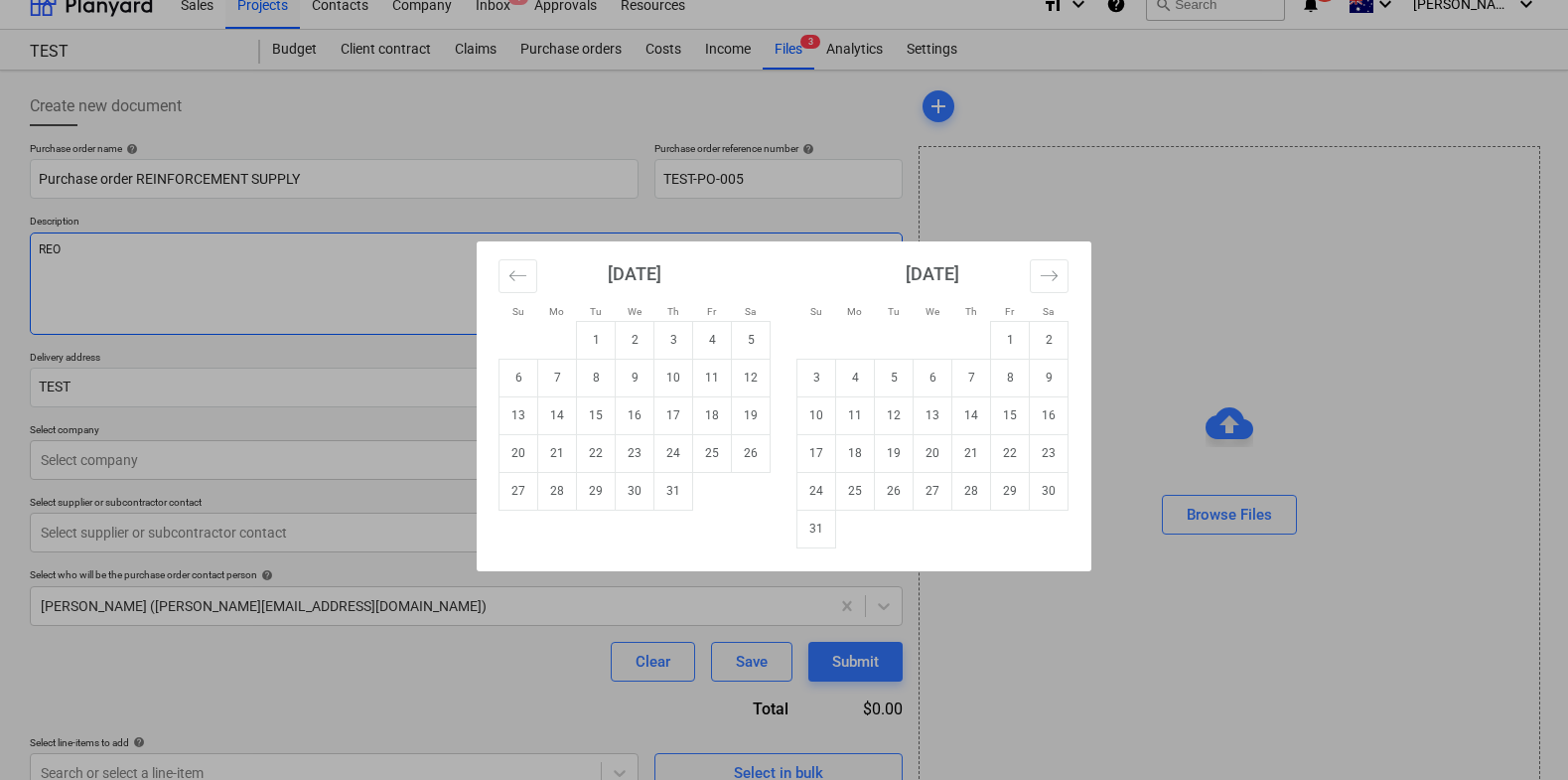click on "Su Mo Tu We Th Fr Sa Su Mo Tu We Th Fr Sa June 2025 1 2 3 4 5 6 7 8 9 10 11 12 13 14 15 16 17 18 19 20 21 22 23 24 25 26 27 28 29 30 July 2025 1 2 3 4 5 6 7 8 9 10 11 12 13 14 15 16 17 18 19 20 21 22 23 24 25 26 27 28 29 30 31 August 2025 1 2 3 4 5 6 7 8 9 10 11 12 13 14 15 16 17 18 19 20 21 22 23 24 25 26 27 28 29 30 31 September 2025 1 2 3 4 5 6 7 8 9 10 11 12 13 14 15 16 17 18 19 20 21 22 23 24 25 26 27 28 29 30" at bounding box center (784, 390) 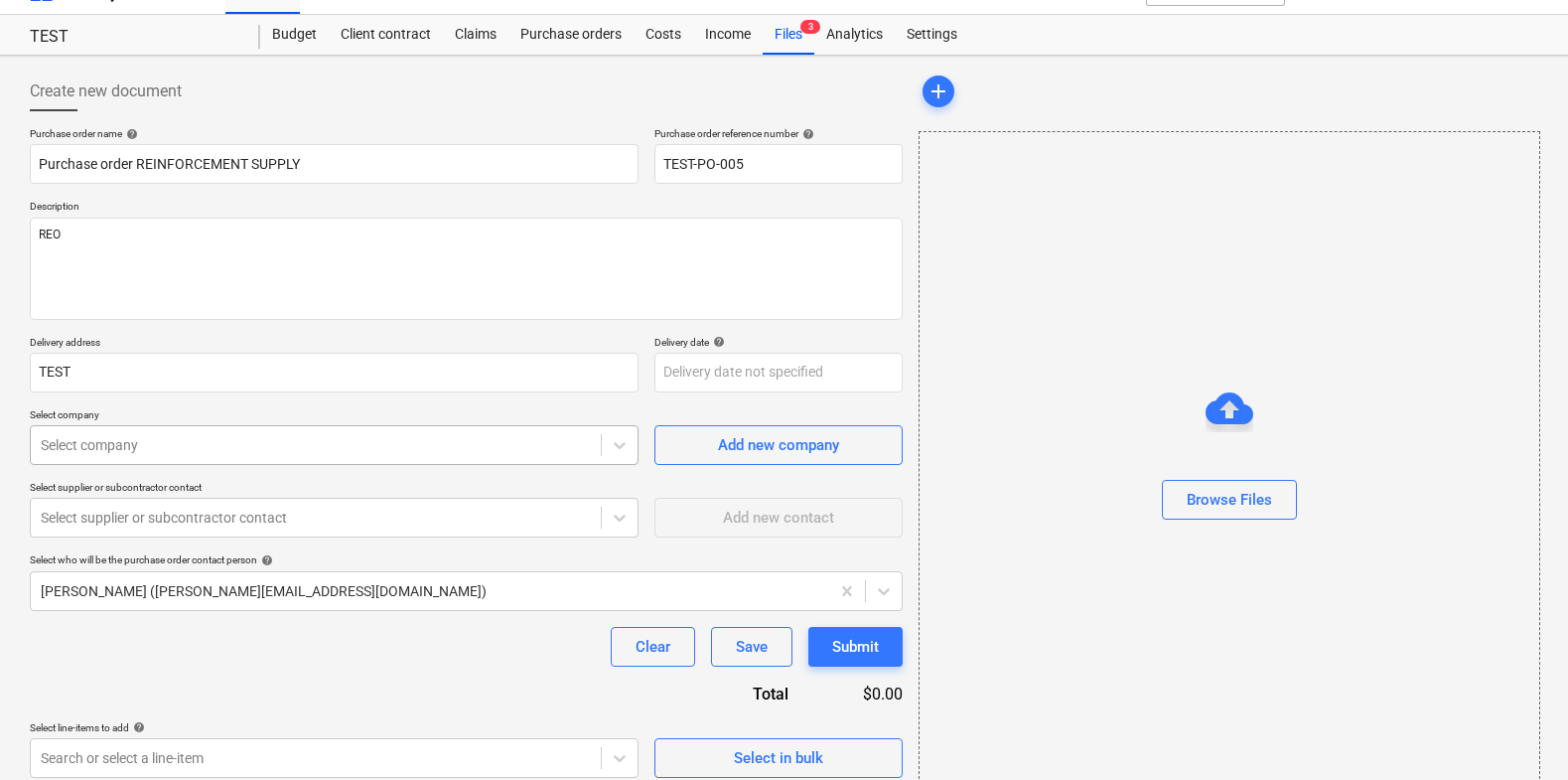click on "Select company" at bounding box center [334, 445] 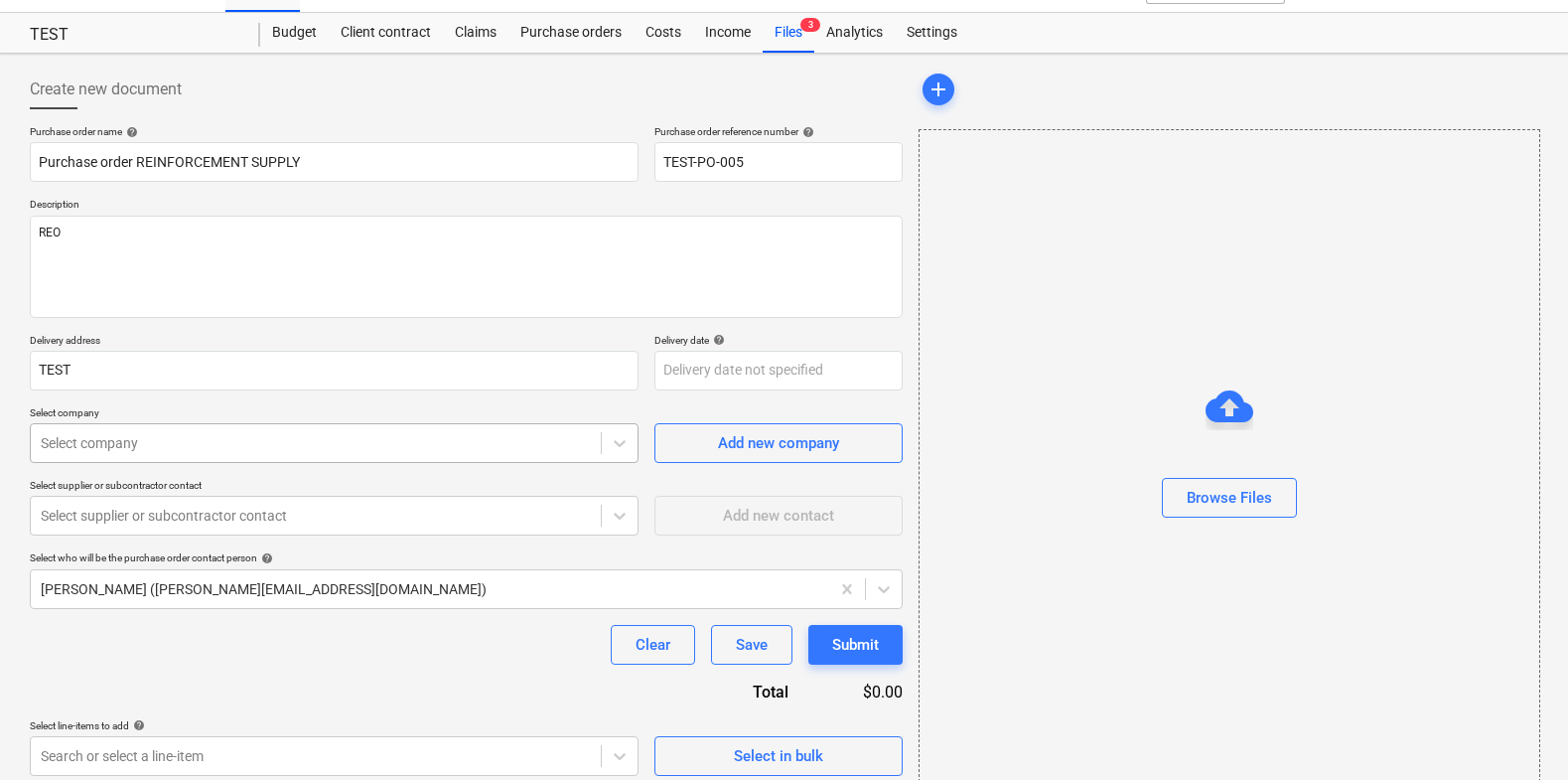 scroll, scrollTop: 39, scrollLeft: 0, axis: vertical 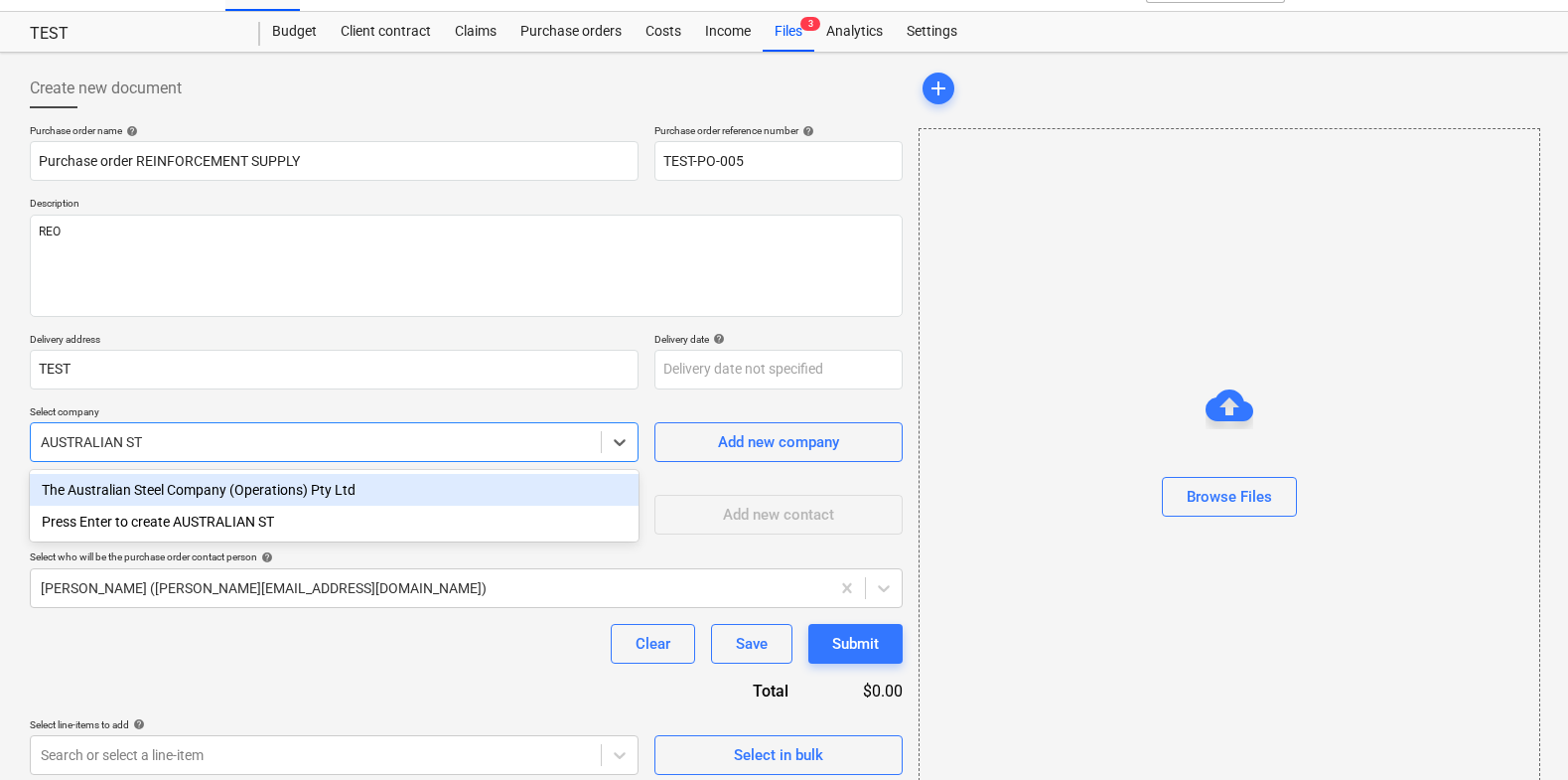 type on "AUSTRALIAN STE" 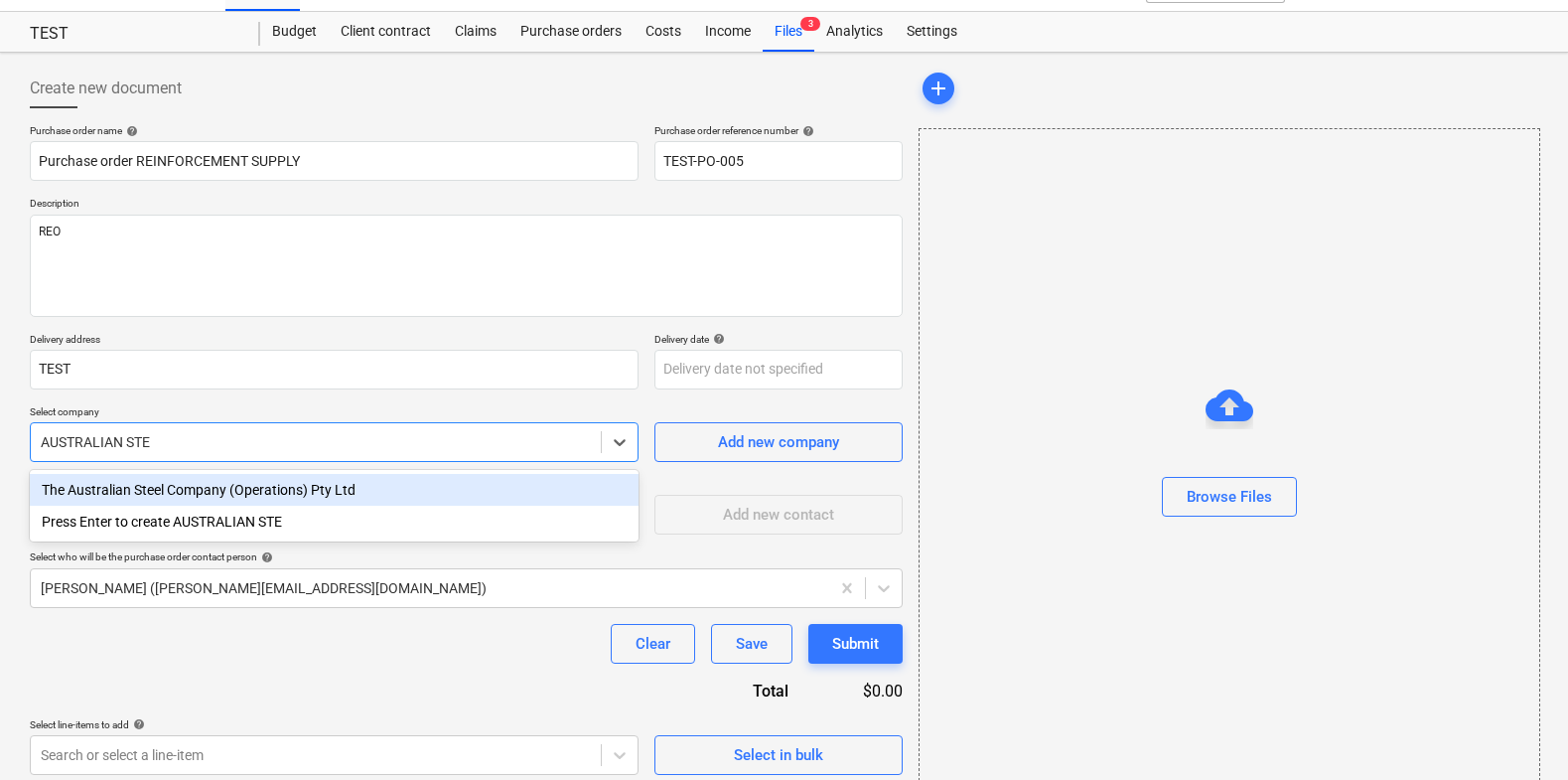 type on "x" 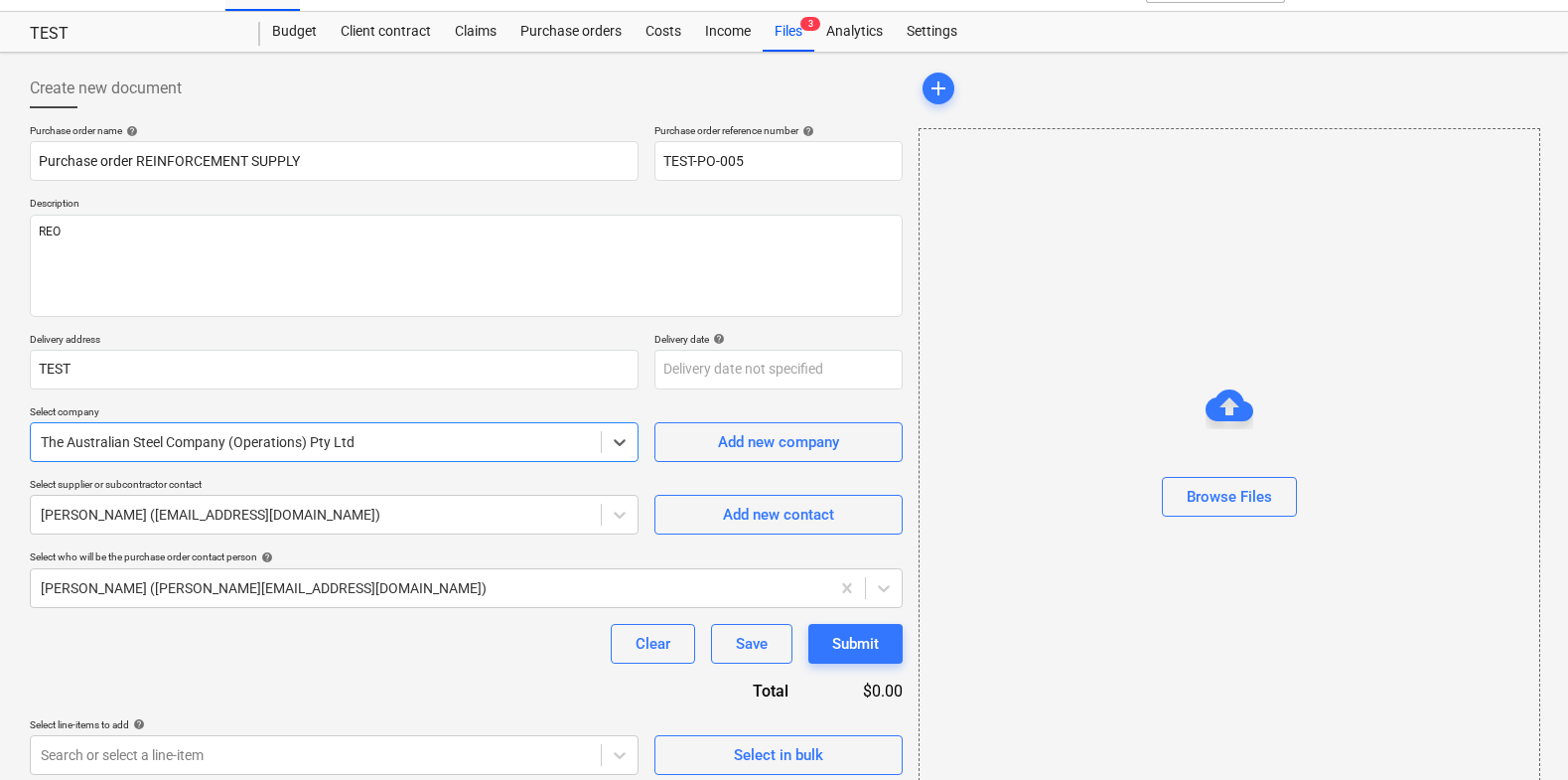 scroll, scrollTop: 61, scrollLeft: 0, axis: vertical 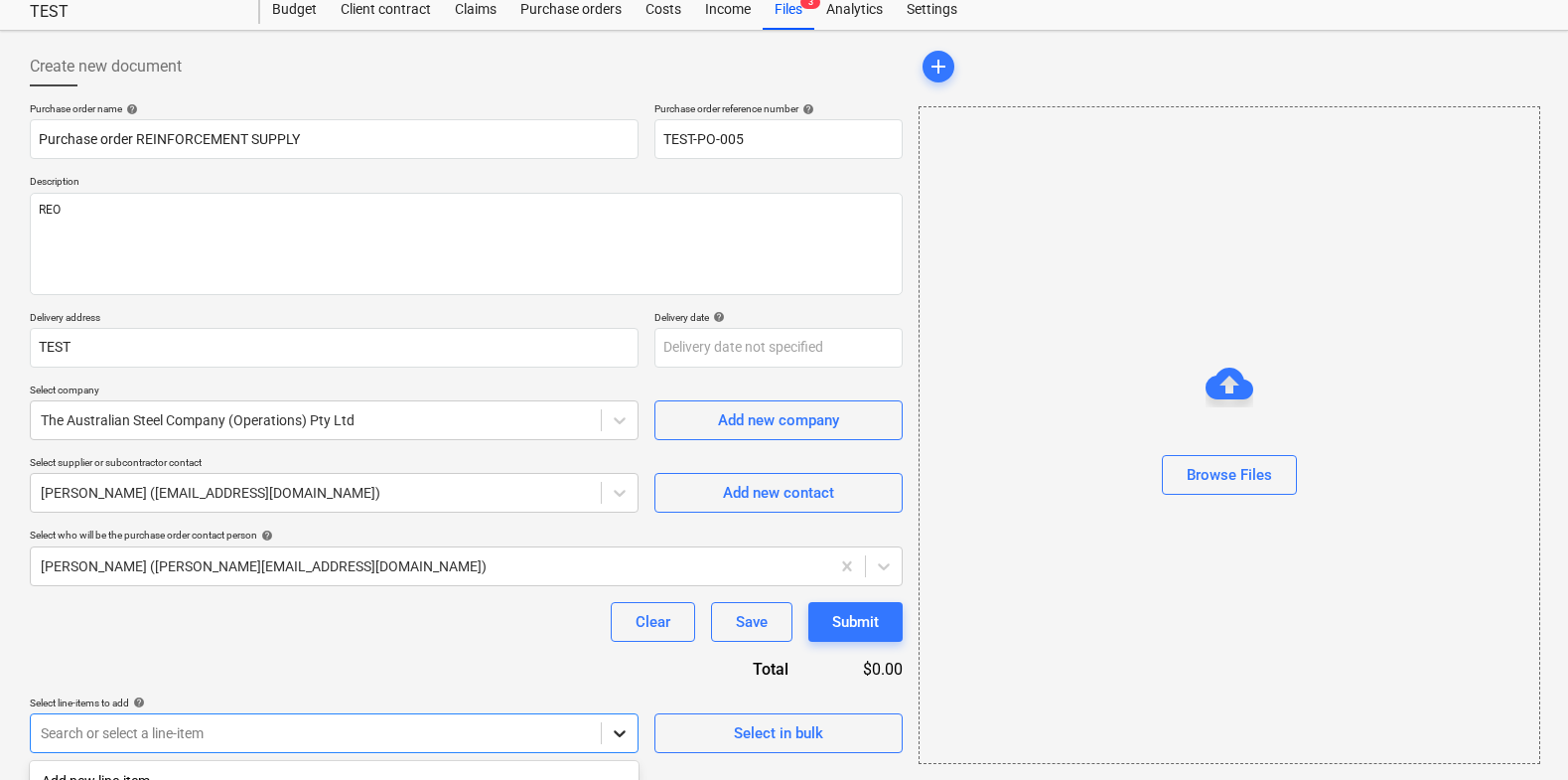 click on "Sales Projects Contacts Company Inbox 1 Approvals Resources format_size keyboard_arrow_down help search Search notifications 20 keyboard_arrow_down M. Lebon keyboard_arrow_down TEST Budget Client contract Claims Purchase orders Costs Income Files 3 Analytics Settings Create new document Purchase order name help Purchase order REINFORCEMENT SUPPLY Purchase order reference number help TEST-PO-005 Description REO Delivery address TEST Delivery date help Press the down arrow key to interact with the calendar and
select a date. Press the question mark key to get the keyboard shortcuts for changing dates. Select company The Australian Steel Company (Operations) Pty Ltd   Add new company Select supplier or subcontractor contact Renea Balmer (nationalcredit@arcreo.com.au) Add new contact Select who will be the purchase order contact person help Matt Lebon (matt@epixbuild.com.au) Clear Save Submit Total $0.00 Select line-items to add help Search or select a line-item Select in bulk add Browse Files" at bounding box center [784, 329] 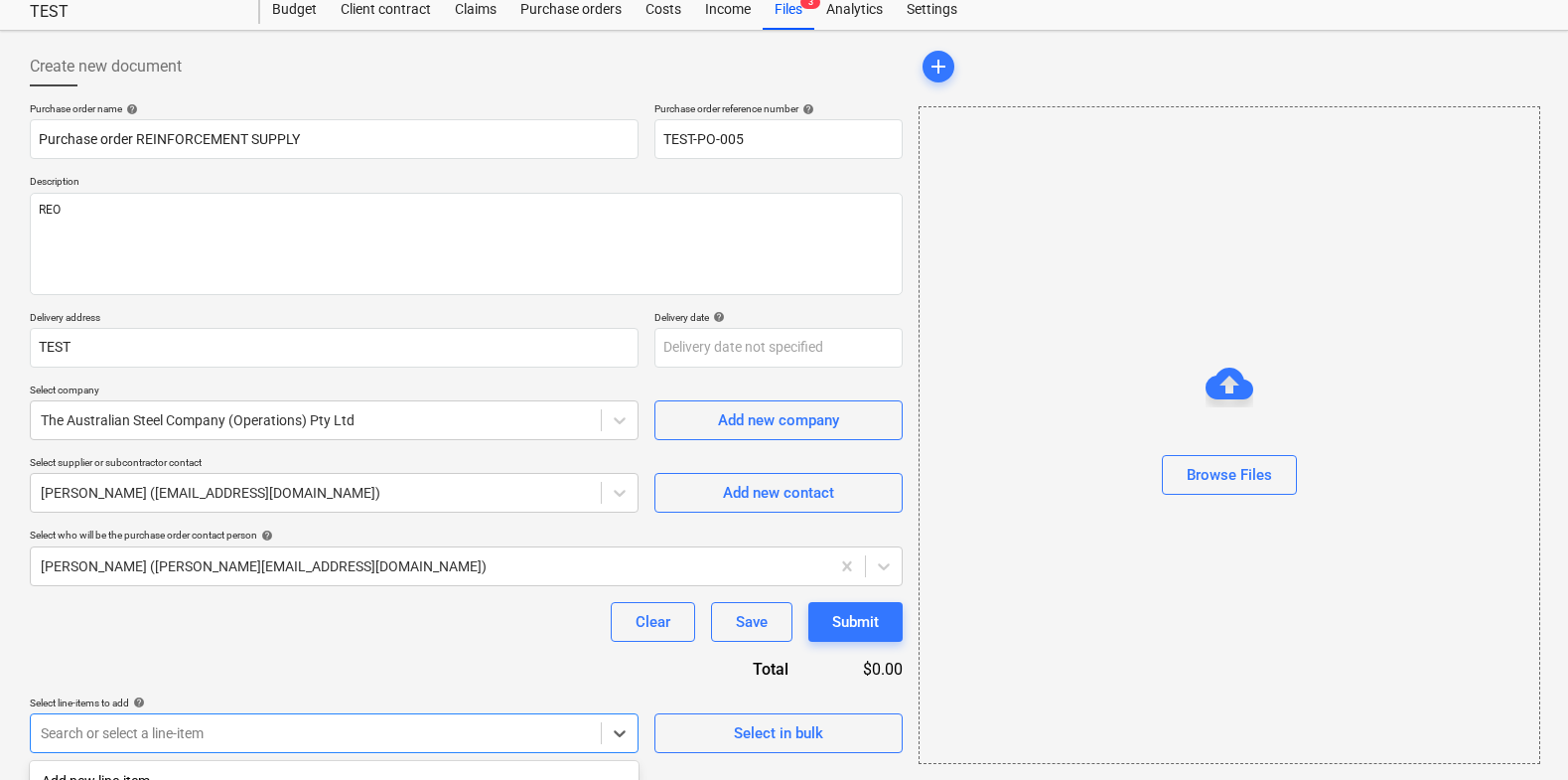 scroll, scrollTop: 344, scrollLeft: 0, axis: vertical 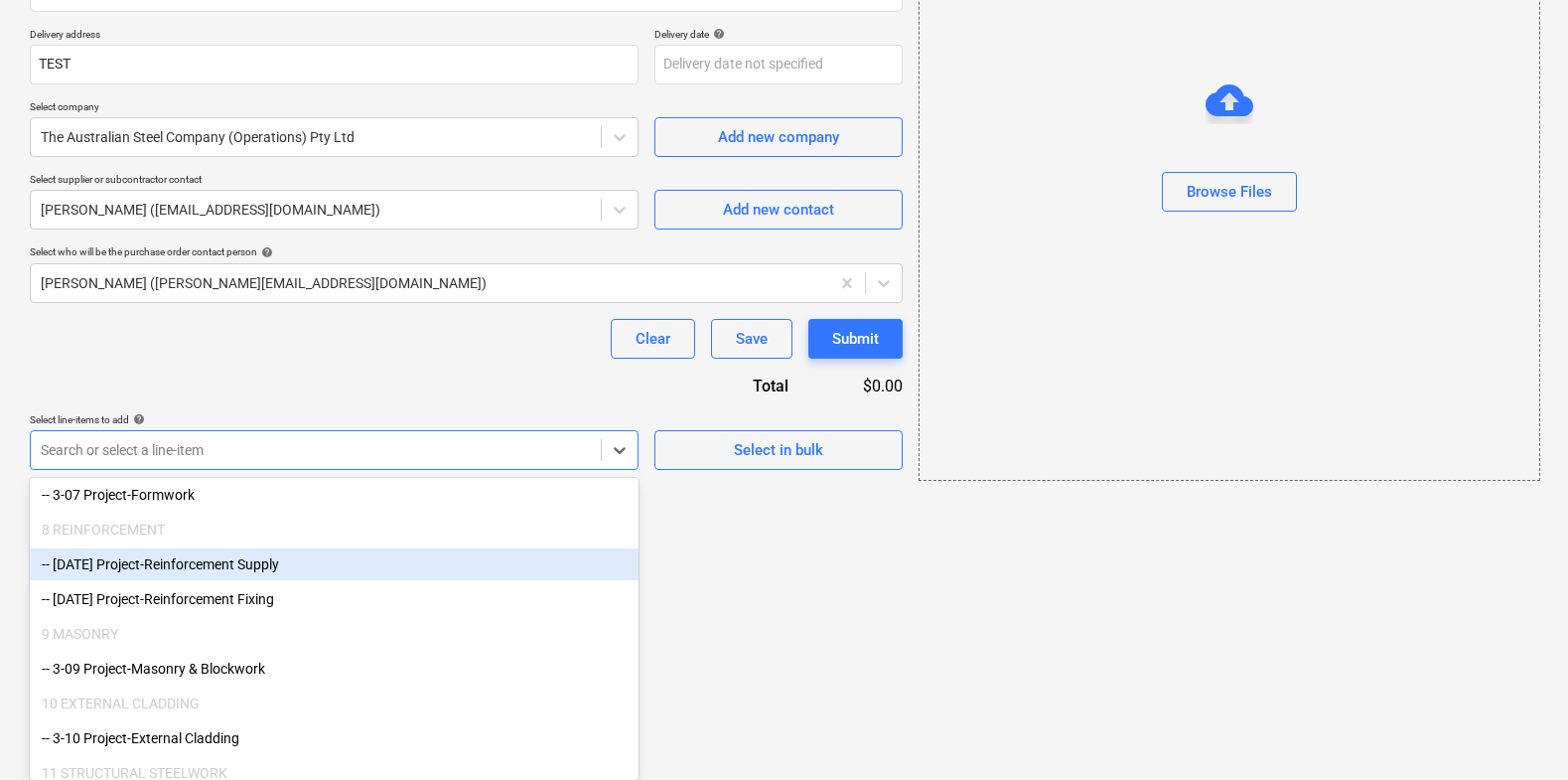 click on "--  3-08-01 Project-Reinforcement Supply" at bounding box center (334, 564) 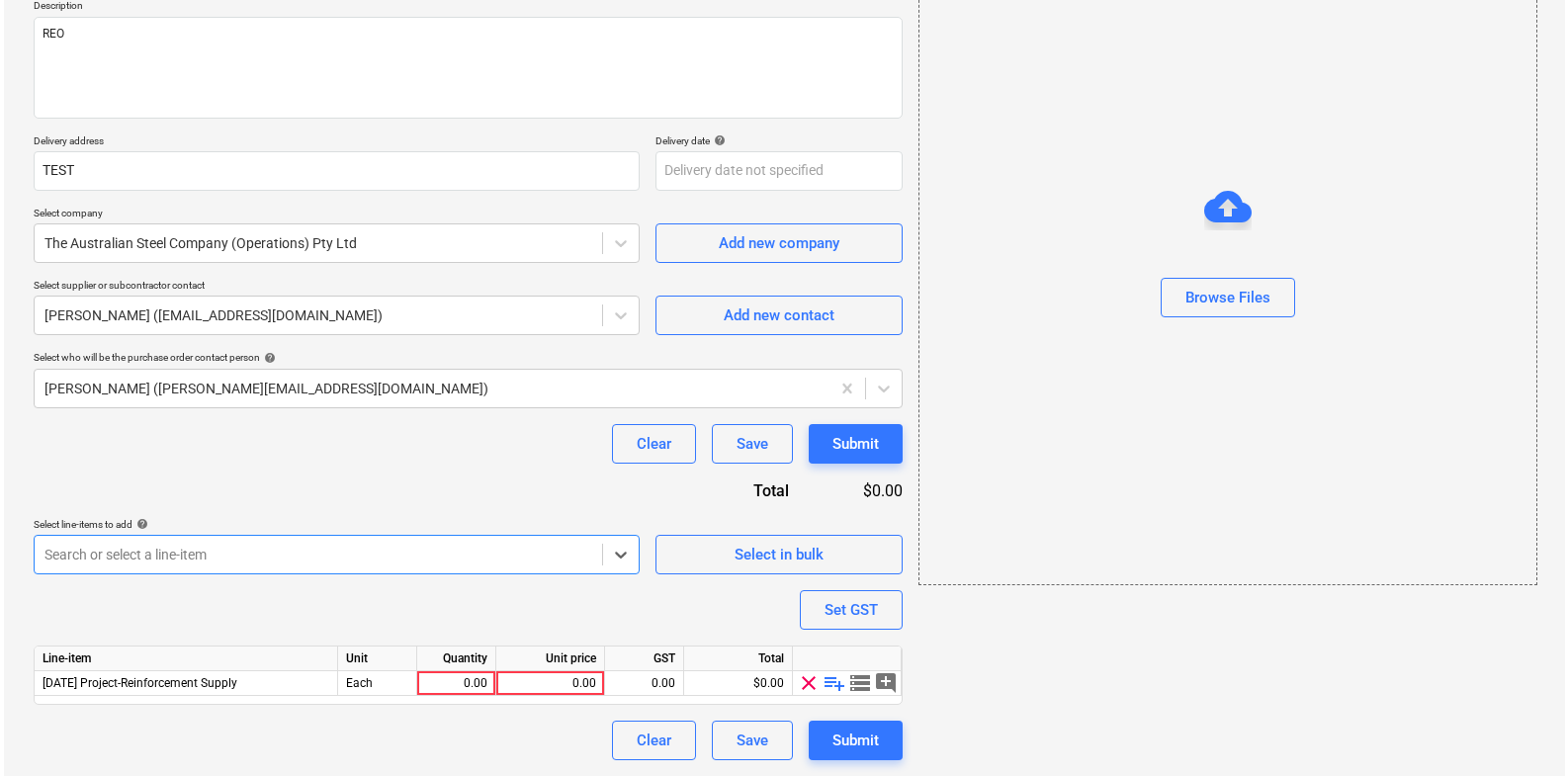 scroll, scrollTop: 235, scrollLeft: 0, axis: vertical 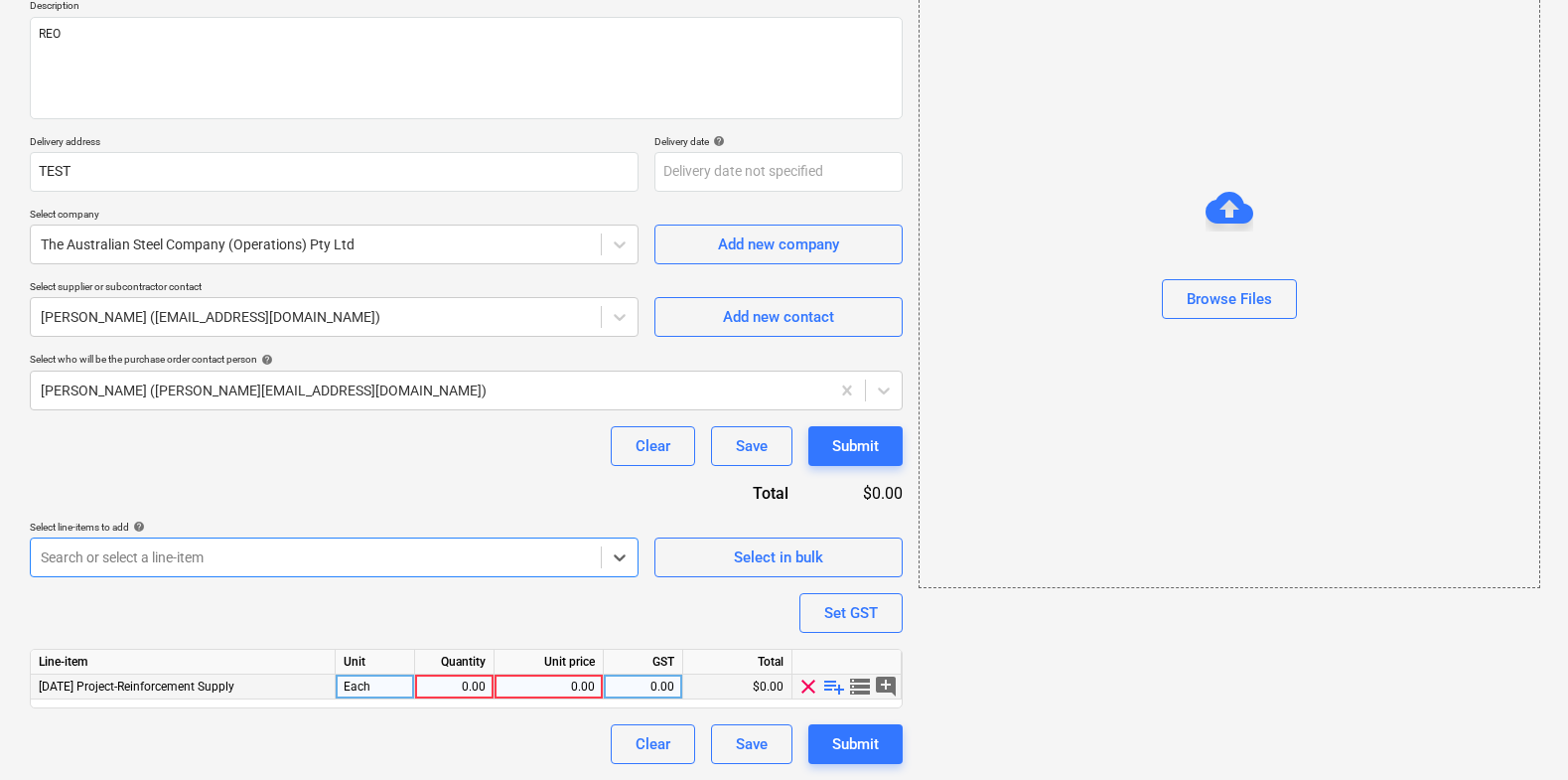type on "x" 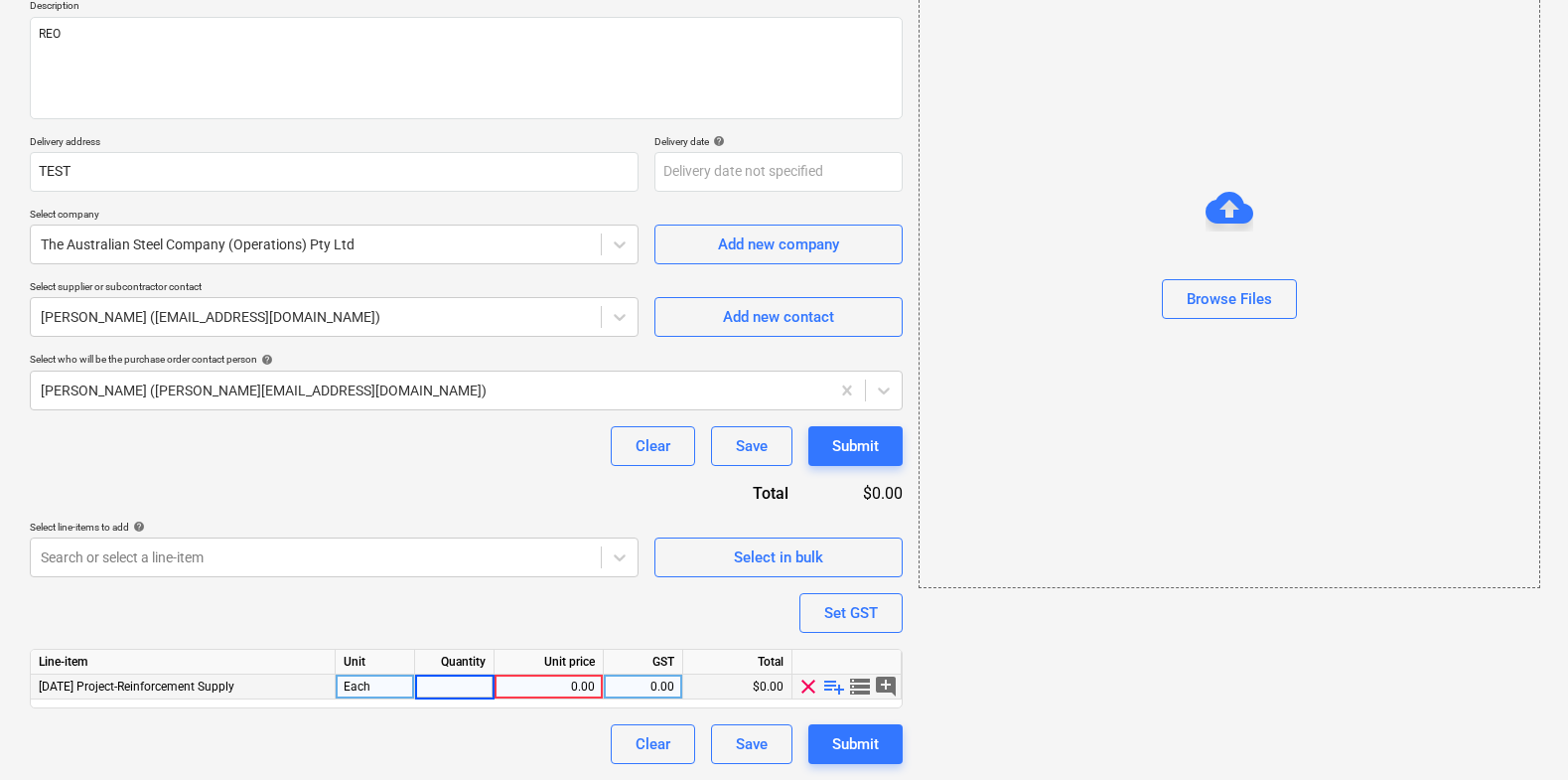 type on "1" 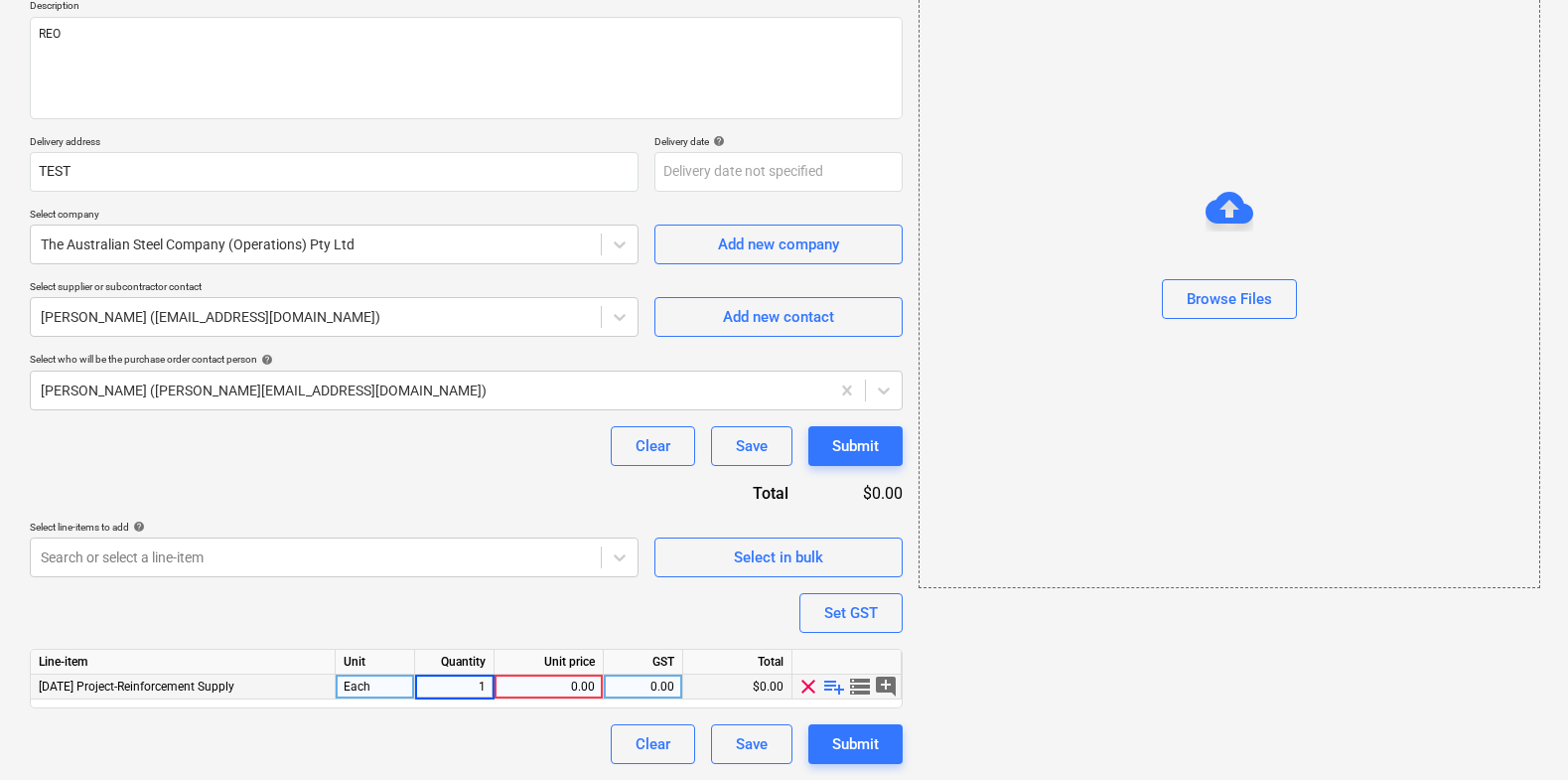 type on "x" 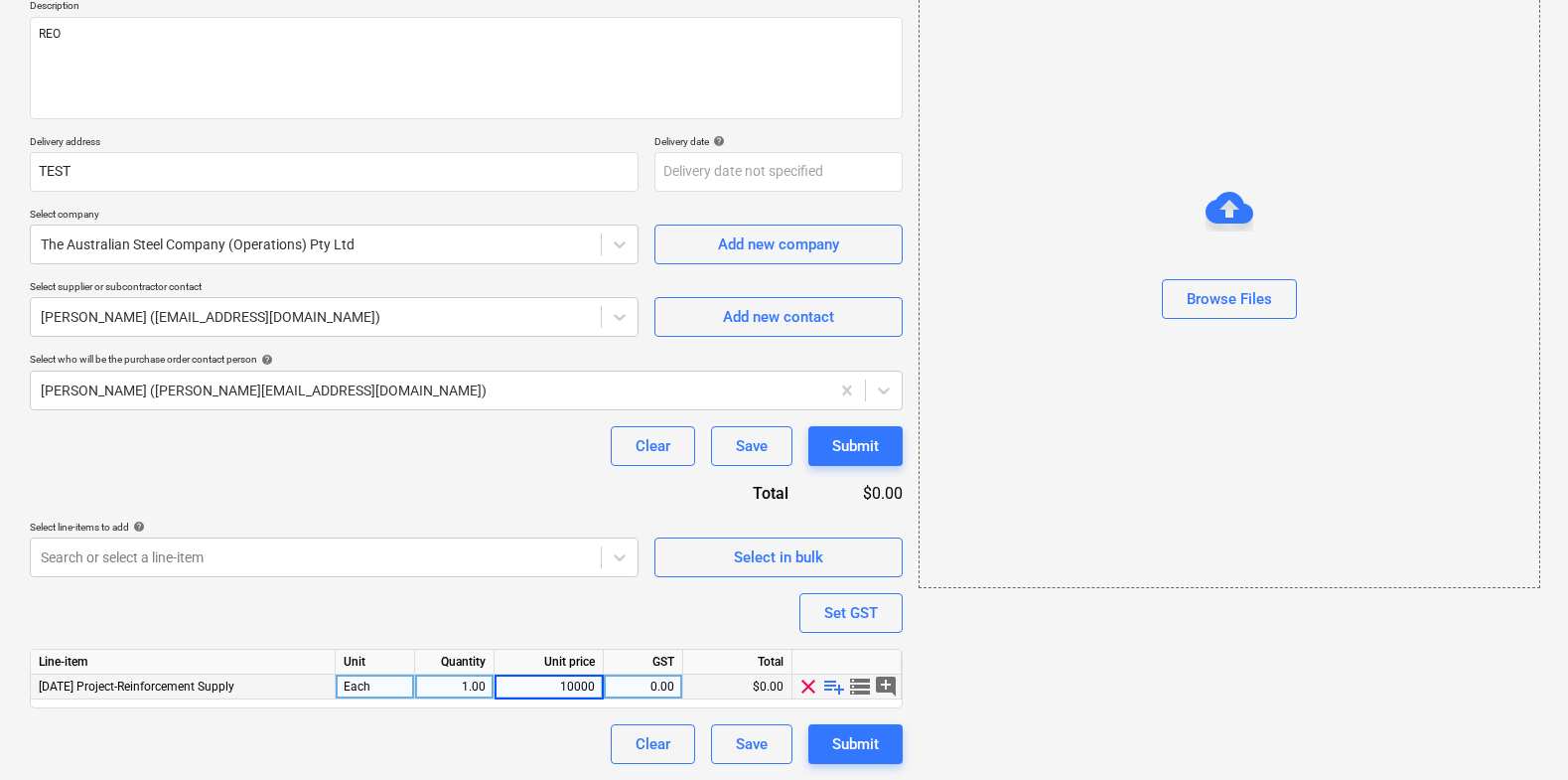 type on "100000" 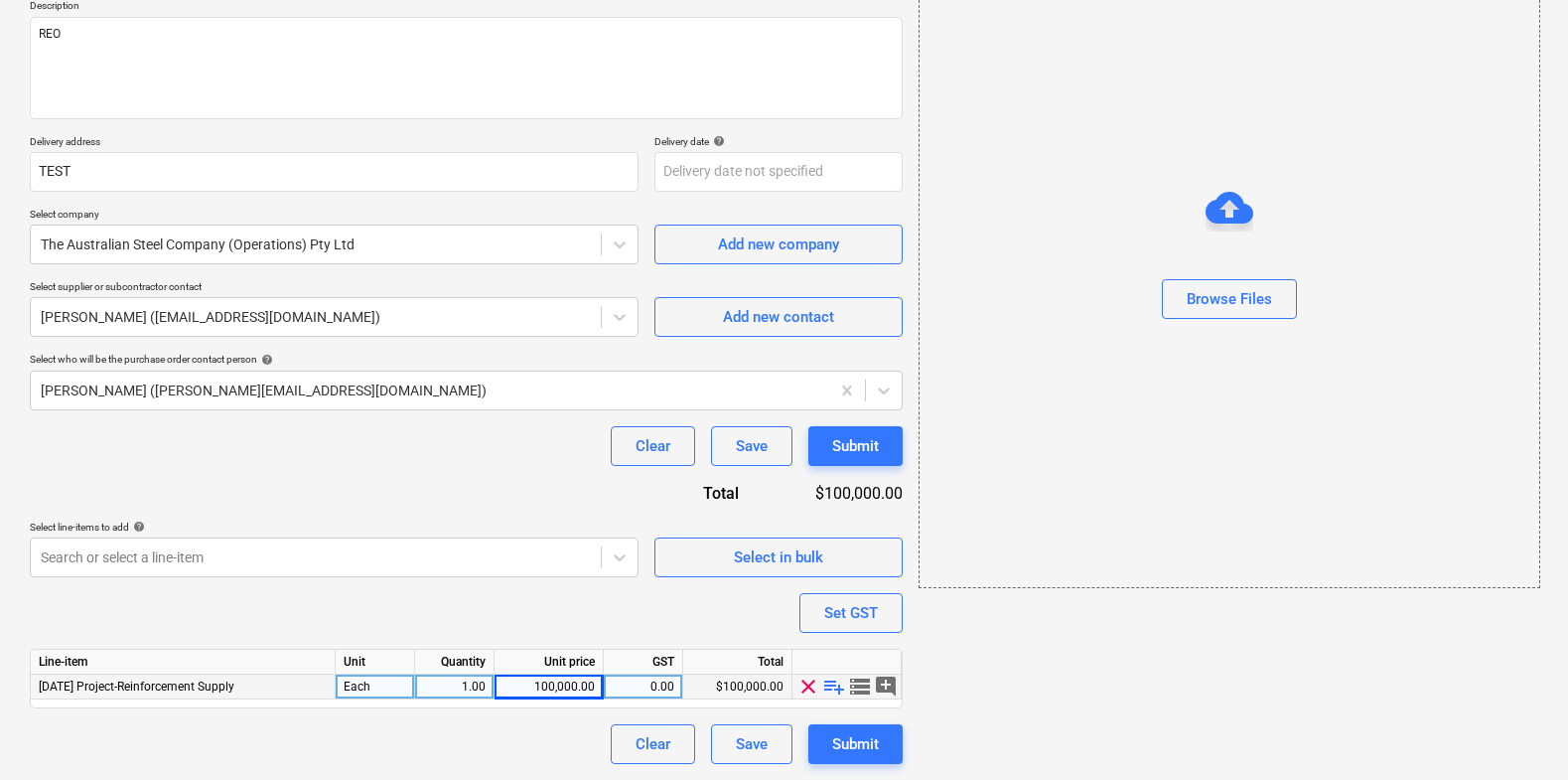 click on "Purchase order name help Purchase order REINFORCEMENT SUPPLY Purchase order reference number help TEST-PO-005 Description REO Delivery address TEST Delivery date help Press the down arrow key to interact with the calendar and
select a date. Press the question mark key to get the keyboard shortcuts for changing dates. Select company The Australian Steel Company (Operations) Pty Ltd   Add new company Select supplier or subcontractor contact Renea Balmer (nationalcredit@arcreo.com.au) Add new contact Select who will be the purchase order contact person help Matt Lebon (matt@epixbuild.com.au) Clear Save Submit Total $100,000.00 Select line-items to add help Search or select a line-item Select in bulk Set GST Line-item Unit Quantity Unit price GST Total 3-08-01 Project-Reinforcement Supply Each 1.00 100,000.00 0.00 $100,000.00 clear playlist_add storage add_comment Clear Save Submit" at bounding box center [466, 345] 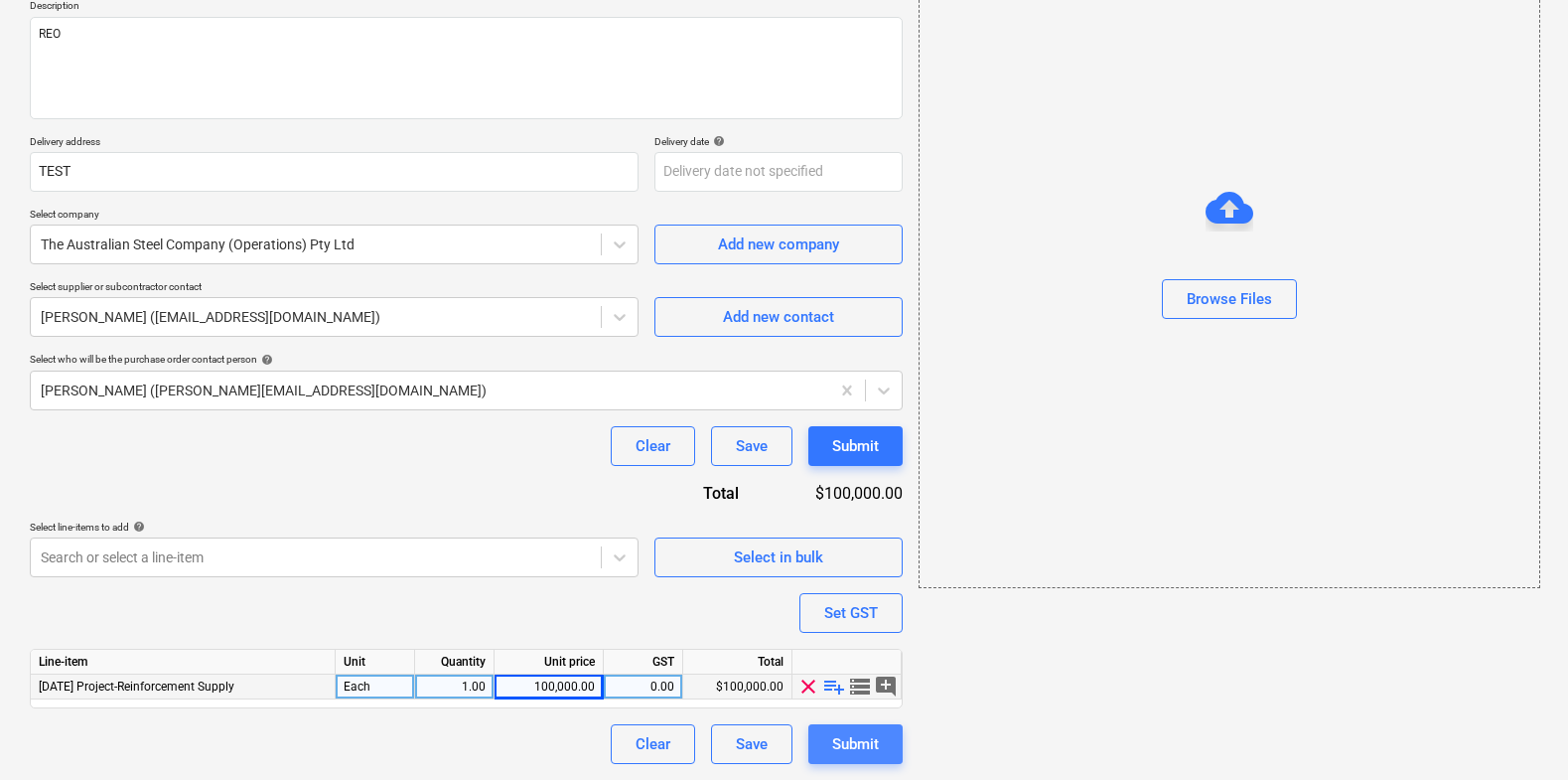click on "Submit" at bounding box center (855, 744) 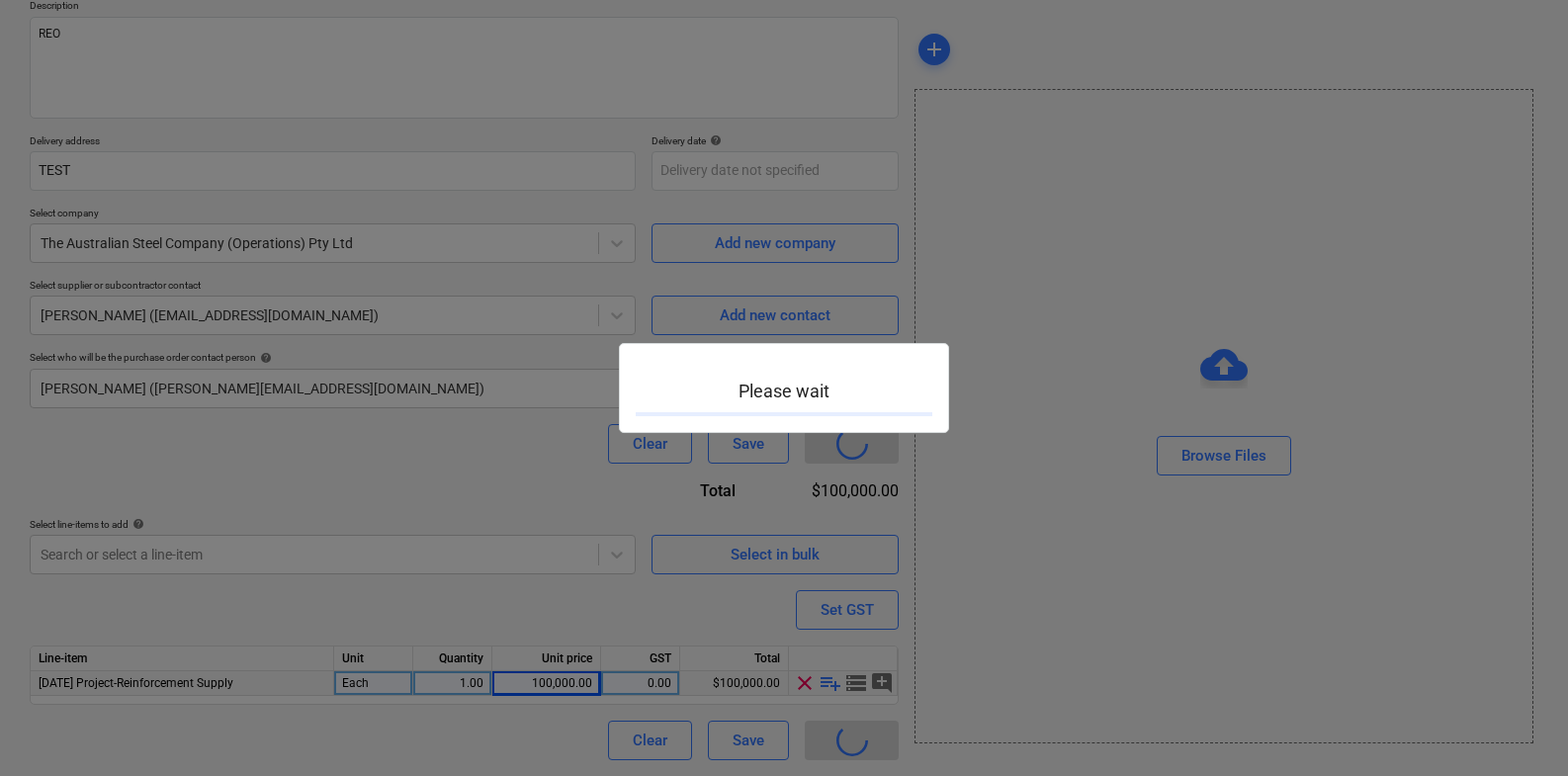 scroll, scrollTop: 0, scrollLeft: 0, axis: both 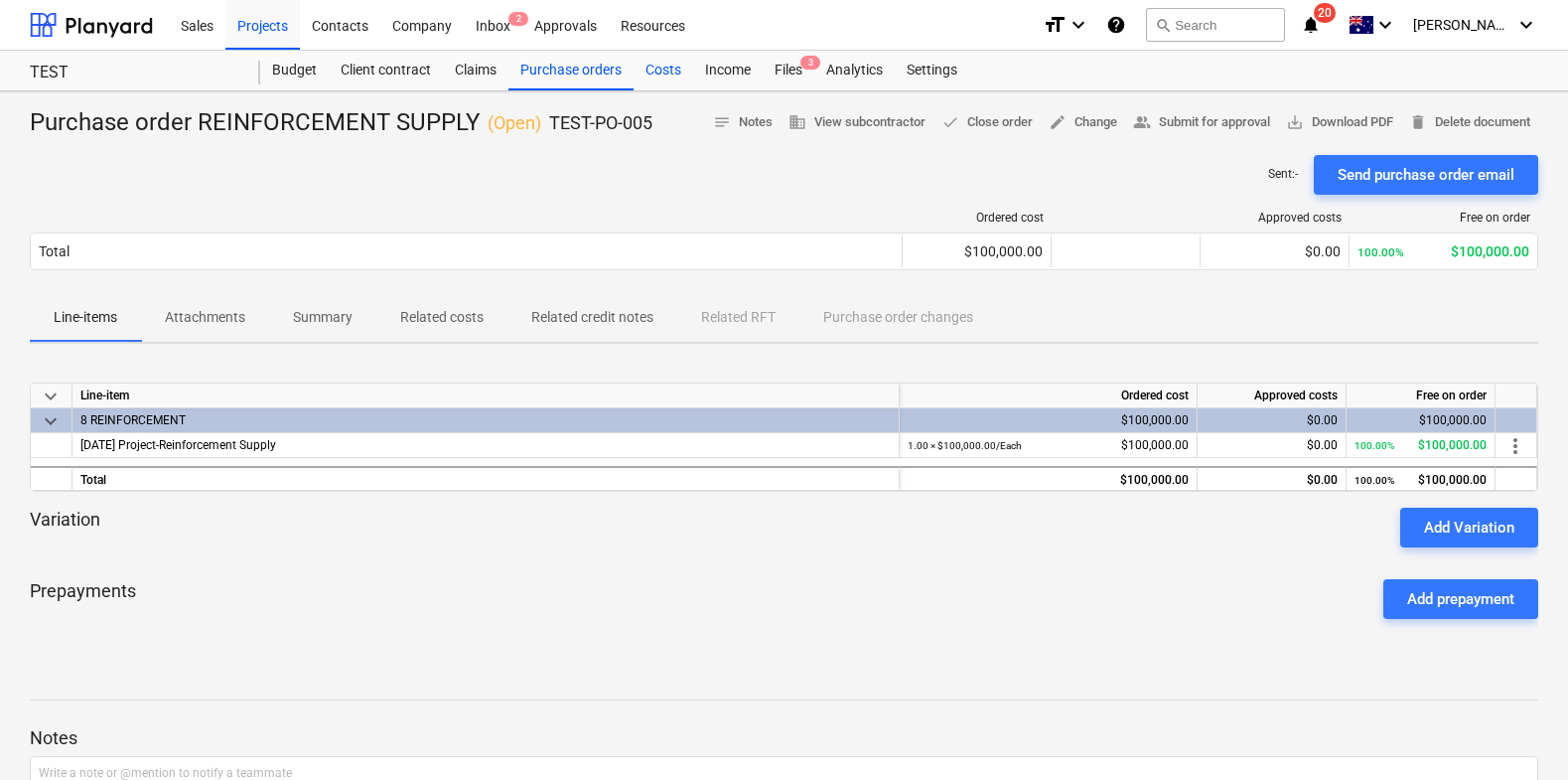 click on "Costs" at bounding box center (663, 71) 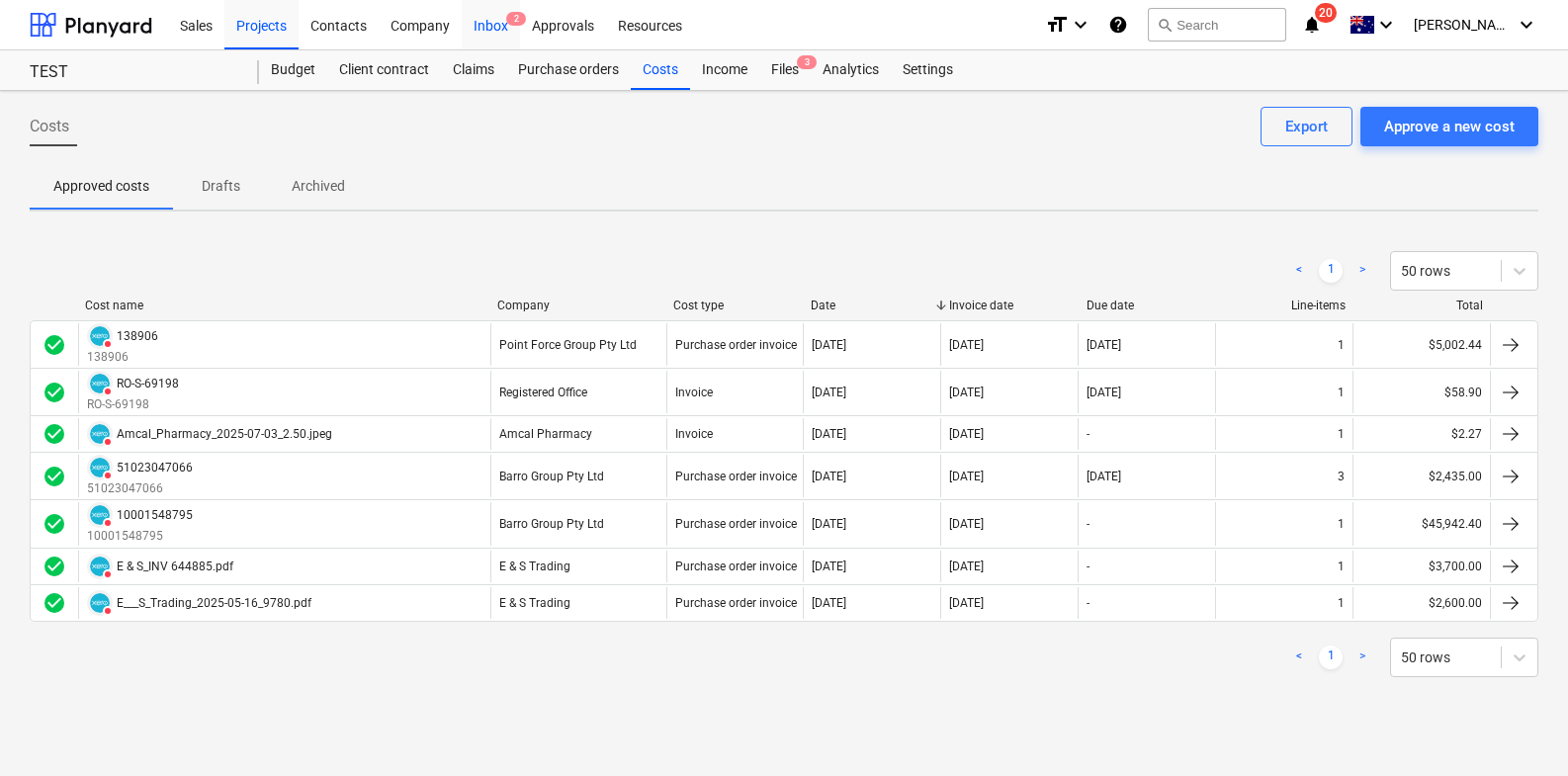 click on "Inbox 2" at bounding box center [490, 24] 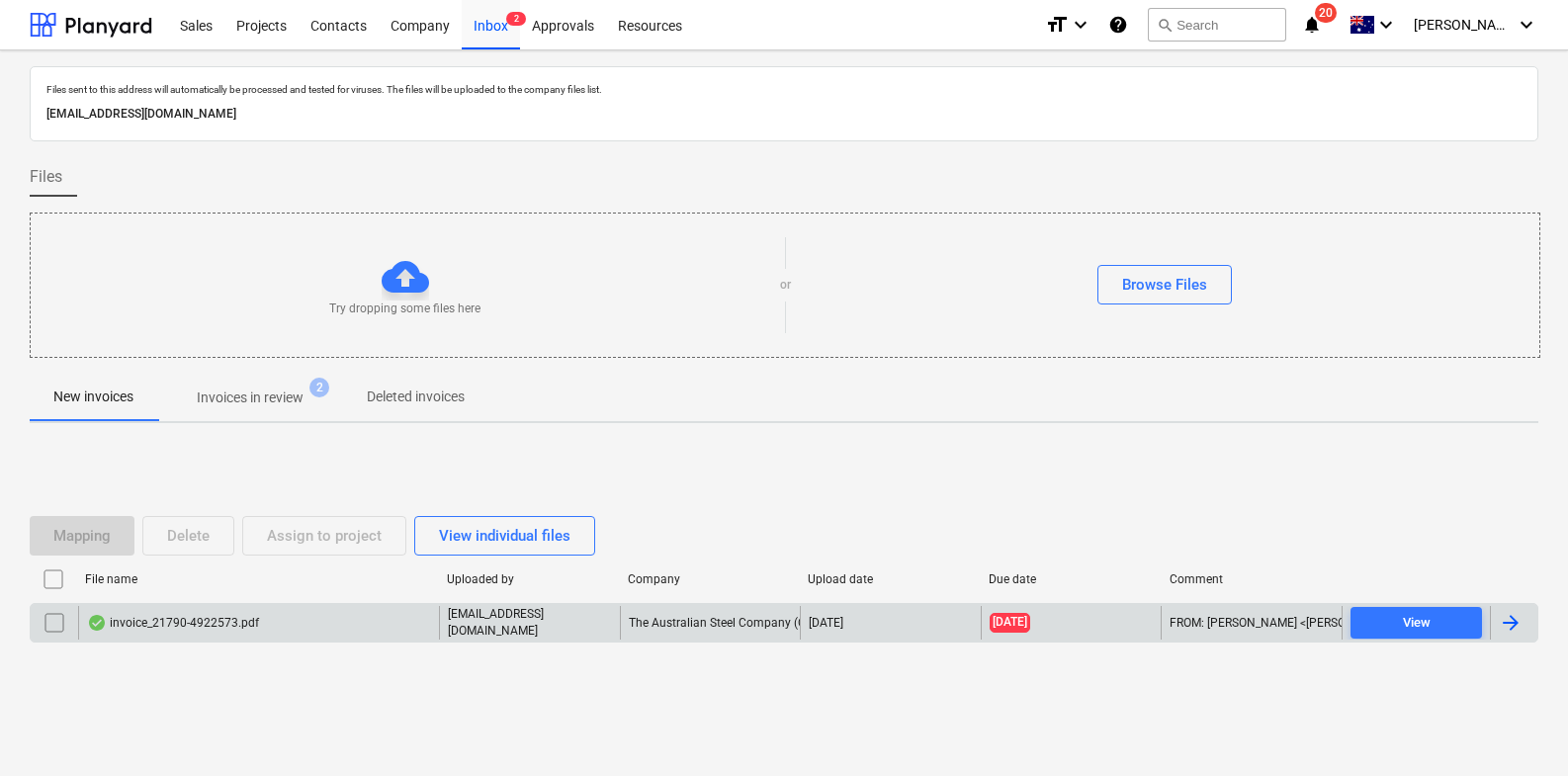 click on "invoice_21790-4922573.pdf" at bounding box center (258, 623) 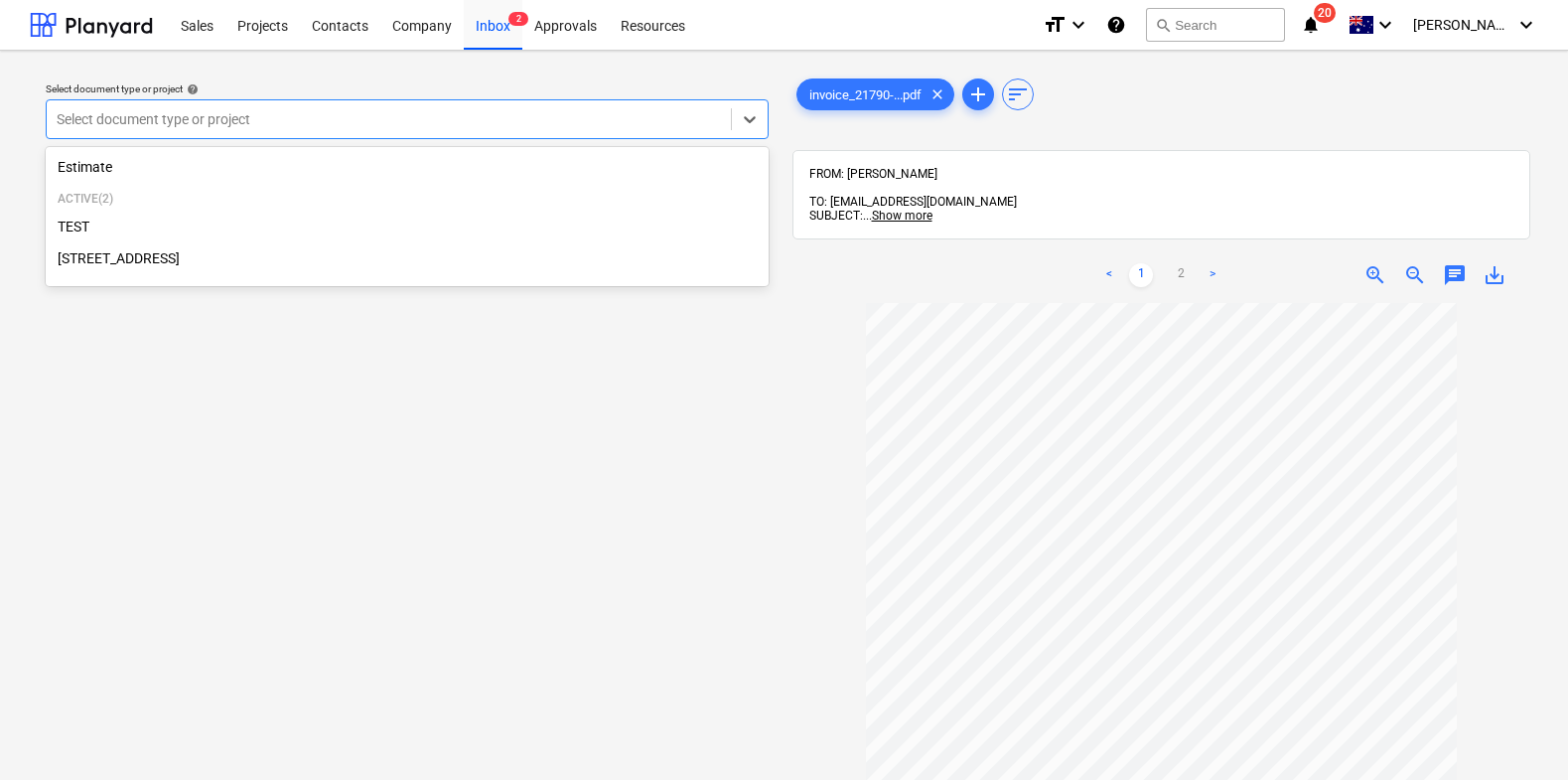 click on "TEST" at bounding box center (407, 227) 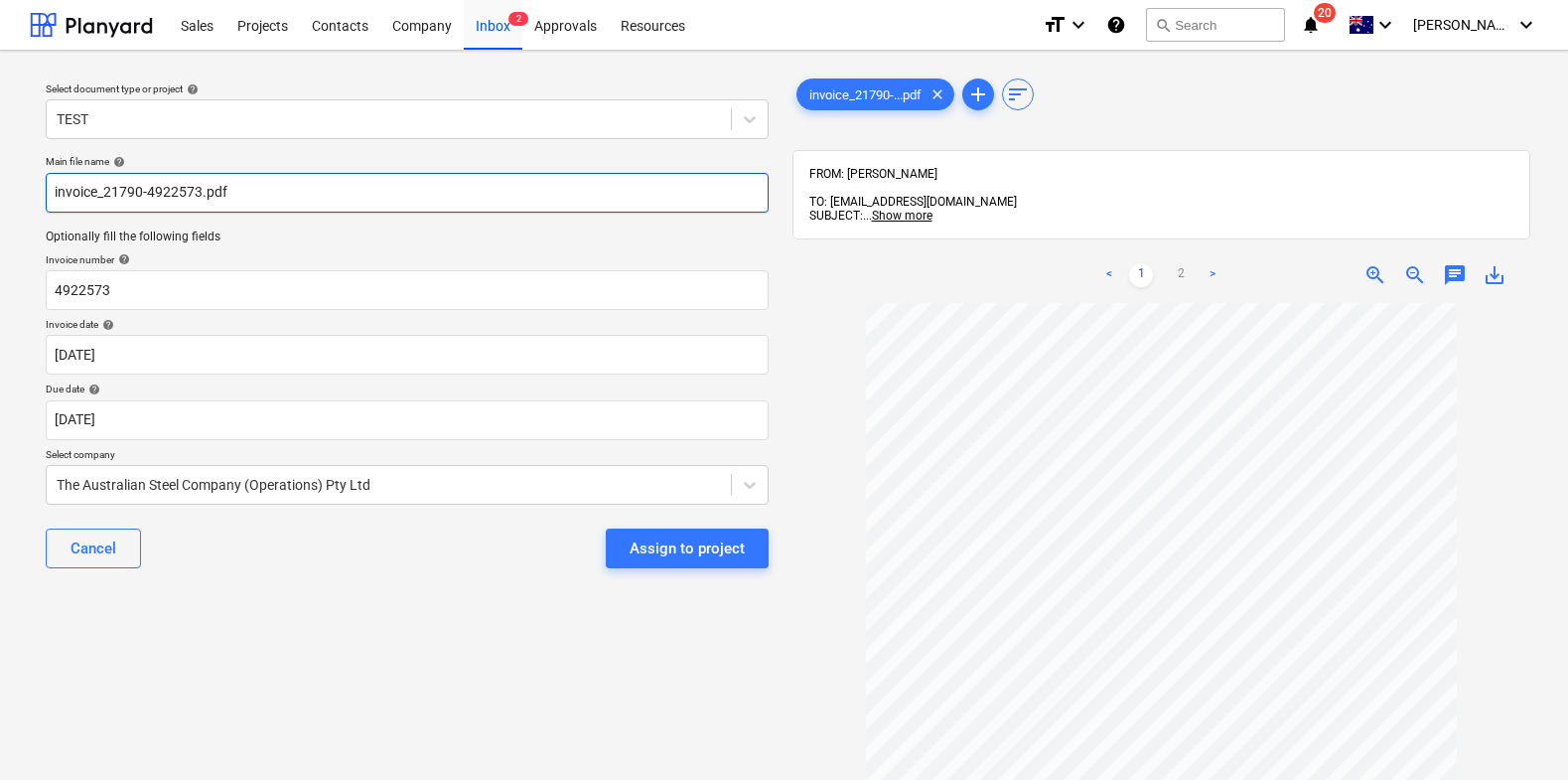 click on "invoice_21790-4922573.pdf" at bounding box center [407, 193] 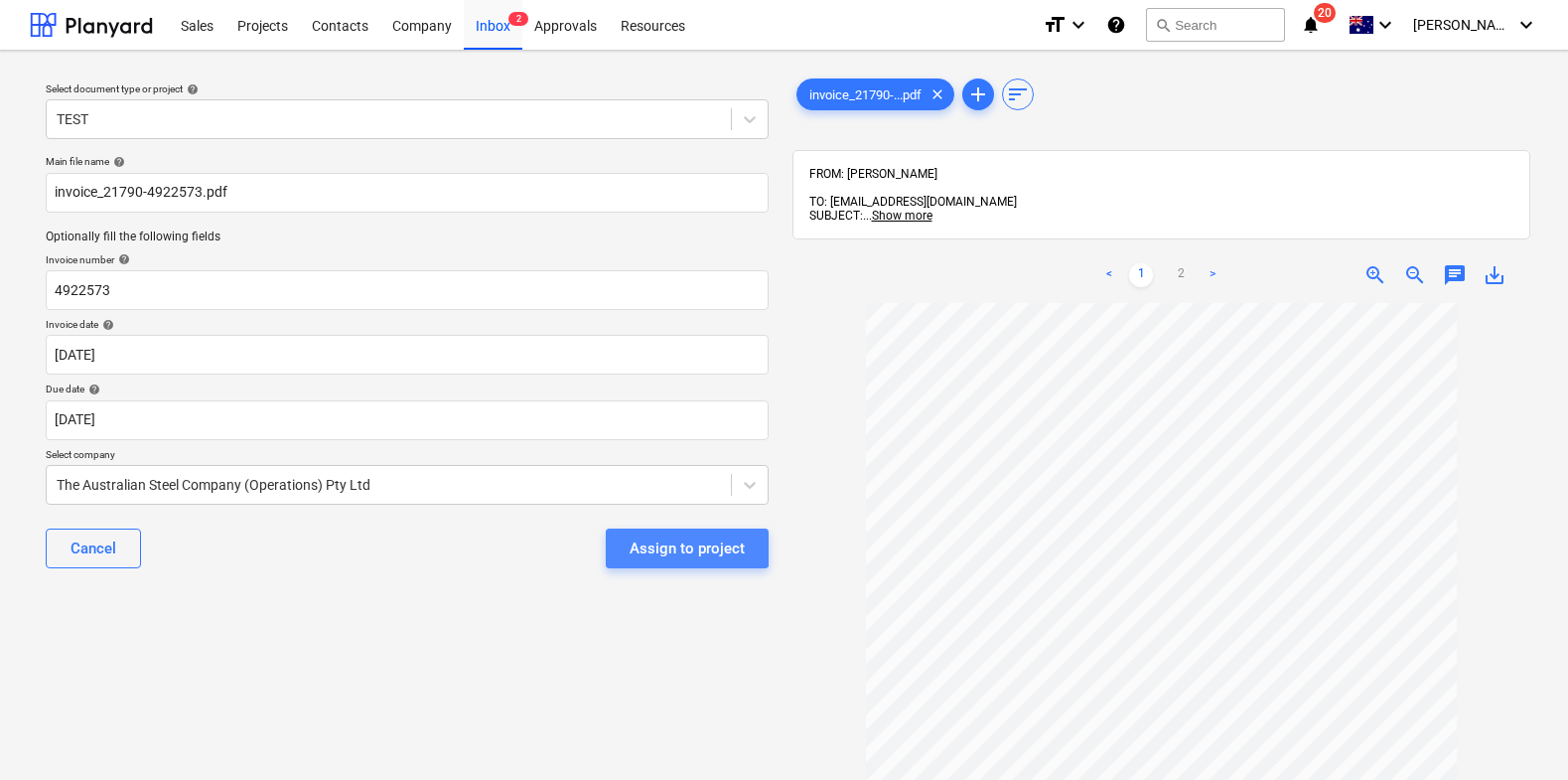 click on "Assign to project" at bounding box center [687, 548] 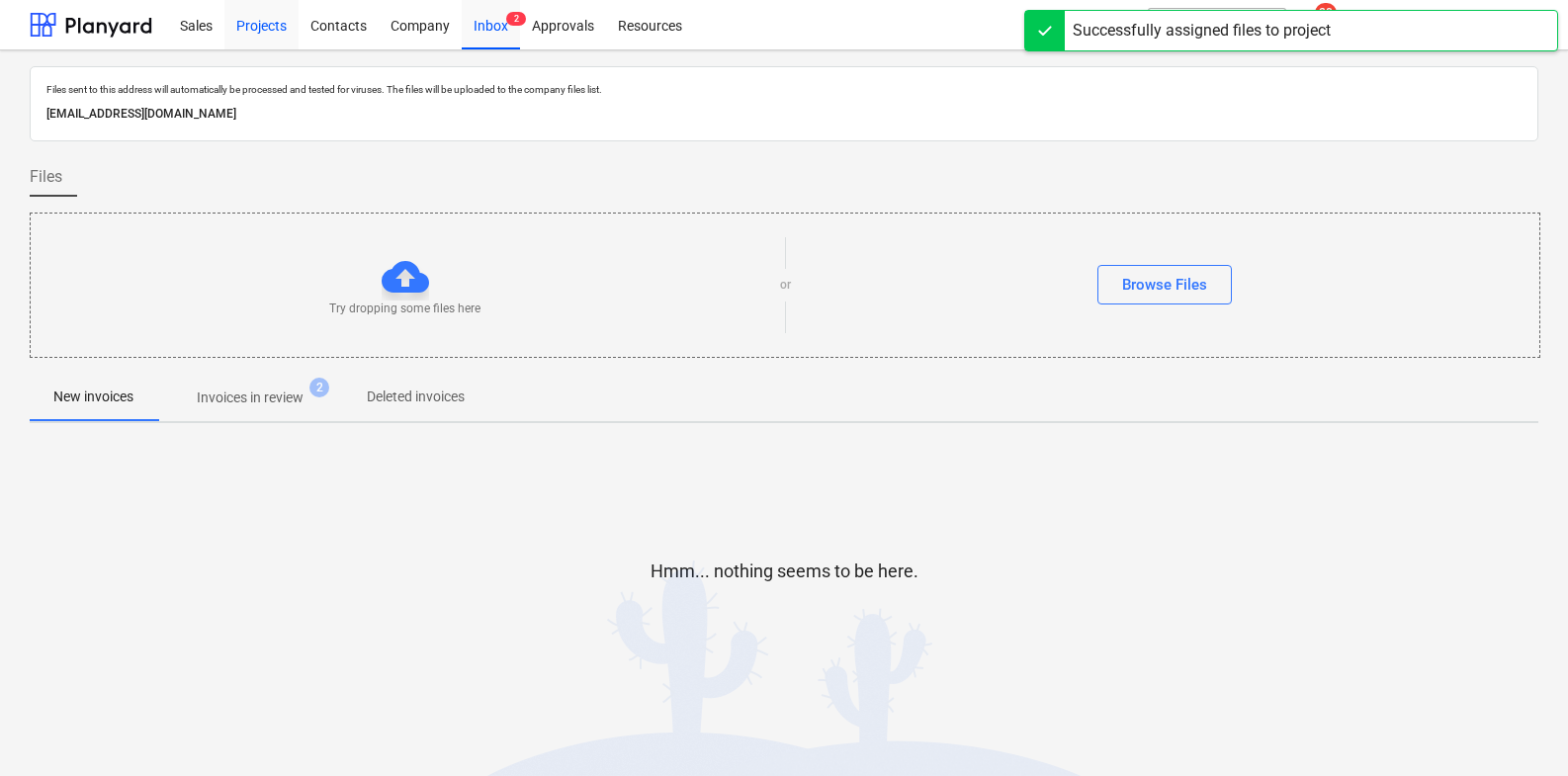 click on "Projects" at bounding box center [261, 24] 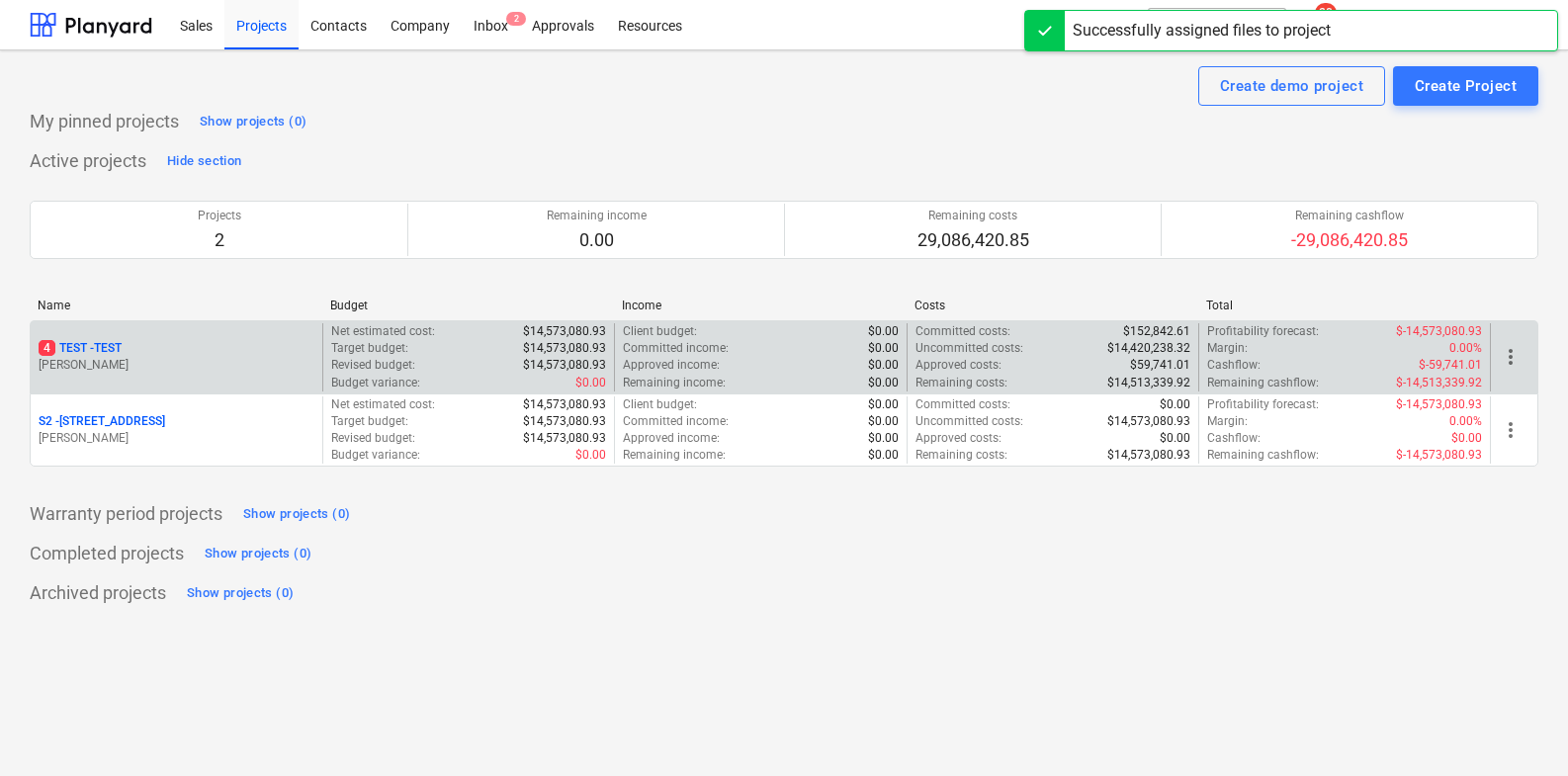 click on "4  TEST -  TEST" at bounding box center [80, 348] 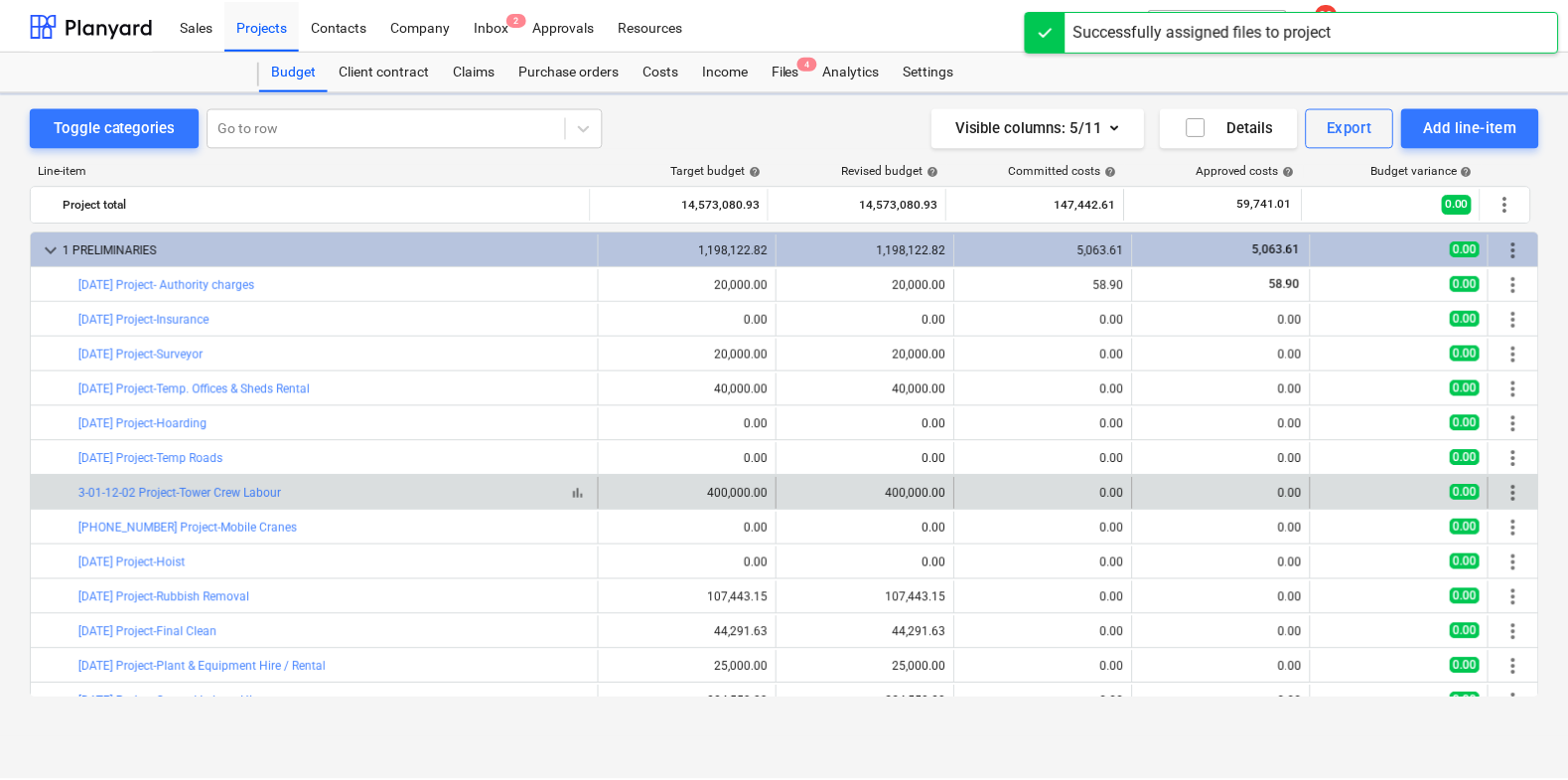 scroll, scrollTop: 214, scrollLeft: 0, axis: vertical 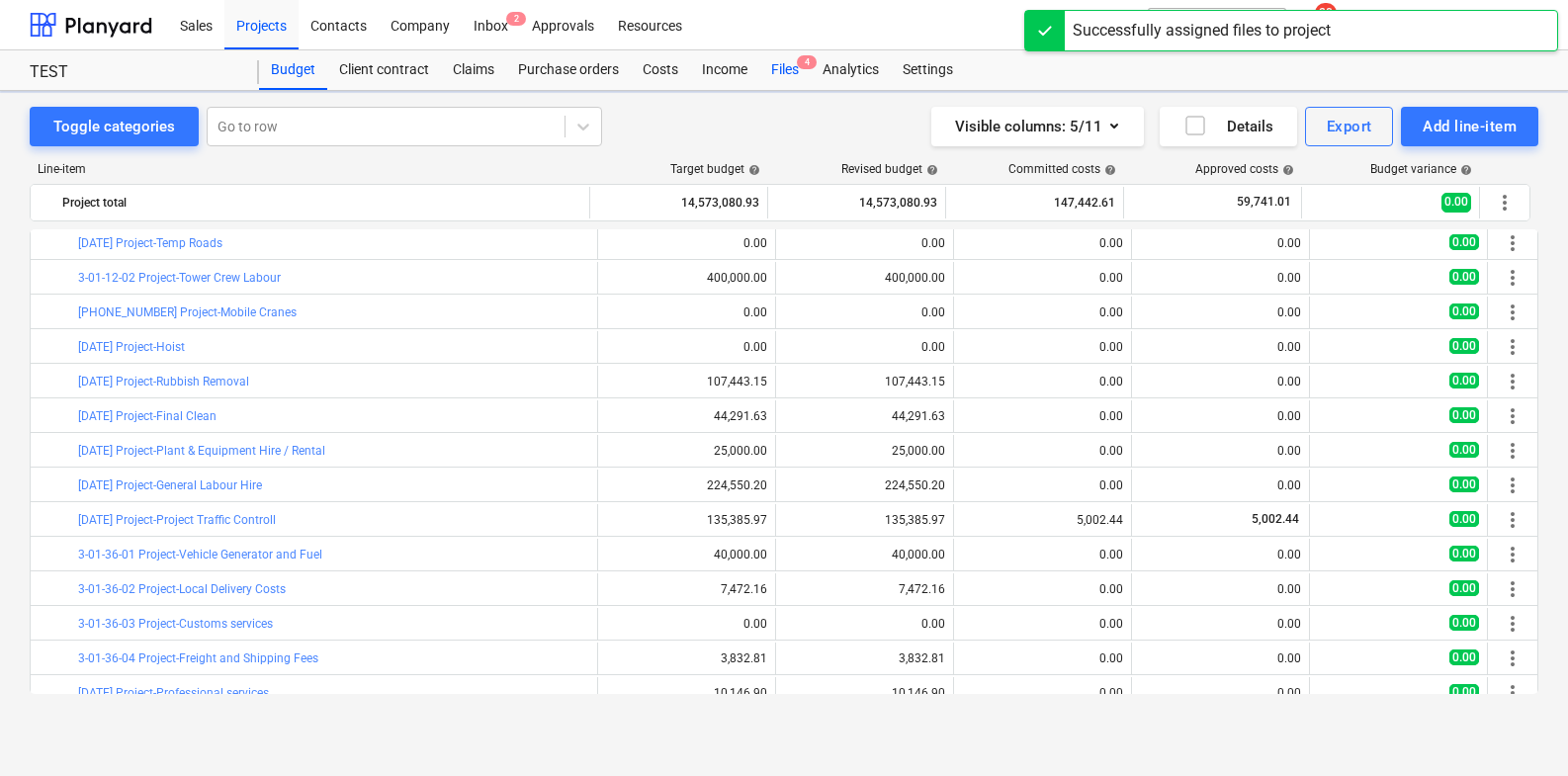 click on "Files 4" at bounding box center [785, 70] 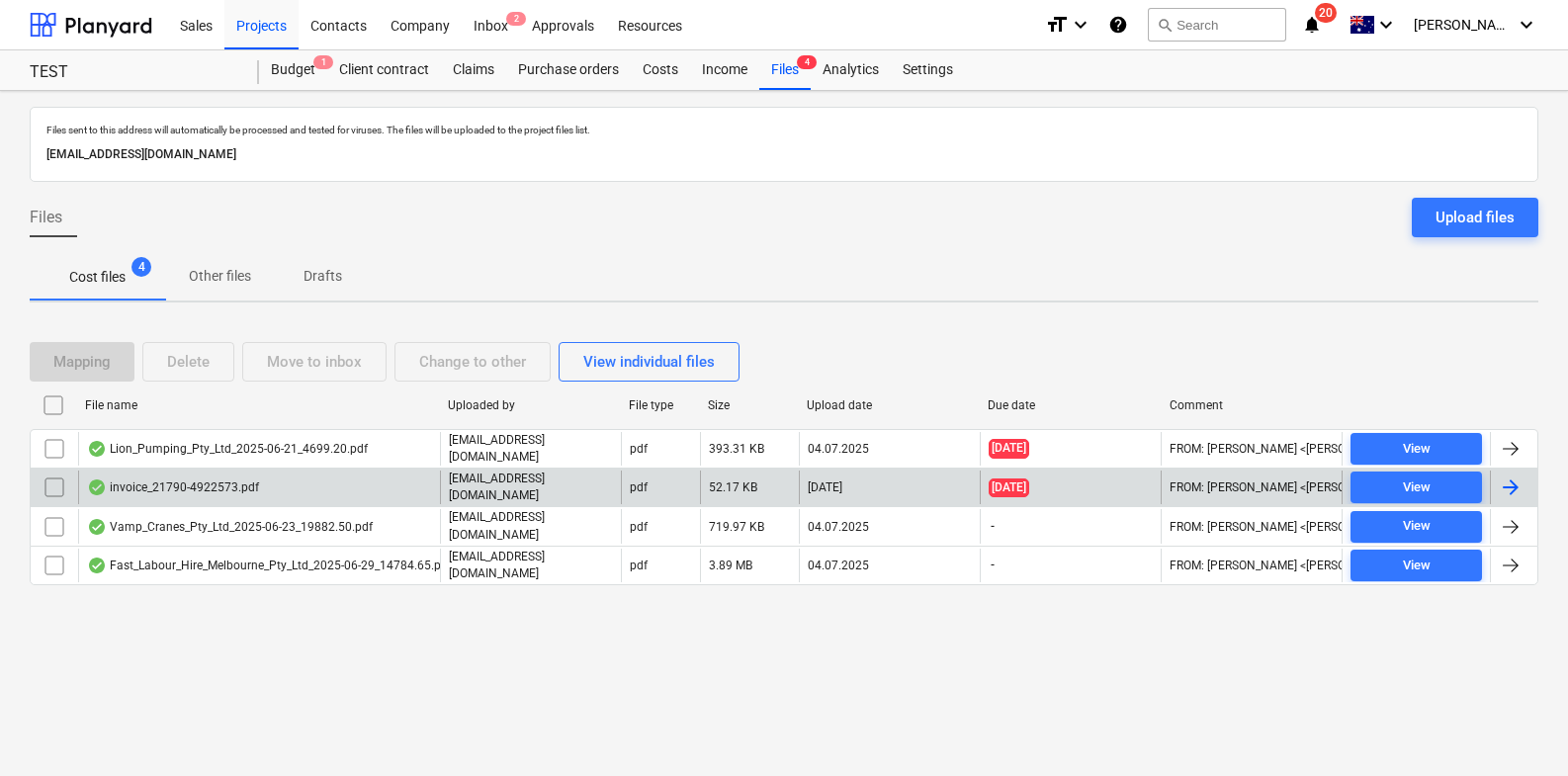 click on "invoice_21790-4922573.pdf" at bounding box center [259, 487] 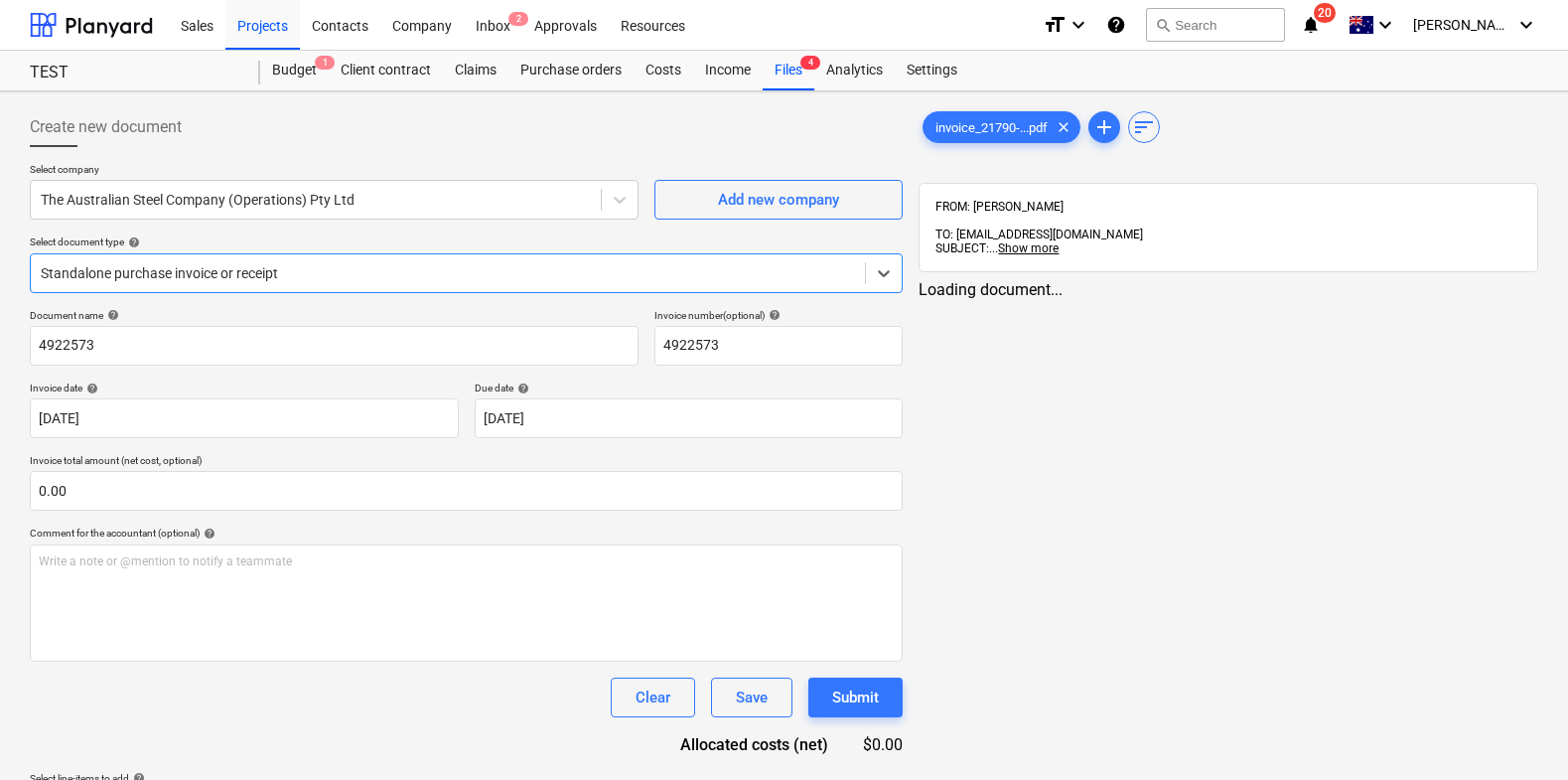 click at bounding box center (448, 273) 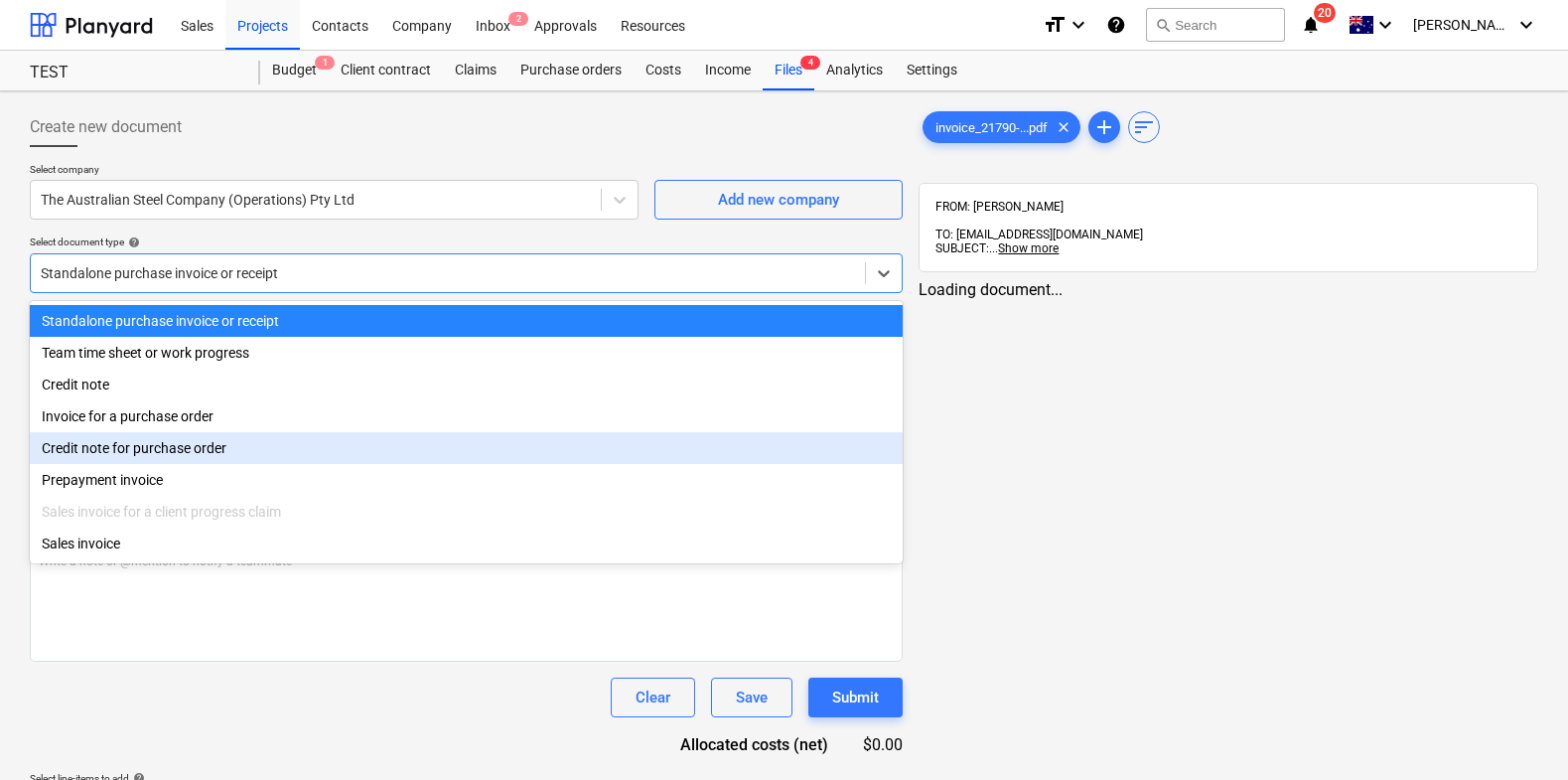 click on "Credit note for purchase order" at bounding box center [466, 448] 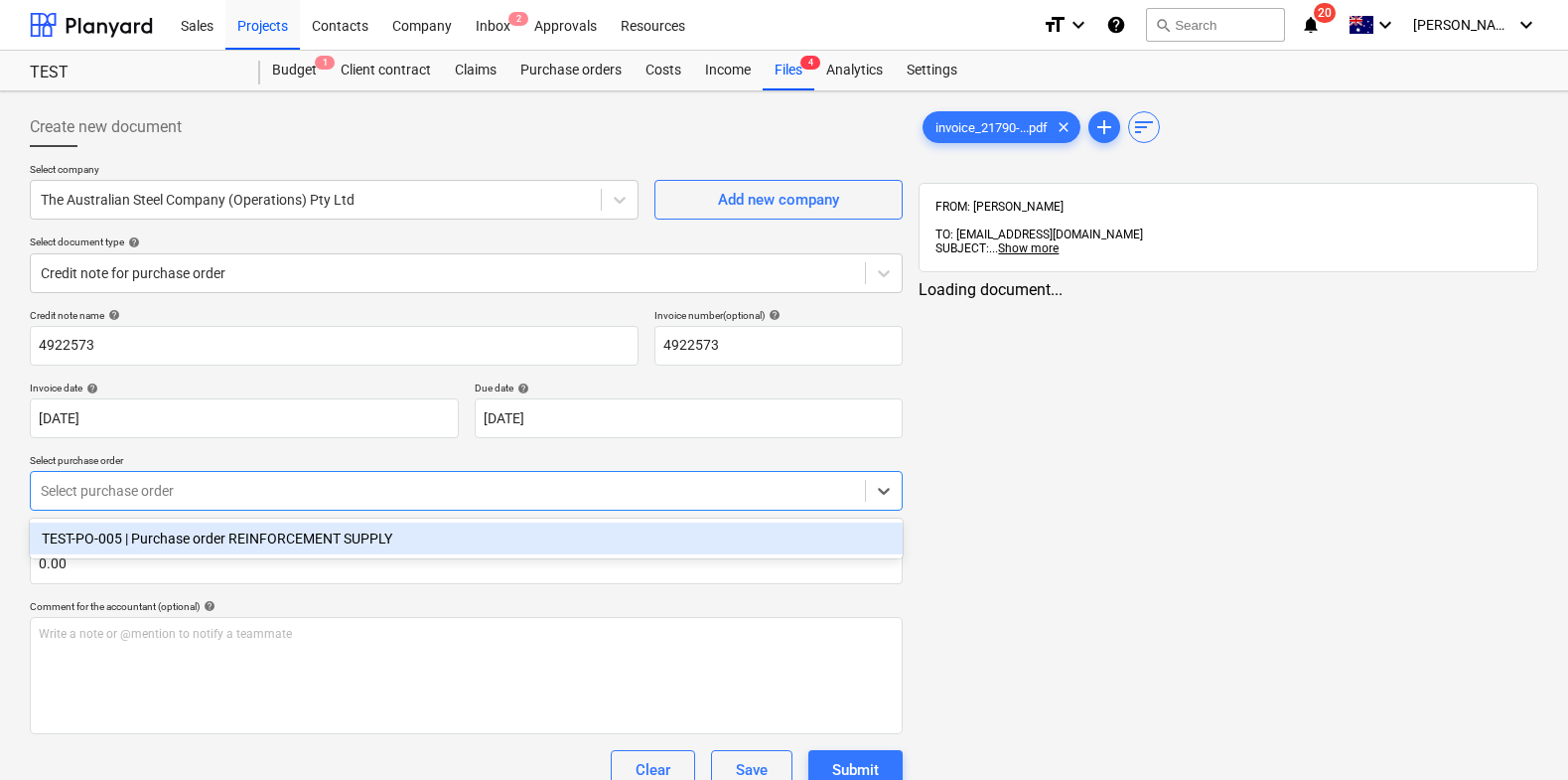 scroll, scrollTop: 3, scrollLeft: 0, axis: vertical 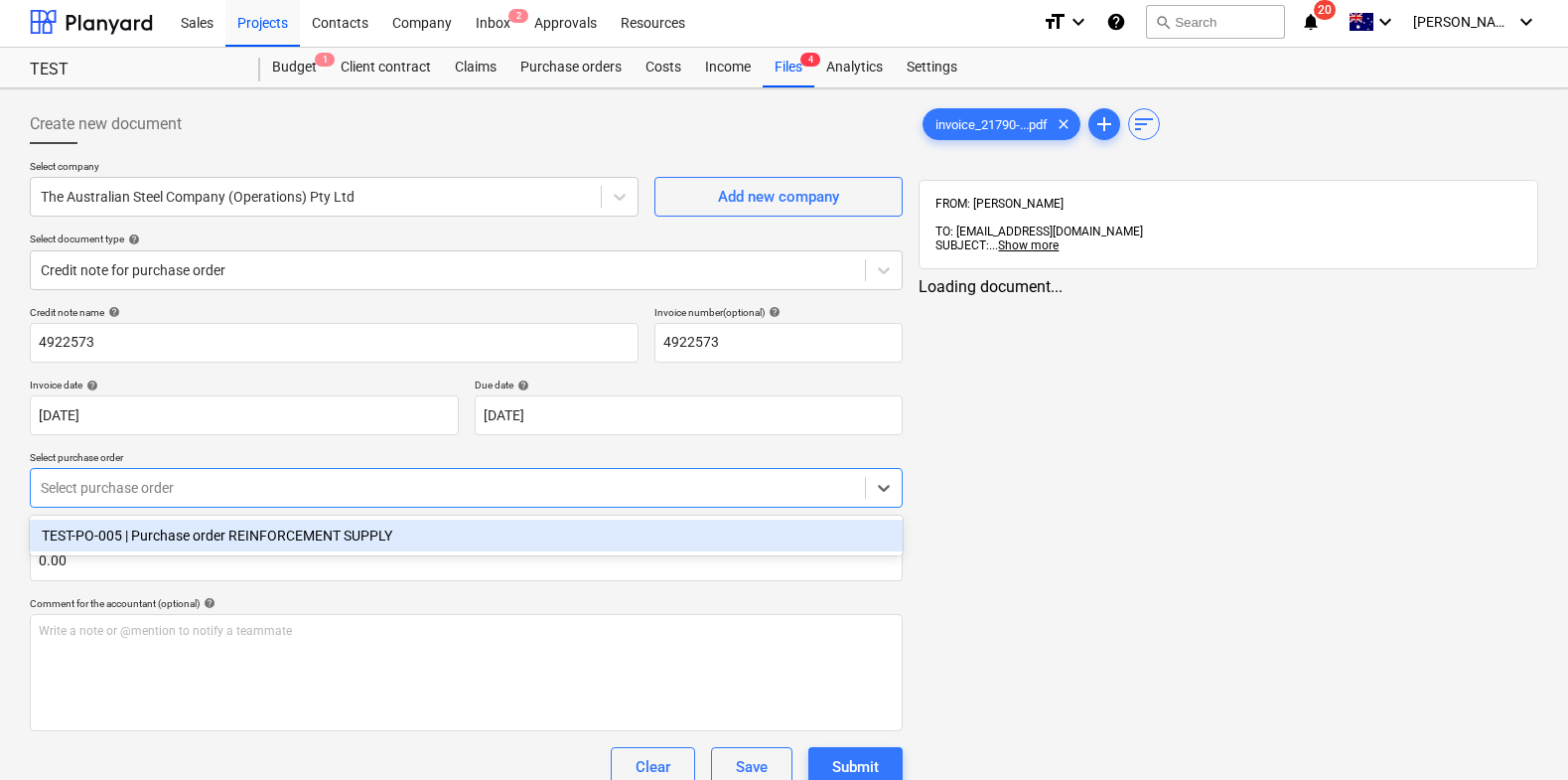 click on "Select purchase order" at bounding box center [466, 488] 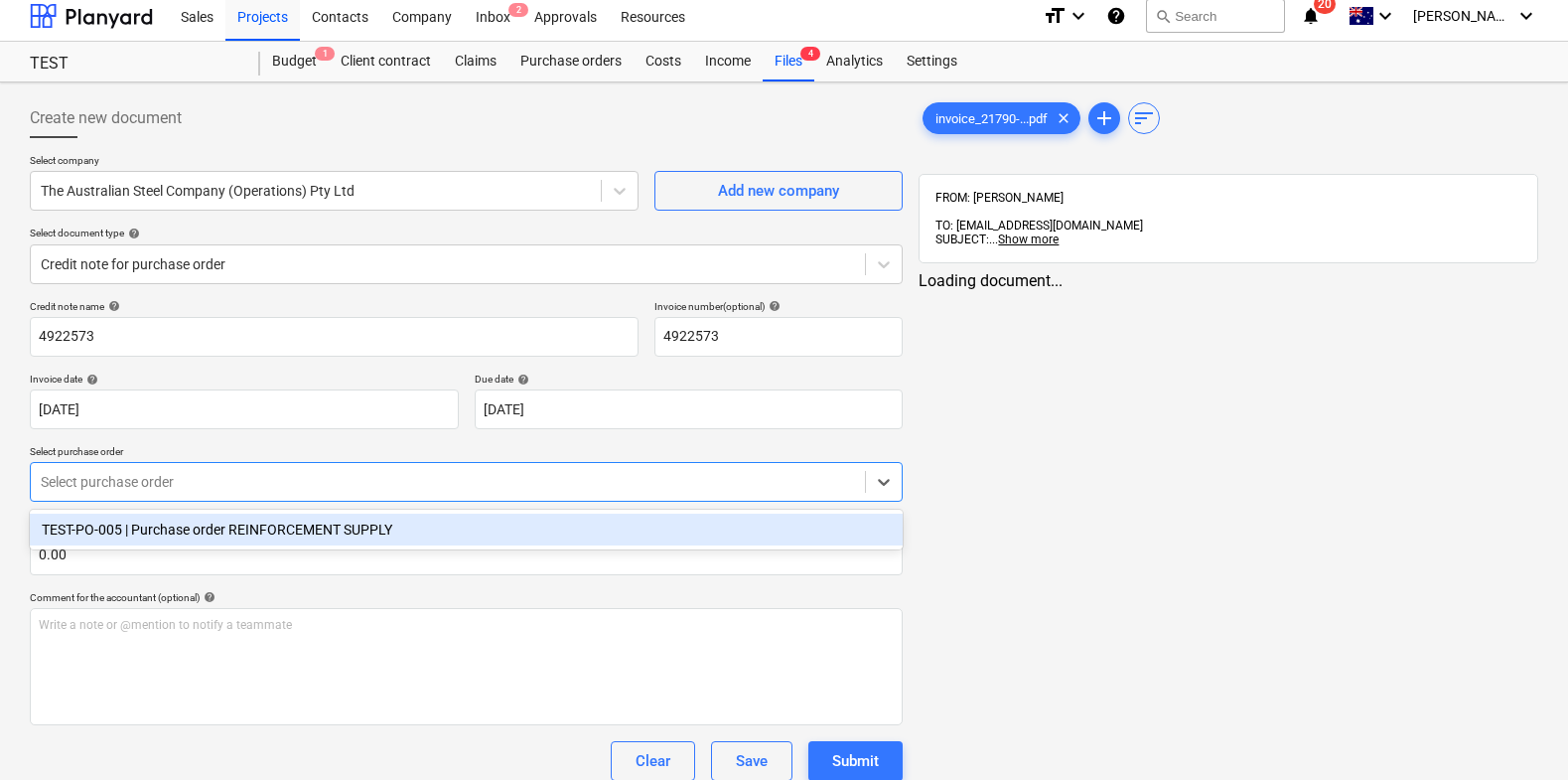 click on "TEST-PO-005 | Purchase order REINFORCEMENT SUPPLY" at bounding box center [466, 530] 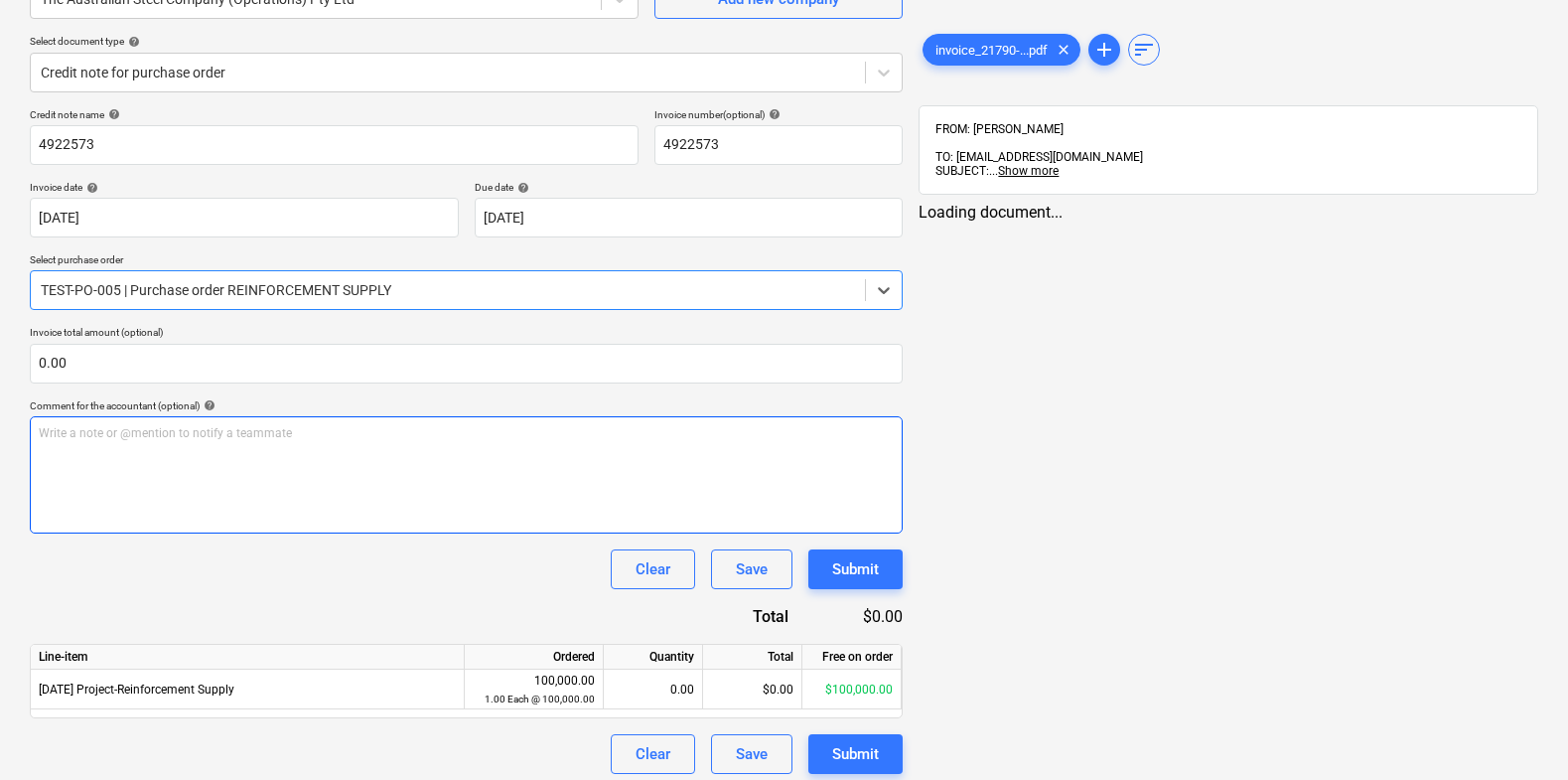 scroll, scrollTop: 211, scrollLeft: 0, axis: vertical 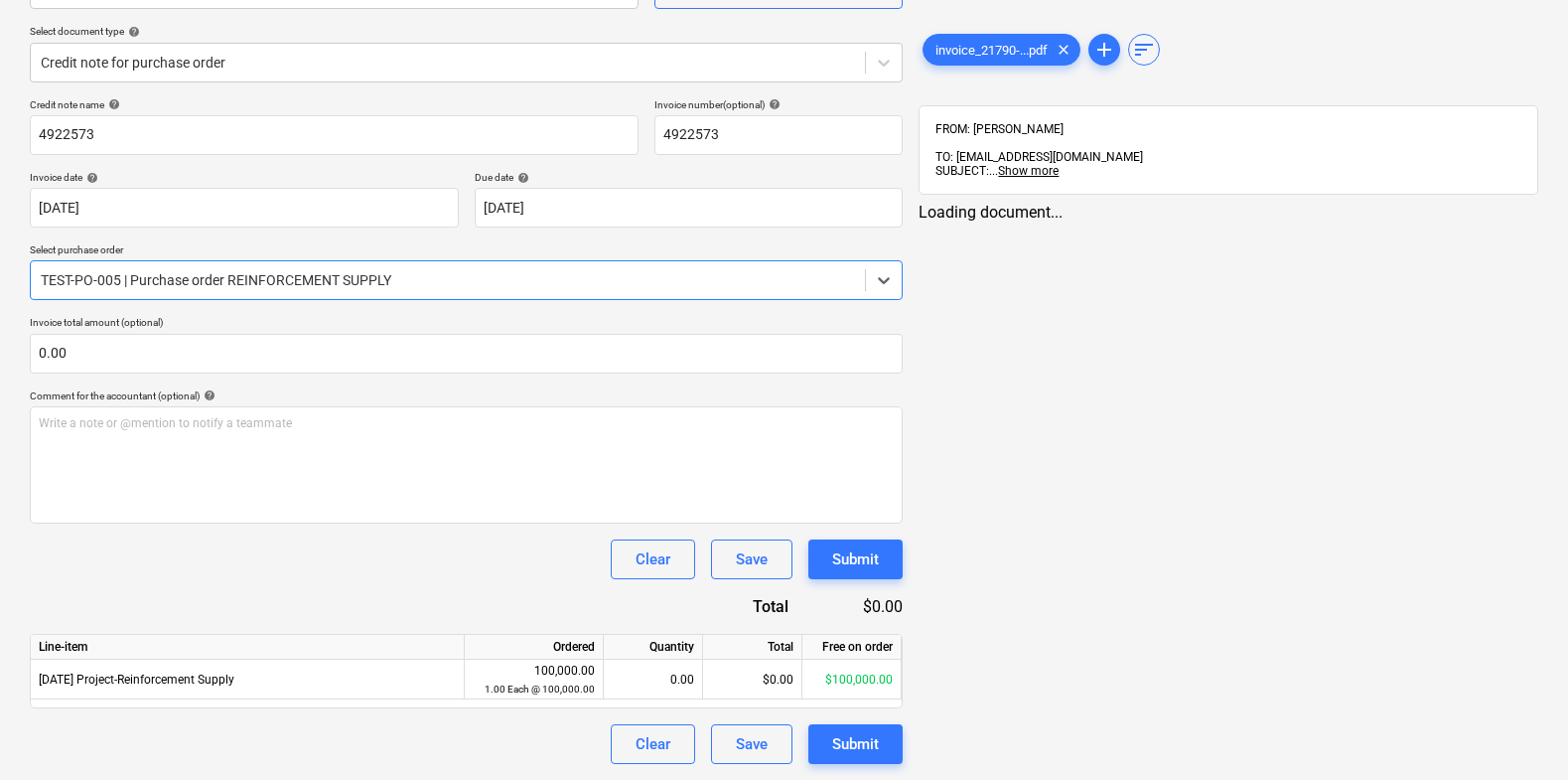 click on "invoice_21790-...pdf clear add sort FROM: Matt Lebon  TO: 32d805fd-087d-465a-81e0-4650f32e6961@companies.planyard.com SUBJECT:  ...  Show more ...  Show more Loading document..." at bounding box center (1228, 330) 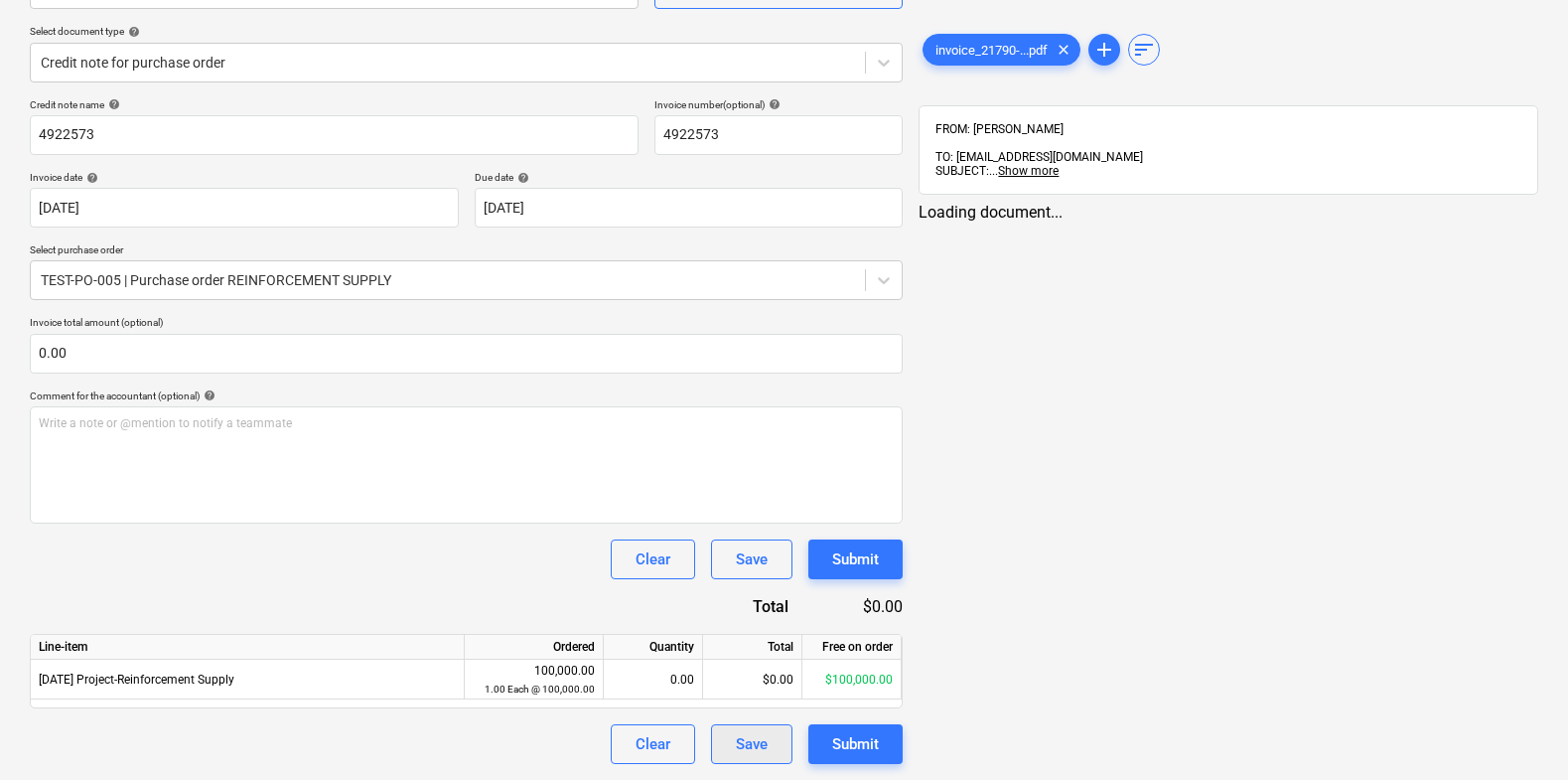 click on "Save" at bounding box center [752, 744] 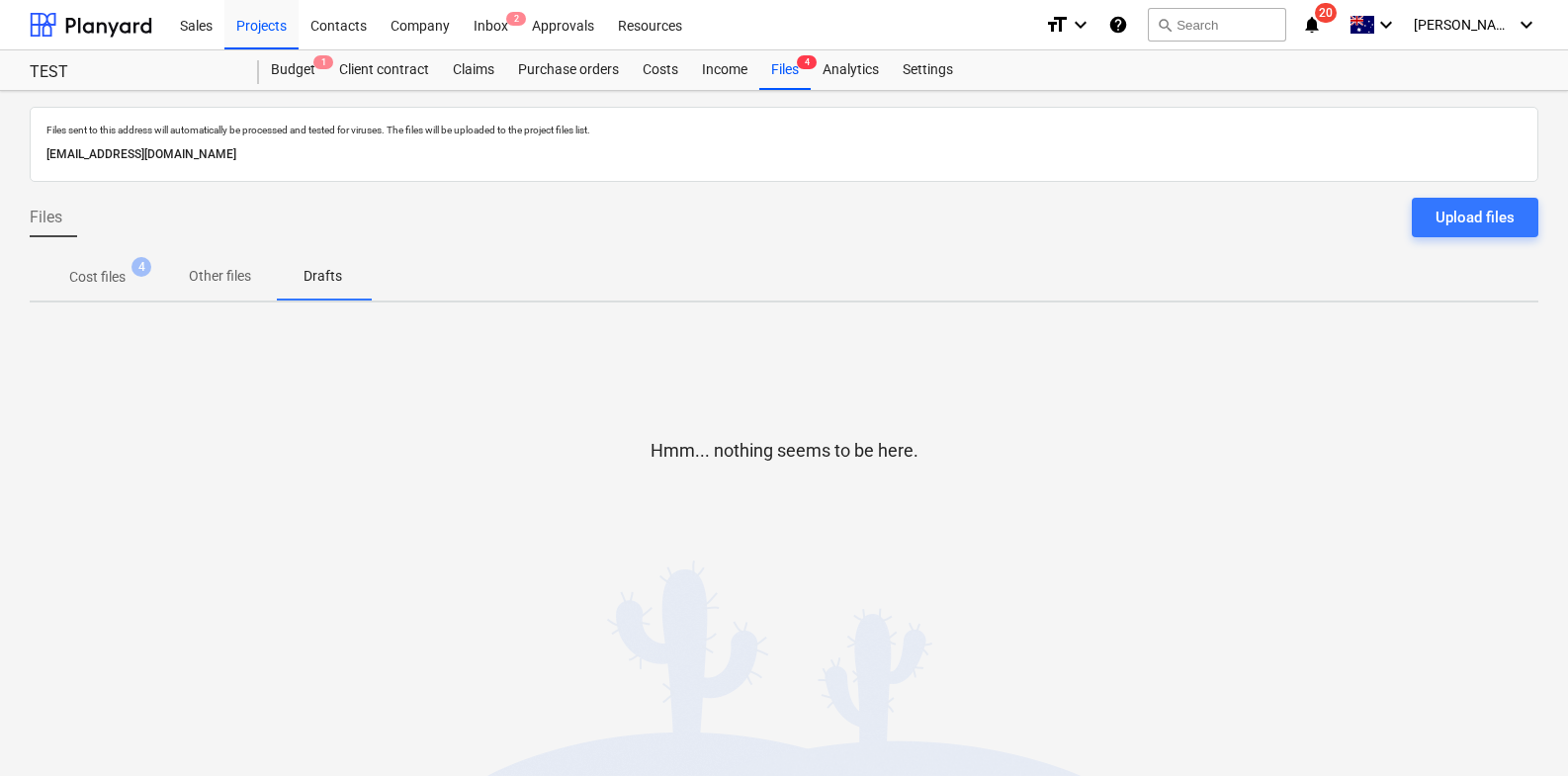 click on "Cost files" at bounding box center (97, 277) 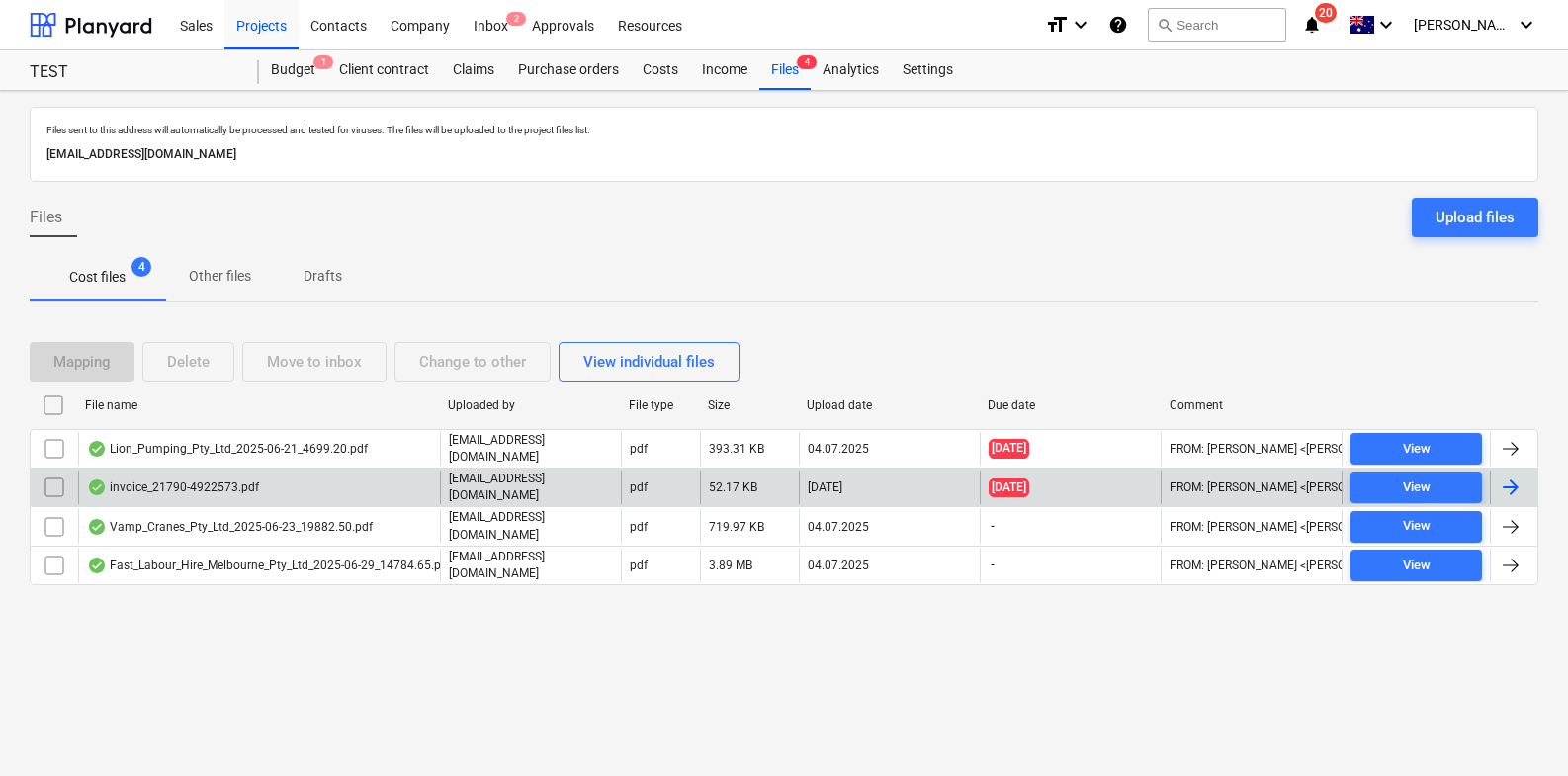 click on "invoice_21790-4922573.pdf" at bounding box center (259, 487) 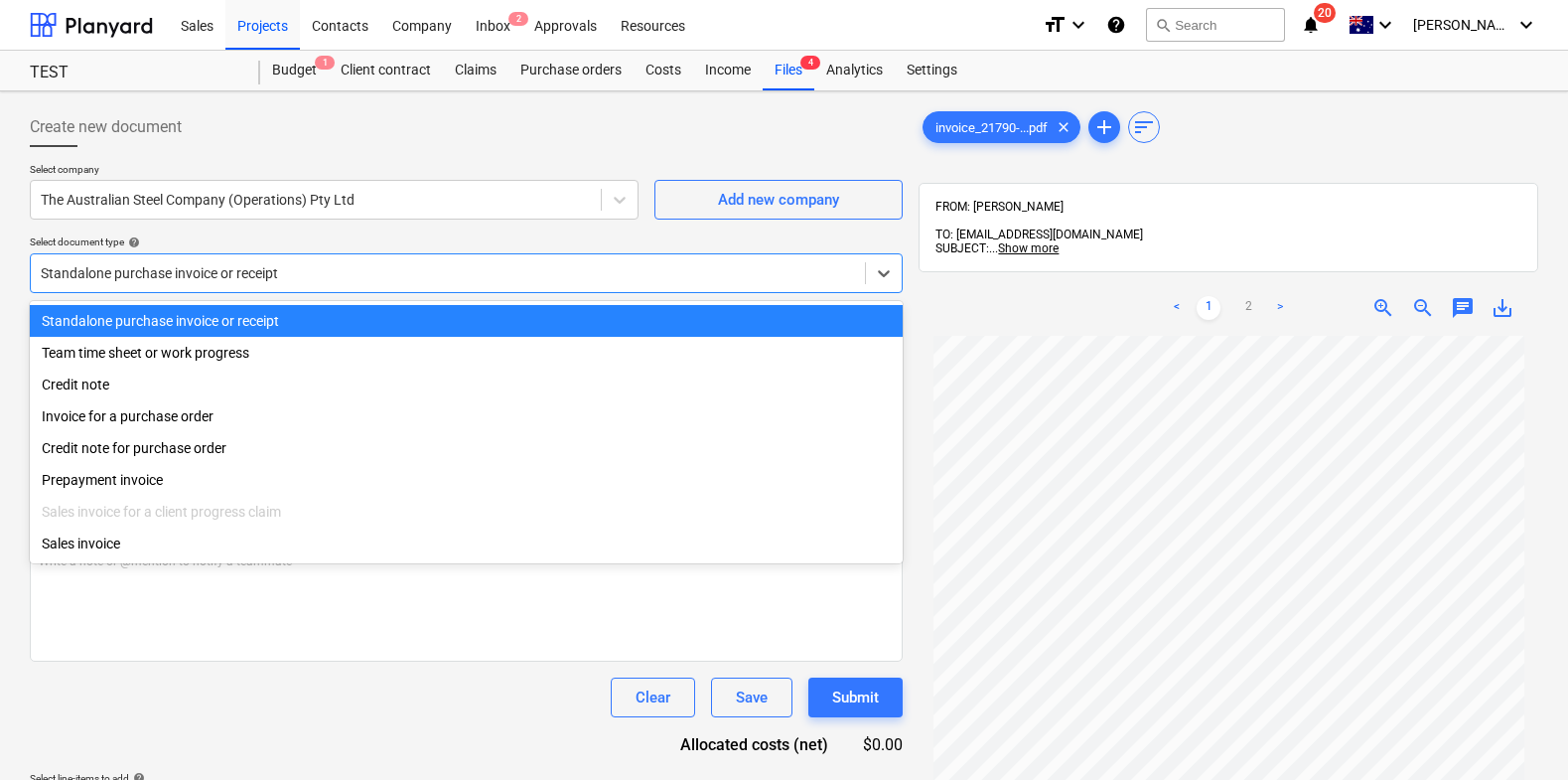 click on "Standalone purchase invoice or receipt" at bounding box center [448, 273] 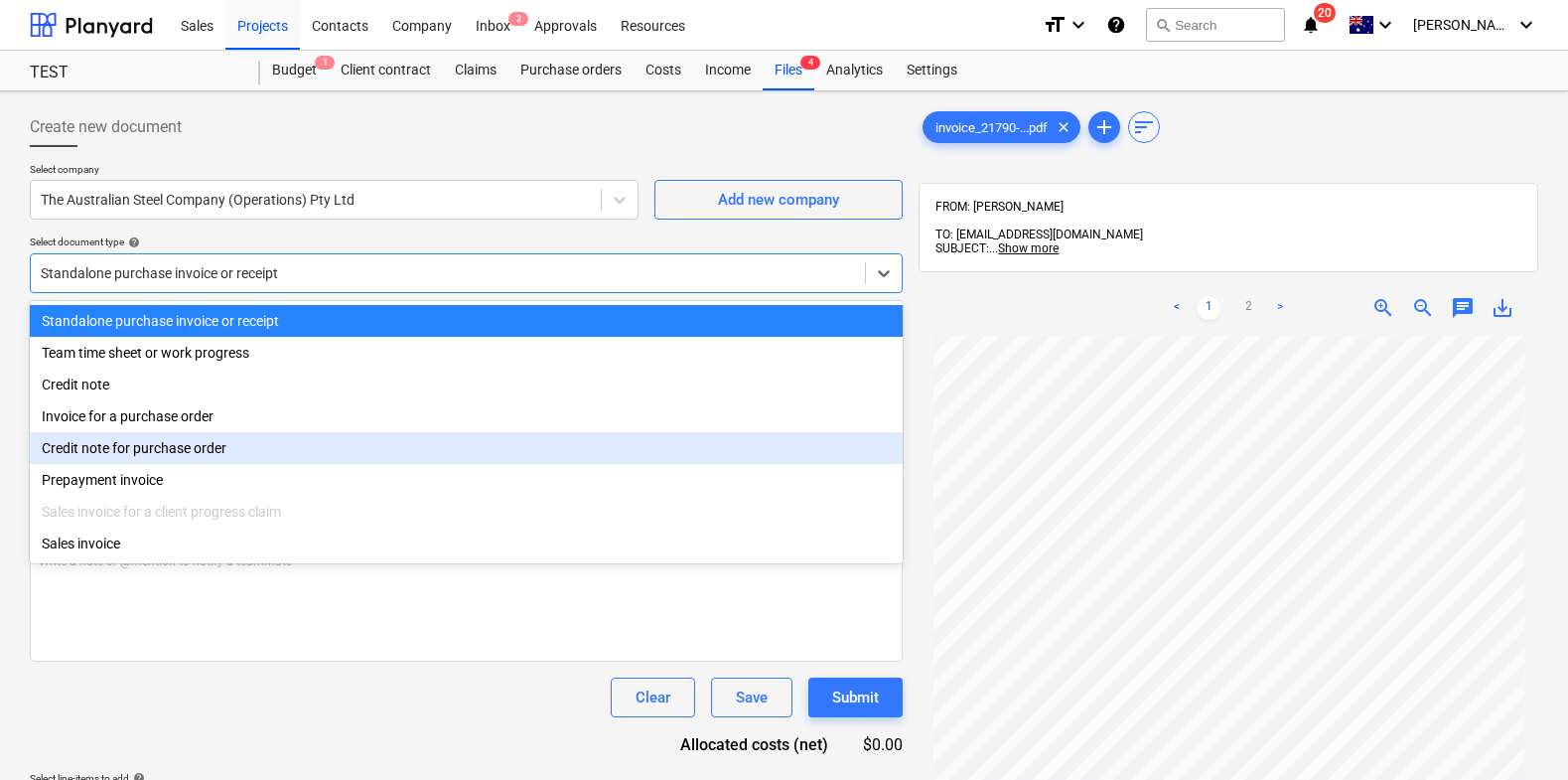 click on "Credit note for purchase order" at bounding box center [466, 448] 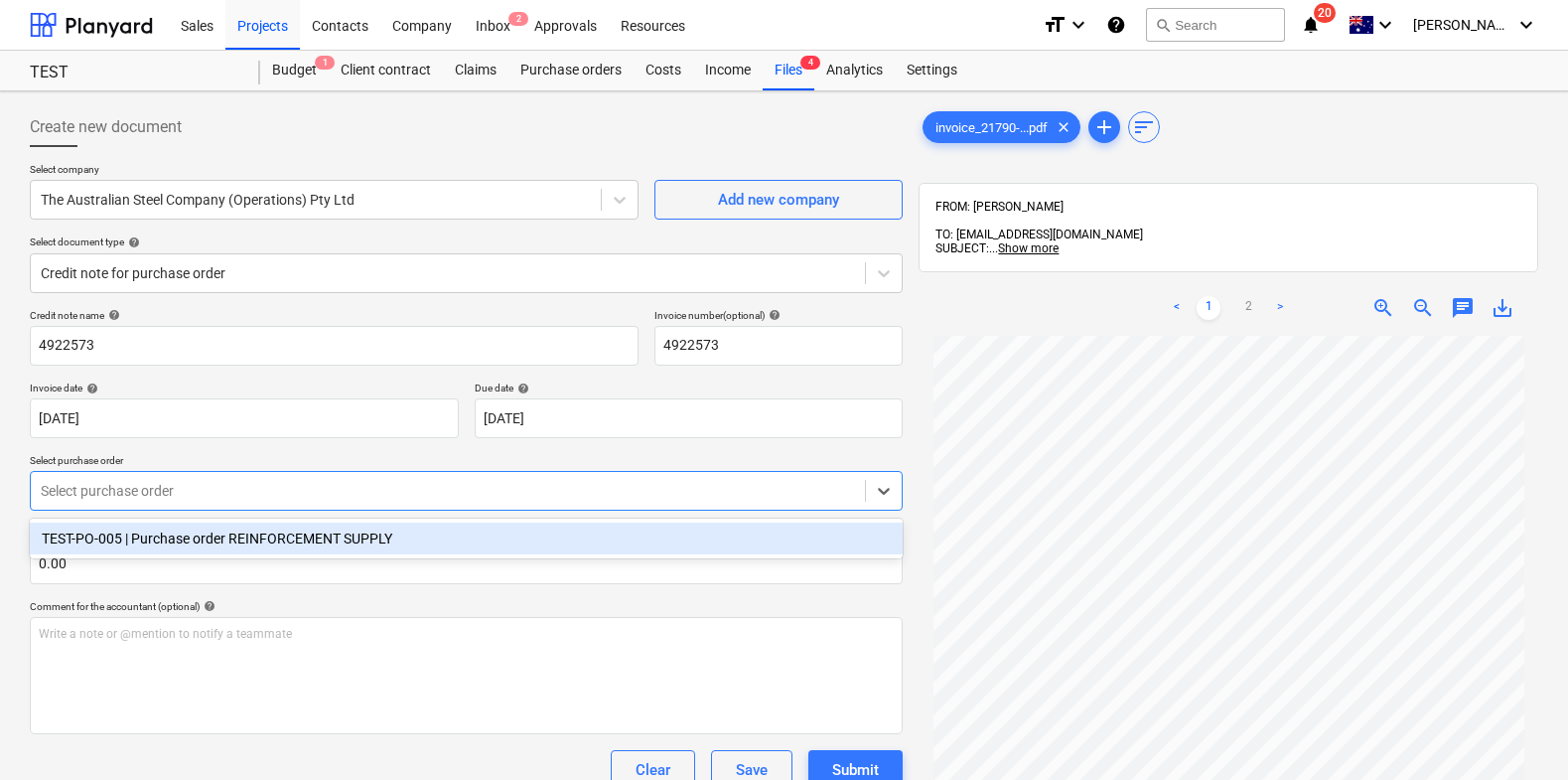 click at bounding box center (448, 491) 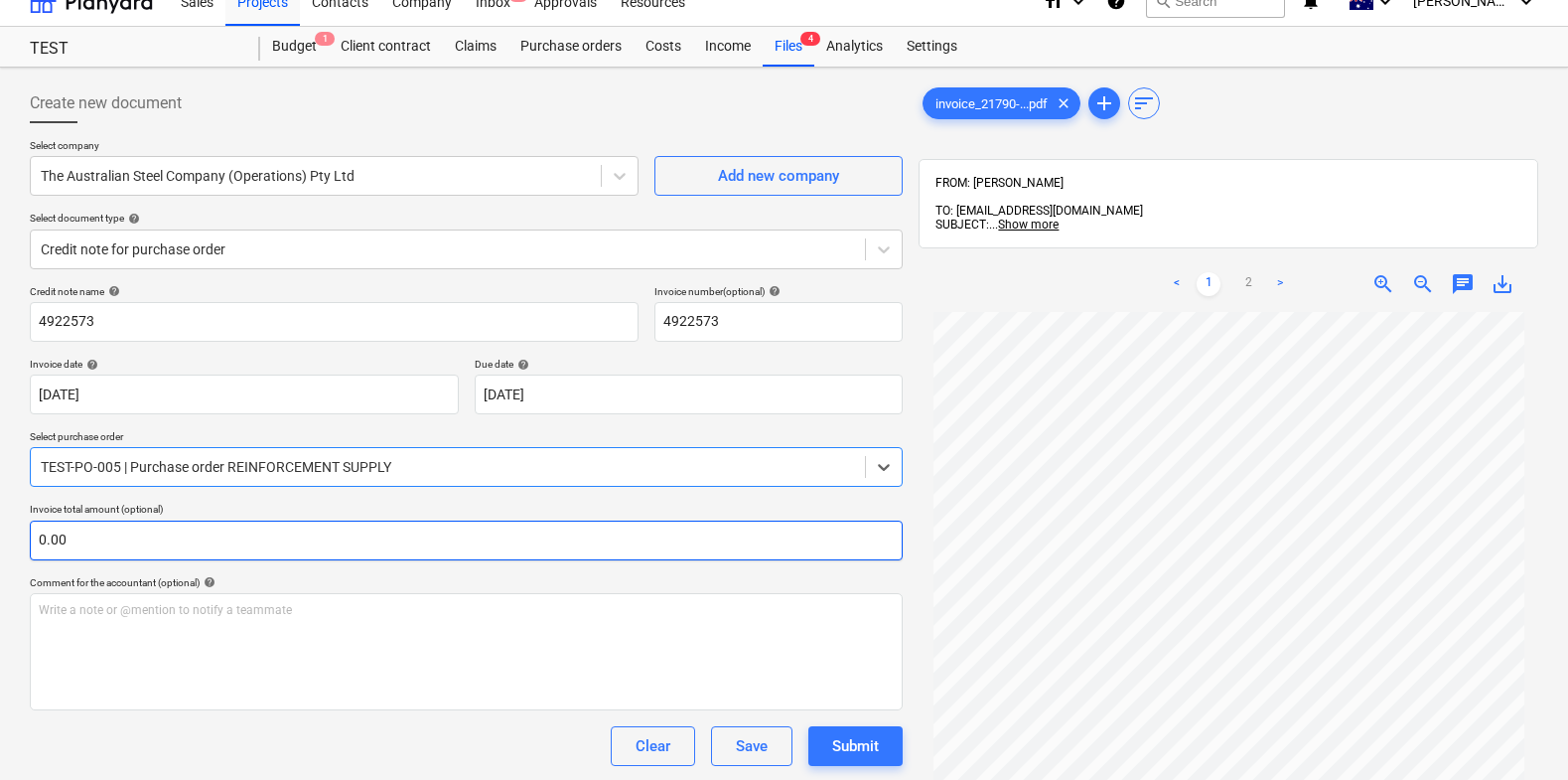 scroll, scrollTop: 282, scrollLeft: 0, axis: vertical 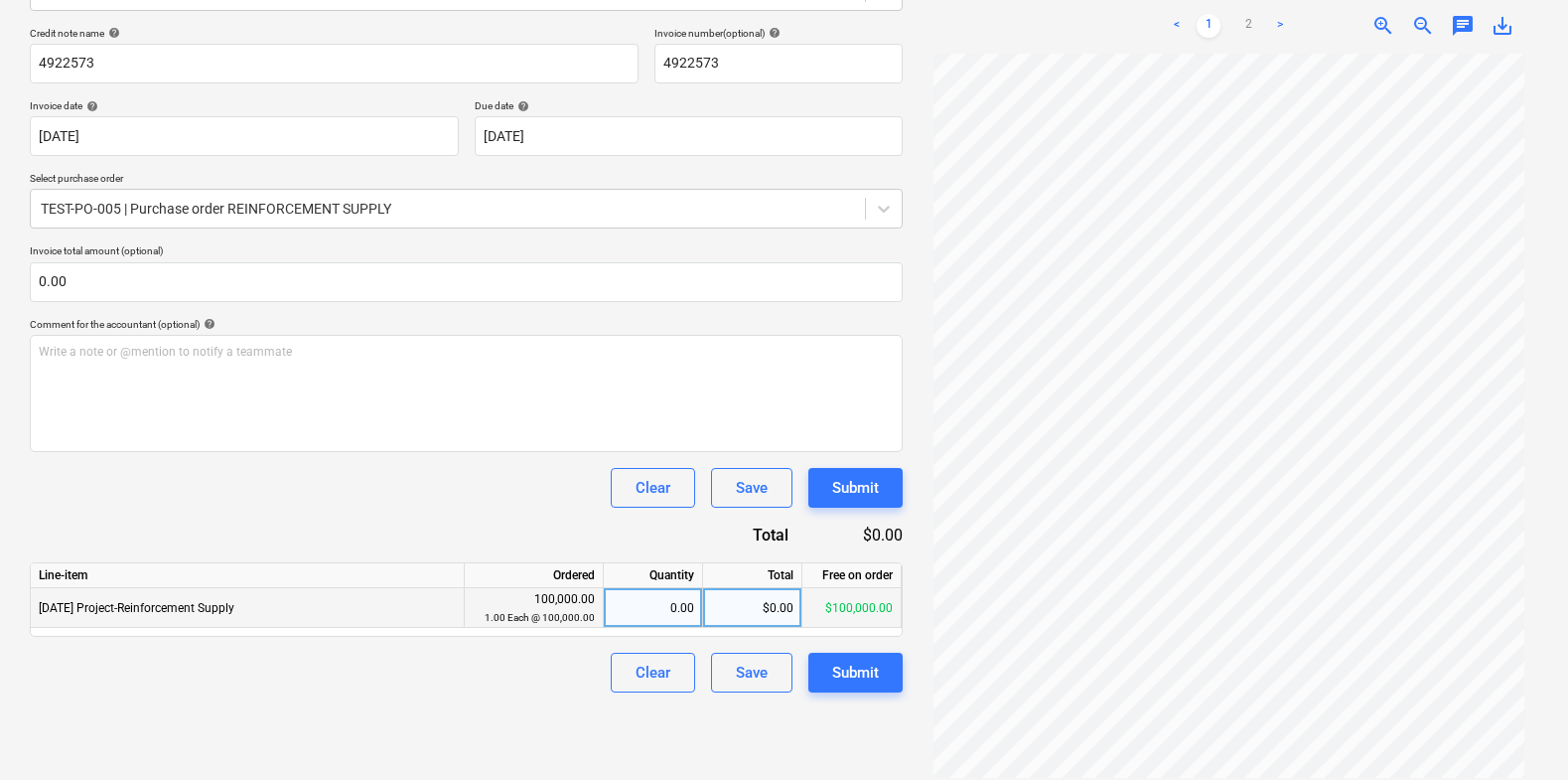 click on "$0.00" at bounding box center (753, 608) 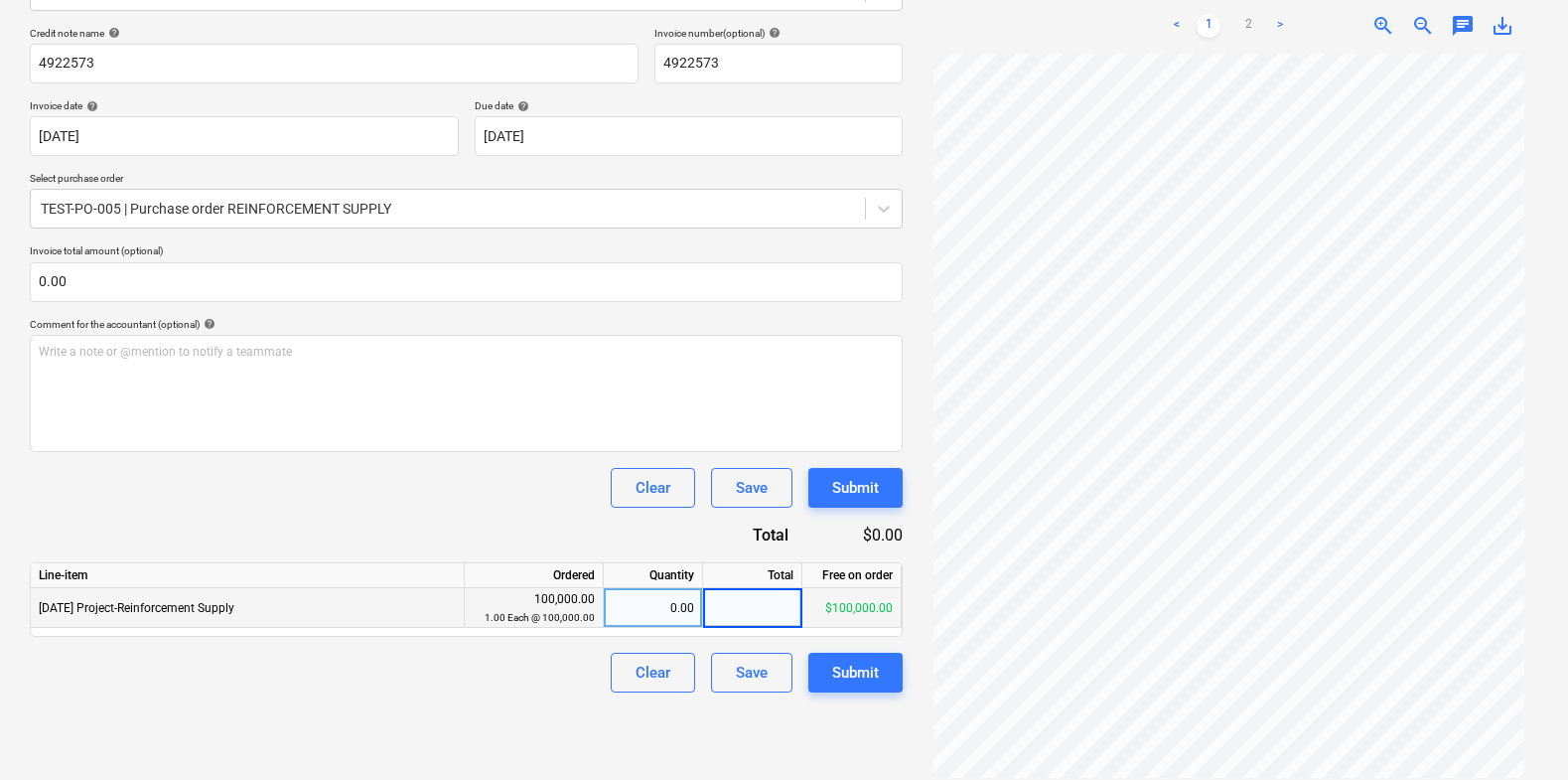 scroll, scrollTop: 116, scrollLeft: 0, axis: vertical 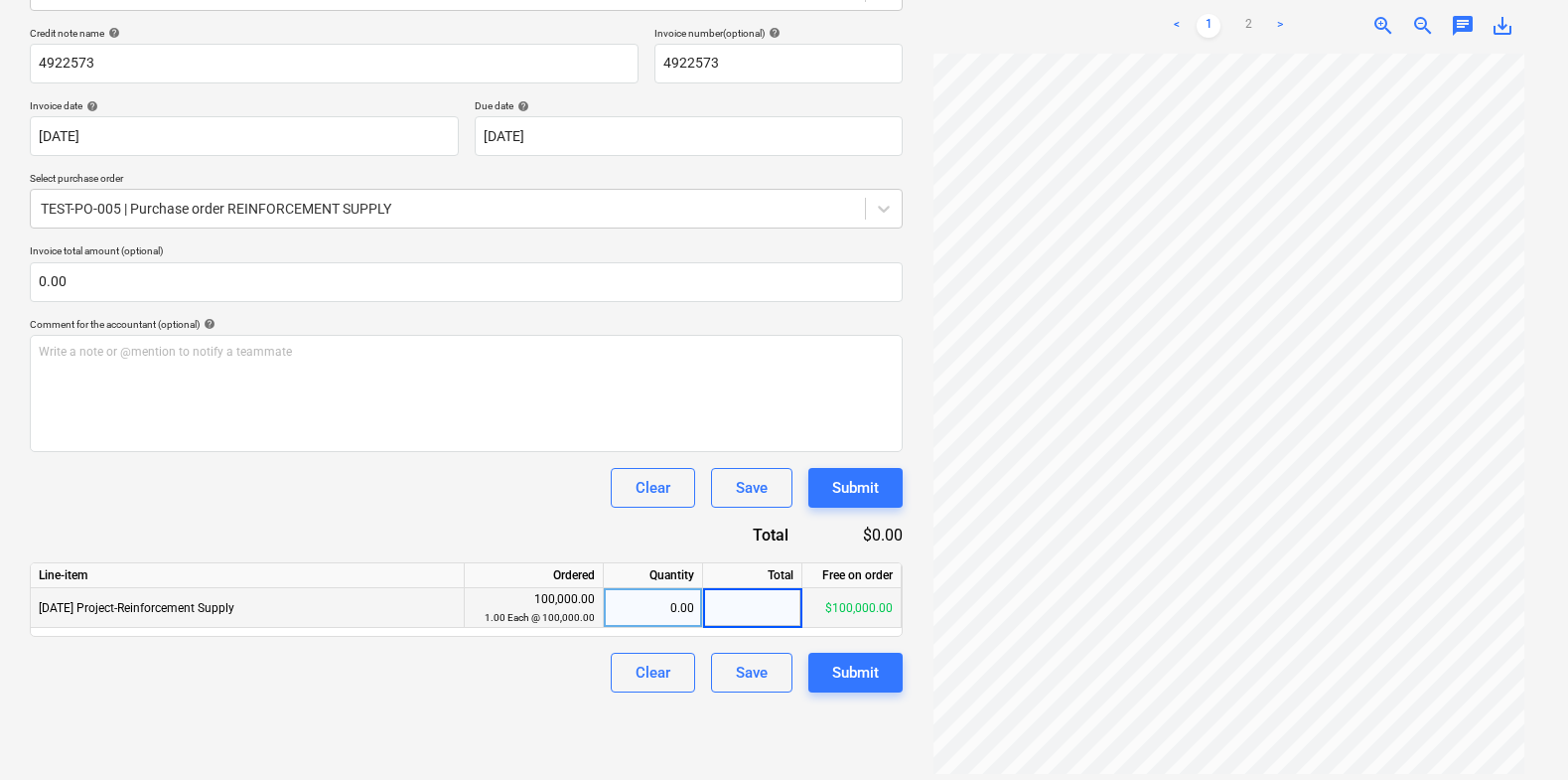 click at bounding box center (752, 607) 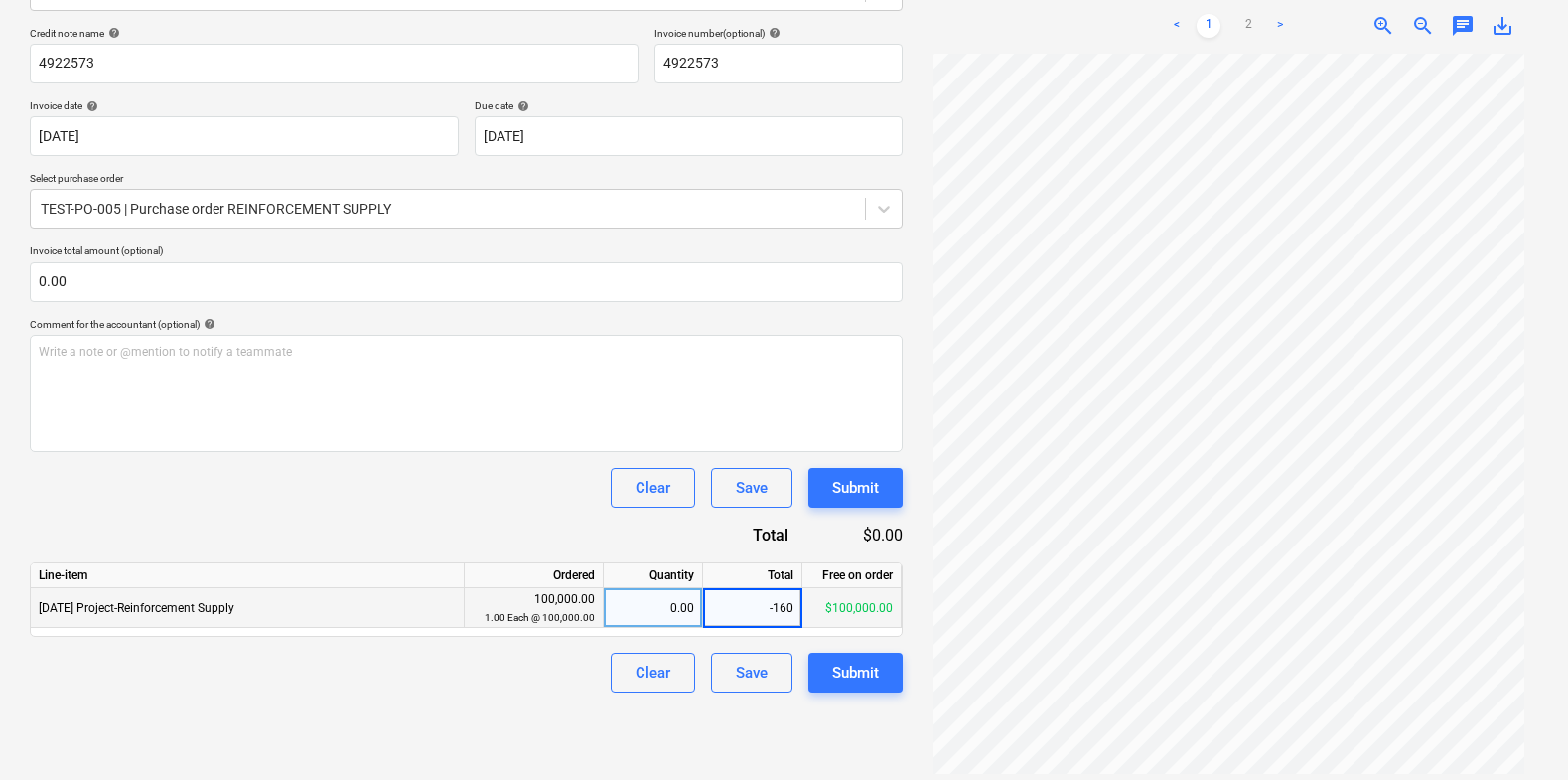 type on "-1606" 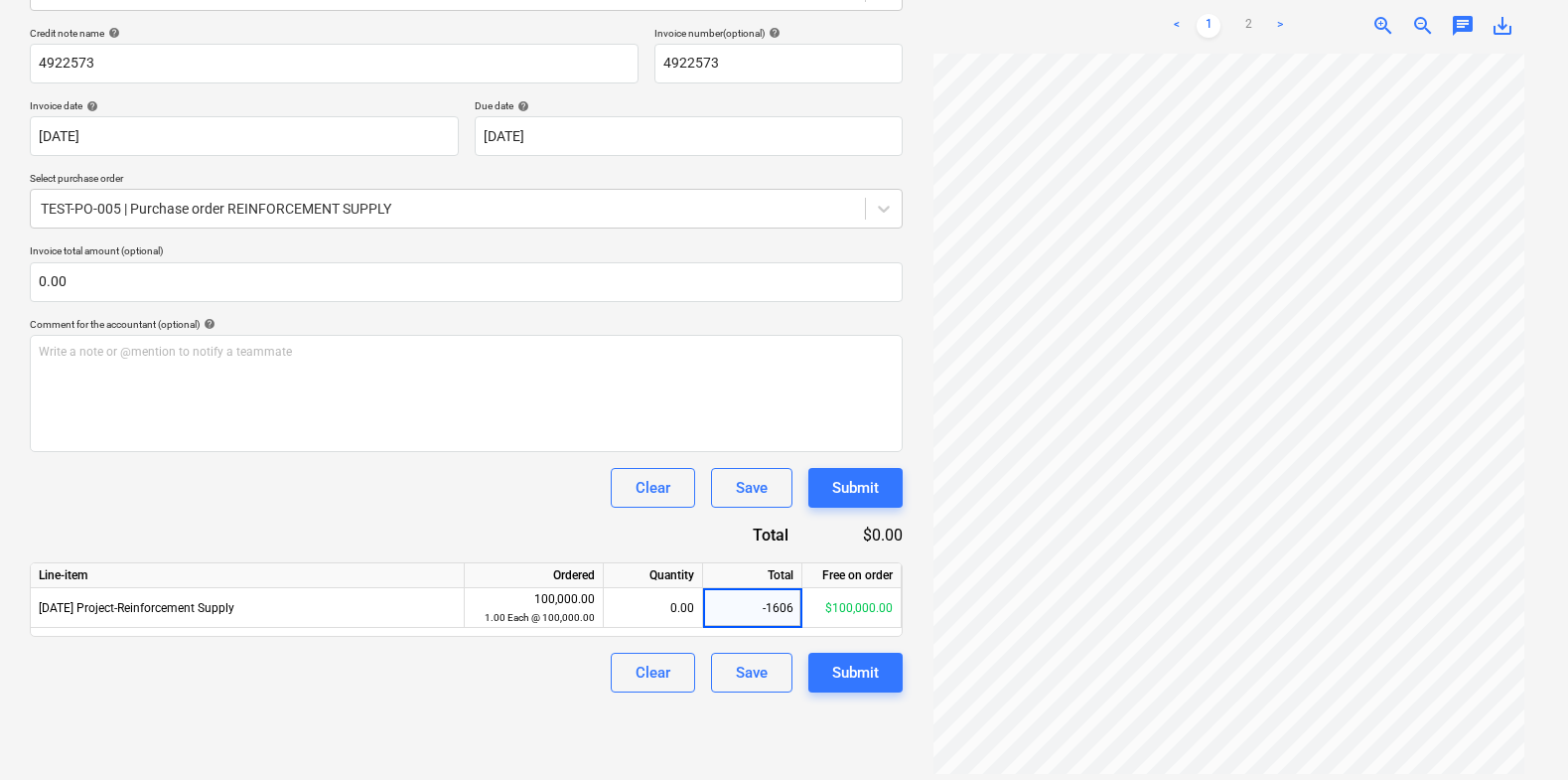 click on "Credit note name help 4922573 Invoice number  (optional) help 4922573 Invoice date help 29 May 2025 29.05.2025 Press the down arrow key to interact with the calendar and
select a date. Press the question mark key to get the keyboard shortcuts for changing dates. Due date help 29 May 2025 29.05.2025 Press the down arrow key to interact with the calendar and
select a date. Press the question mark key to get the keyboard shortcuts for changing dates. Select purchase order TEST-PO-005 | Purchase order REINFORCEMENT SUPPLY Invoice total amount (optional) 0.00 Comment for the accountant (optional) help Write a note or @mention to notify a teammate ﻿ Clear Save Submit Total $0.00 Line-item Ordered Quantity Total Free on order 3-08-01 Project-Reinforcement Supply 100,000.00 1.00 Each @ 100,000.00 0.00 -1606 $100,000.00 Clear Save Submit" at bounding box center (466, 360) 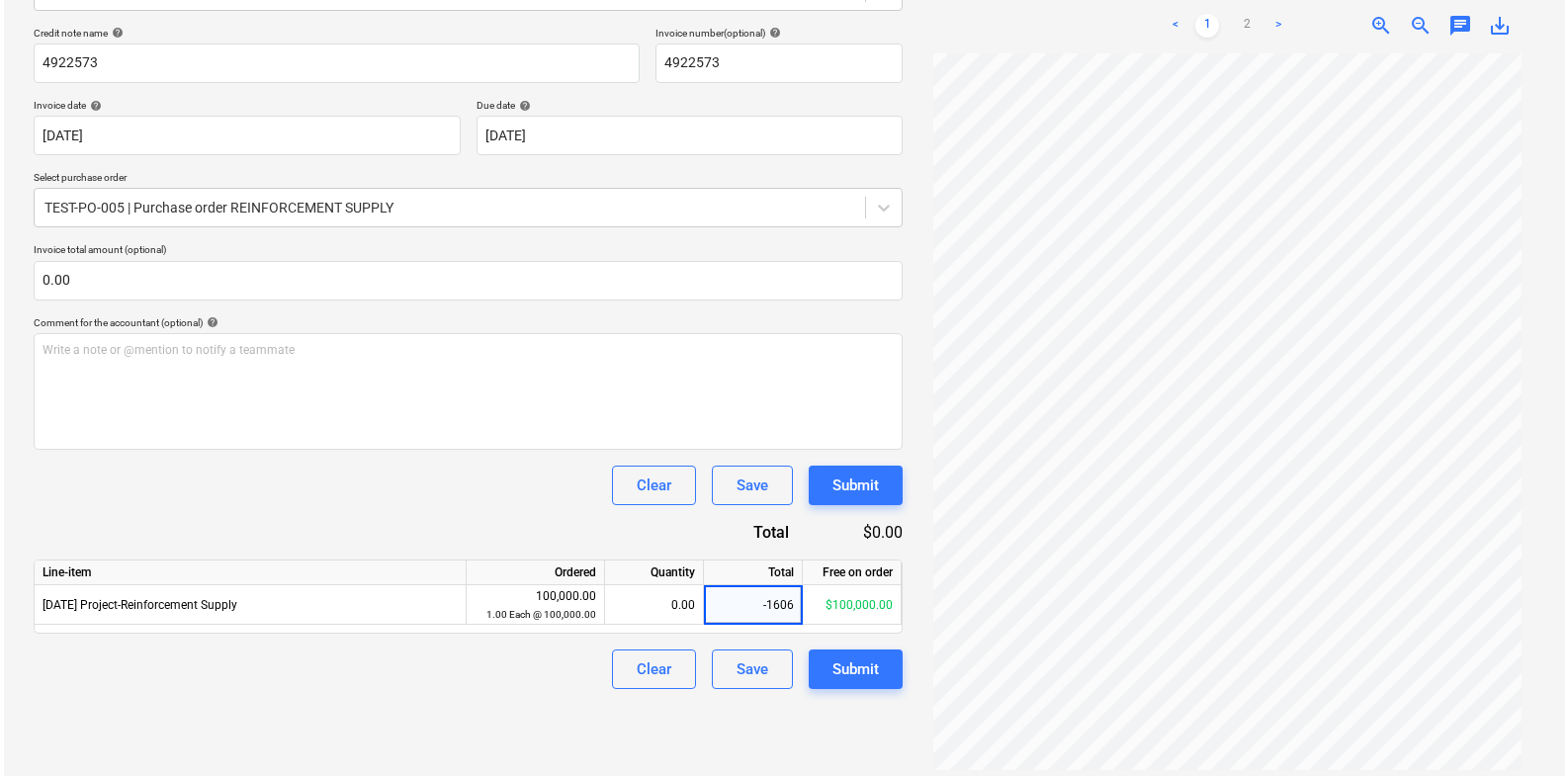 scroll, scrollTop: 276, scrollLeft: 0, axis: vertical 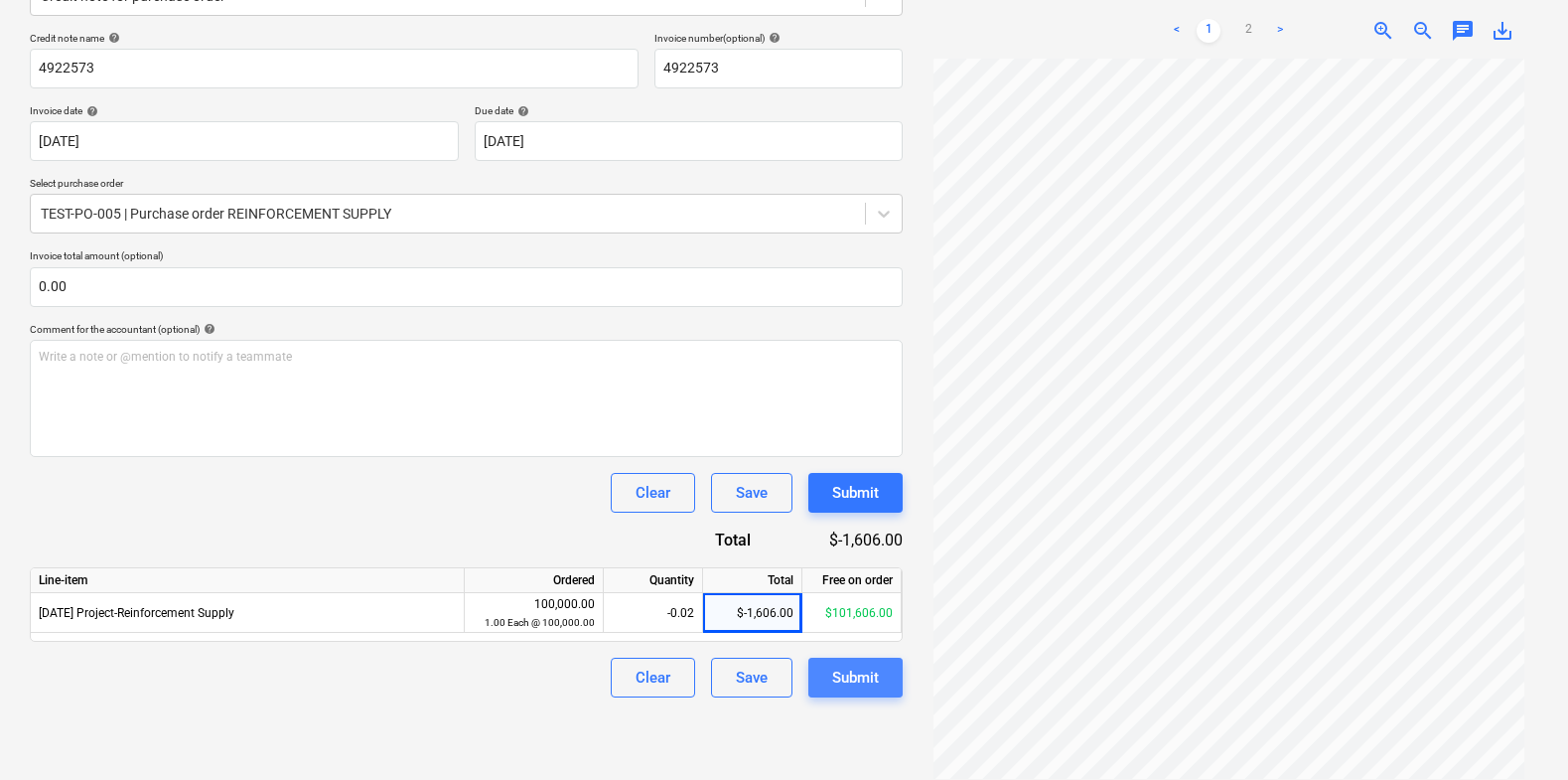 click on "Submit" at bounding box center (855, 678) 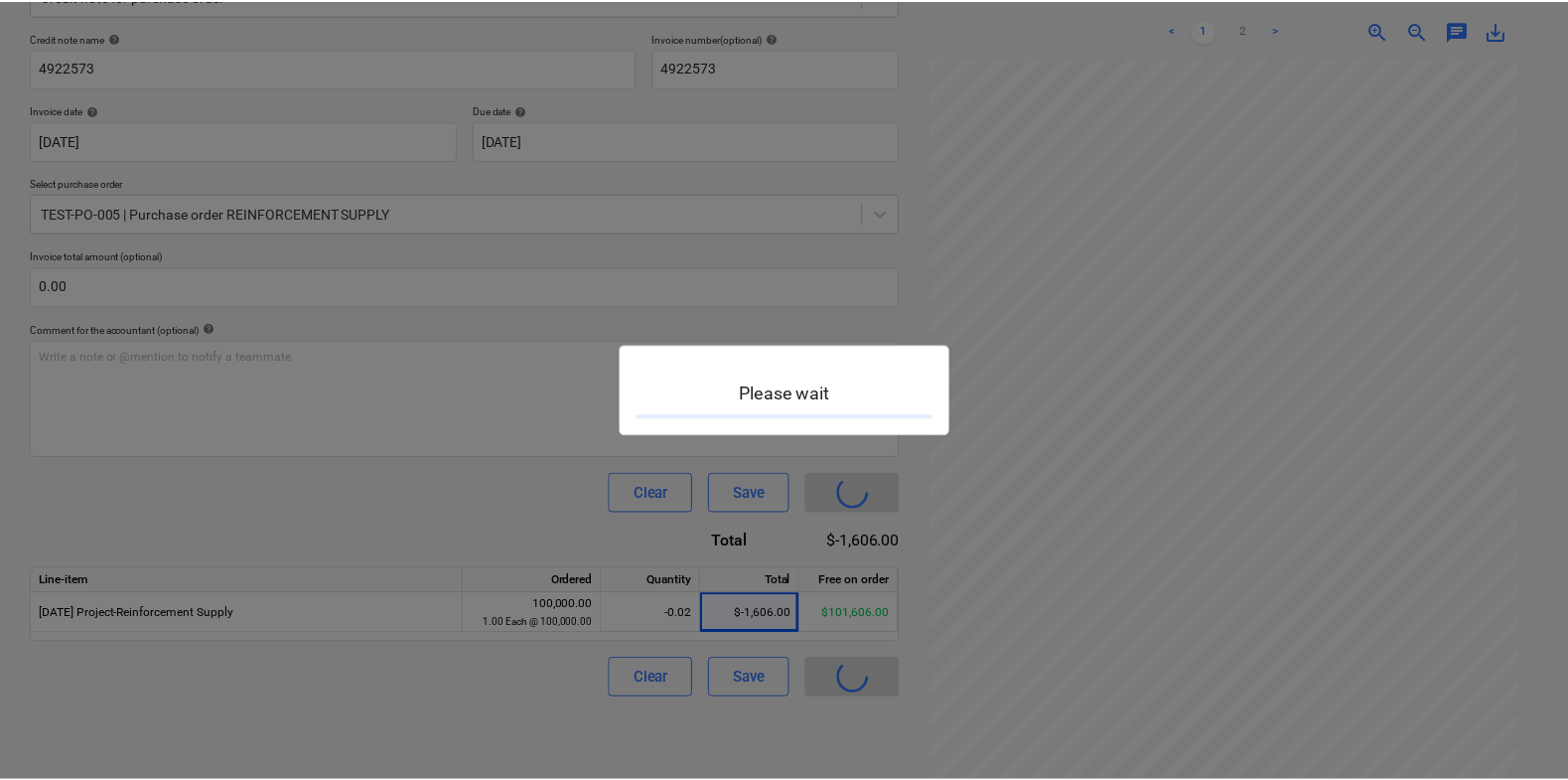 scroll, scrollTop: 0, scrollLeft: 0, axis: both 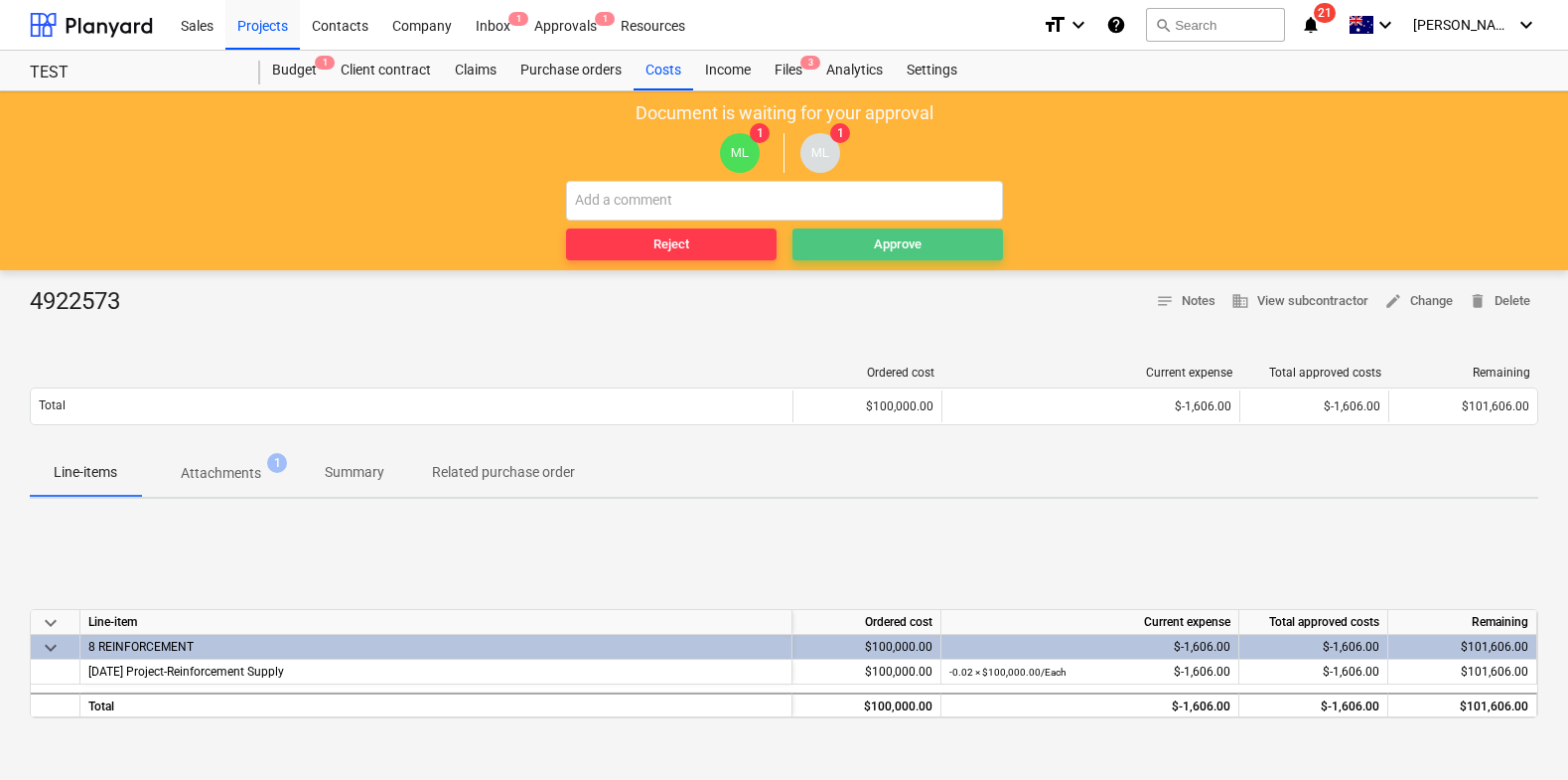 click on "Approve" at bounding box center (898, 244) 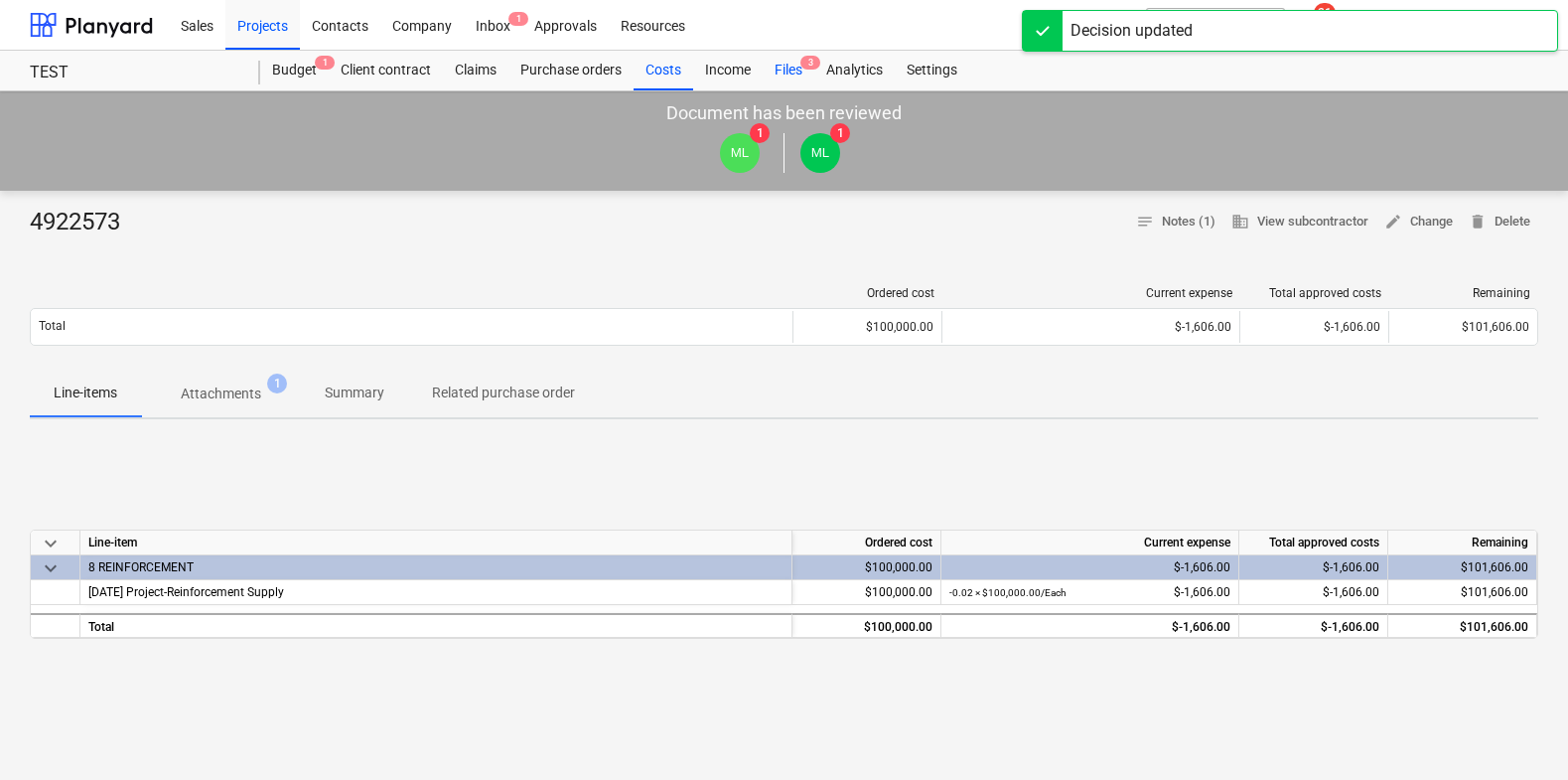 click on "Files 3" at bounding box center [788, 71] 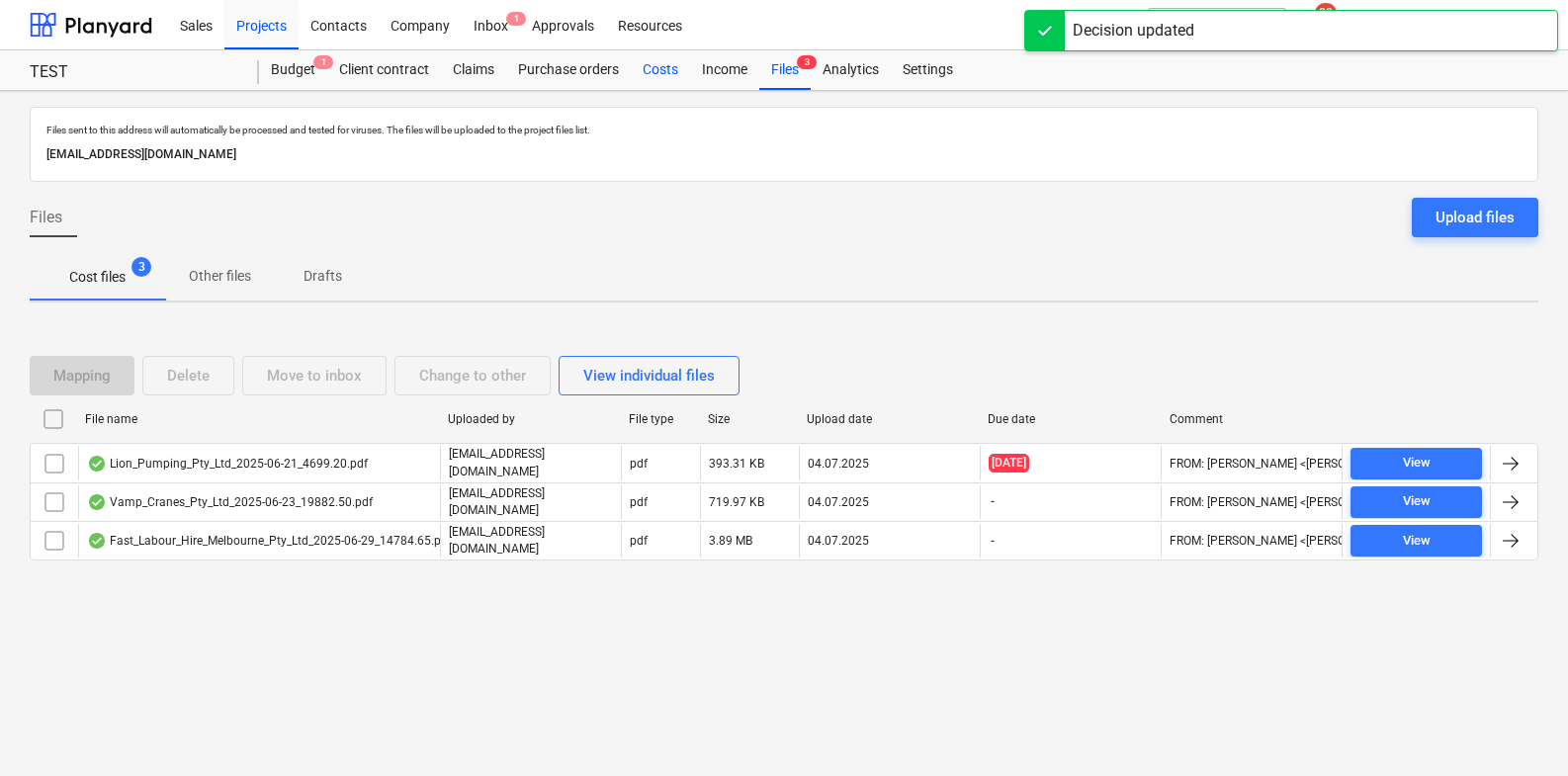 click on "Costs" at bounding box center [660, 70] 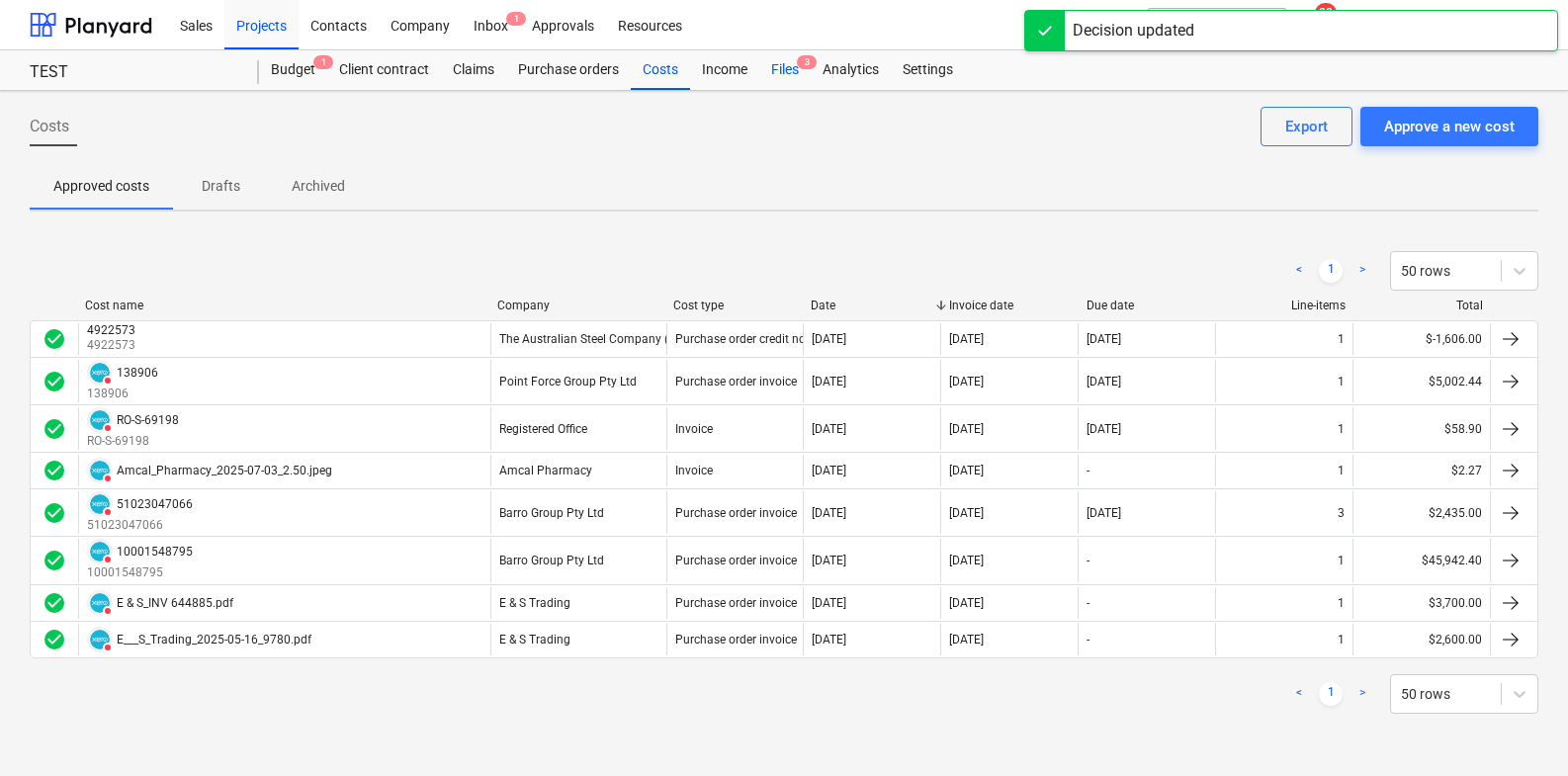 click on "Files 3" at bounding box center [785, 70] 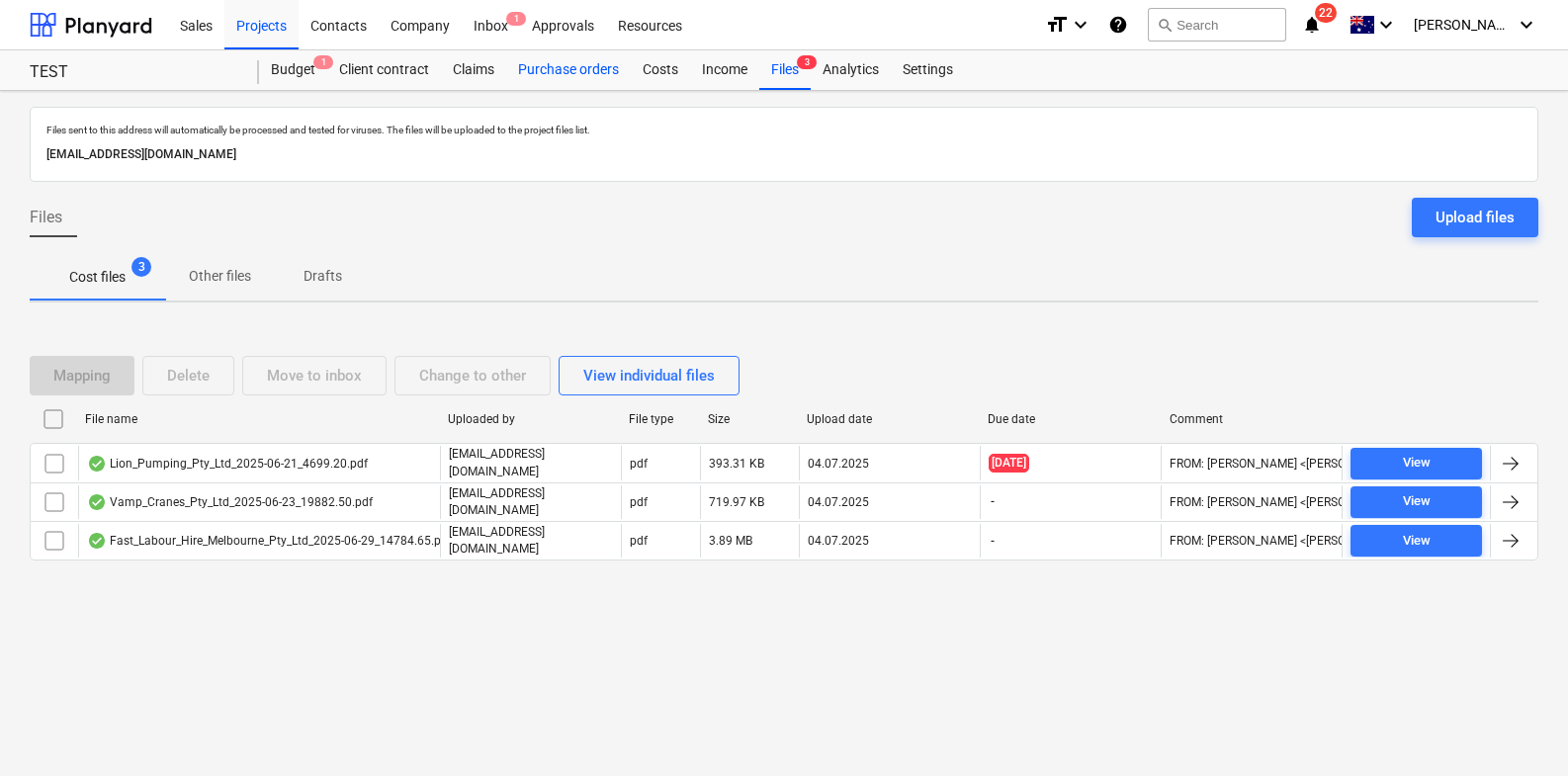 click on "Purchase orders" at bounding box center [568, 70] 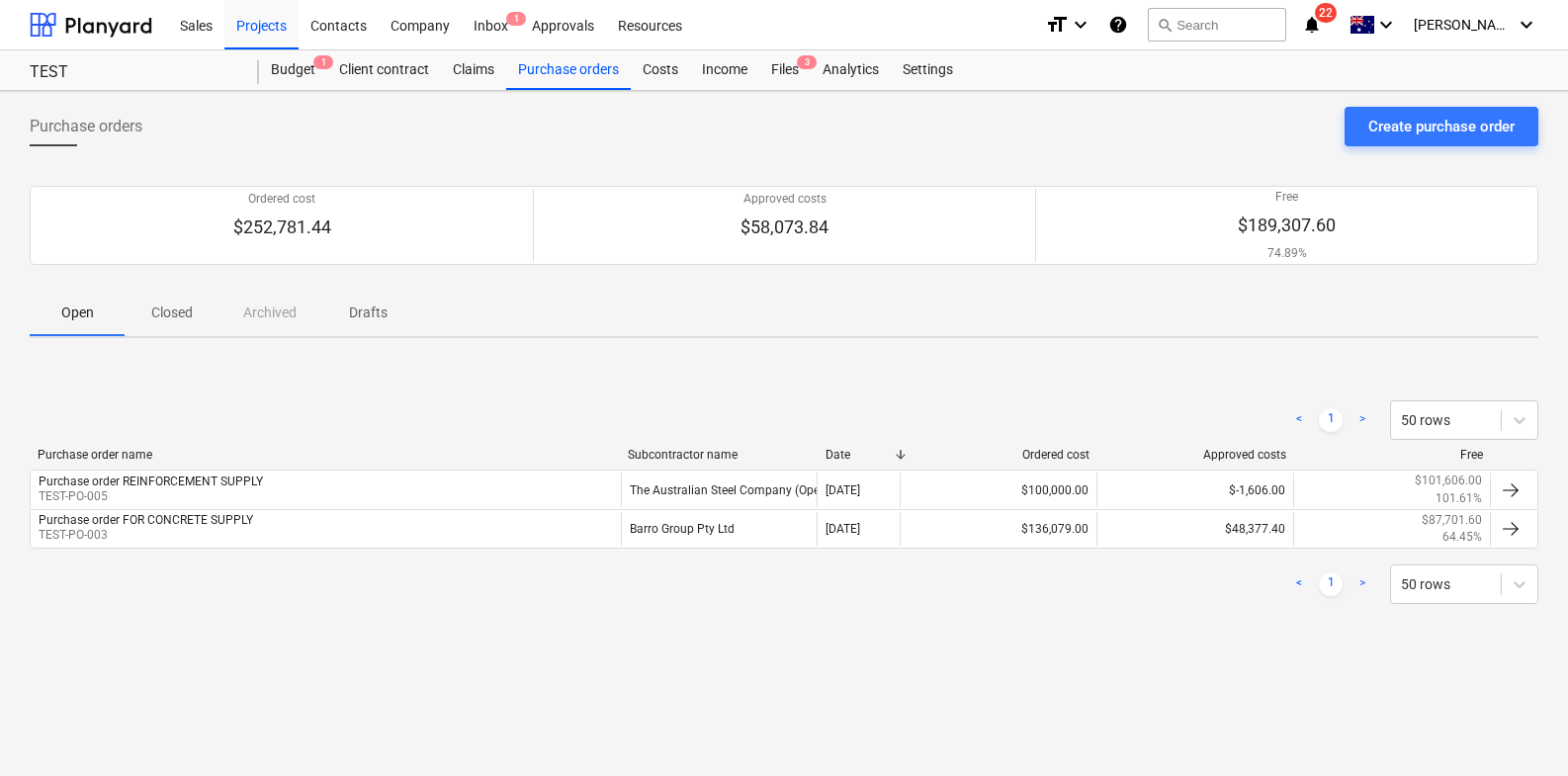 click on "Subcontractor name" at bounding box center [718, 455] 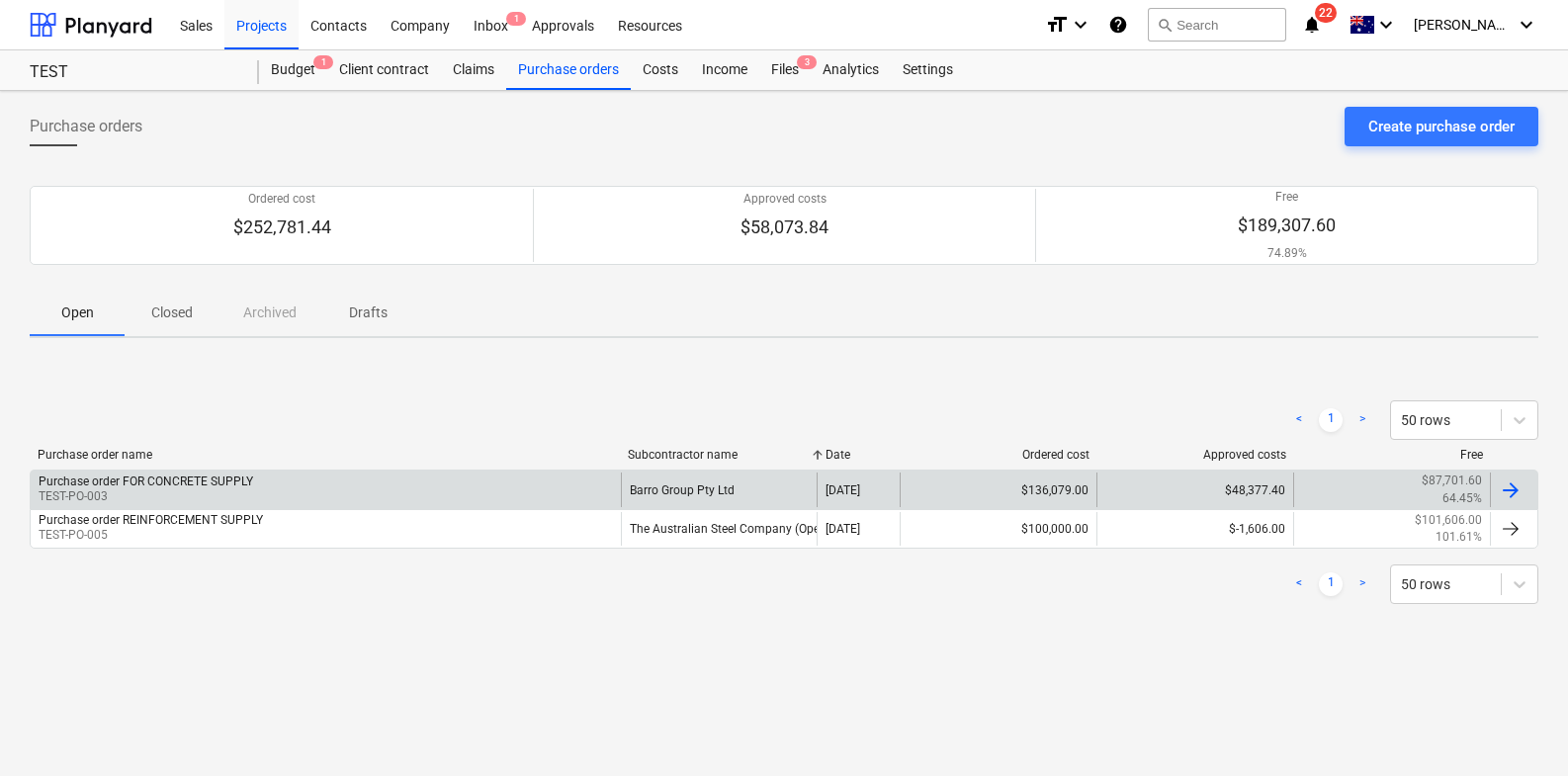 click on "Barro Group Pty Ltd" at bounding box center [719, 489] 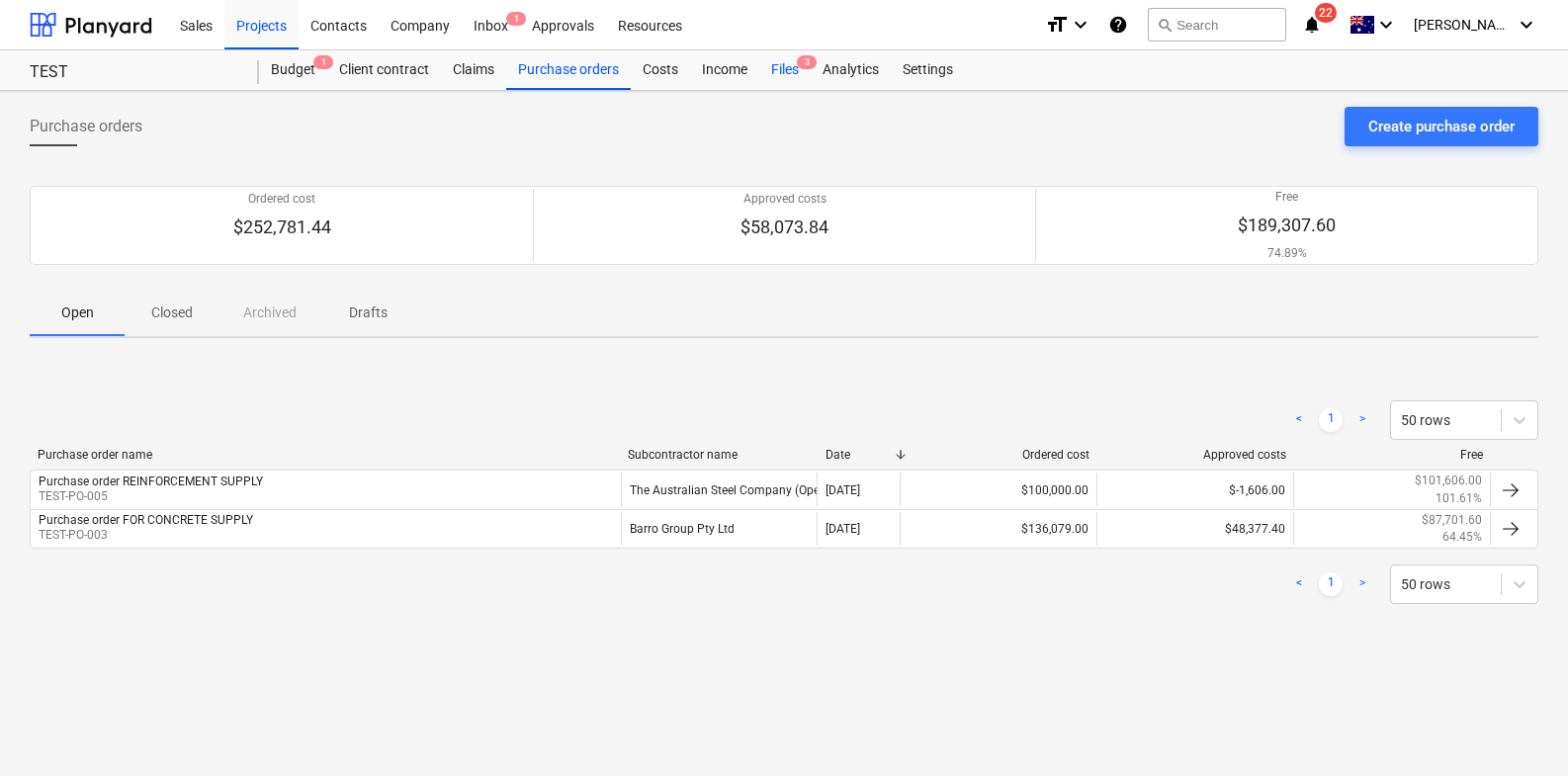 click on "Files 3" at bounding box center (785, 70) 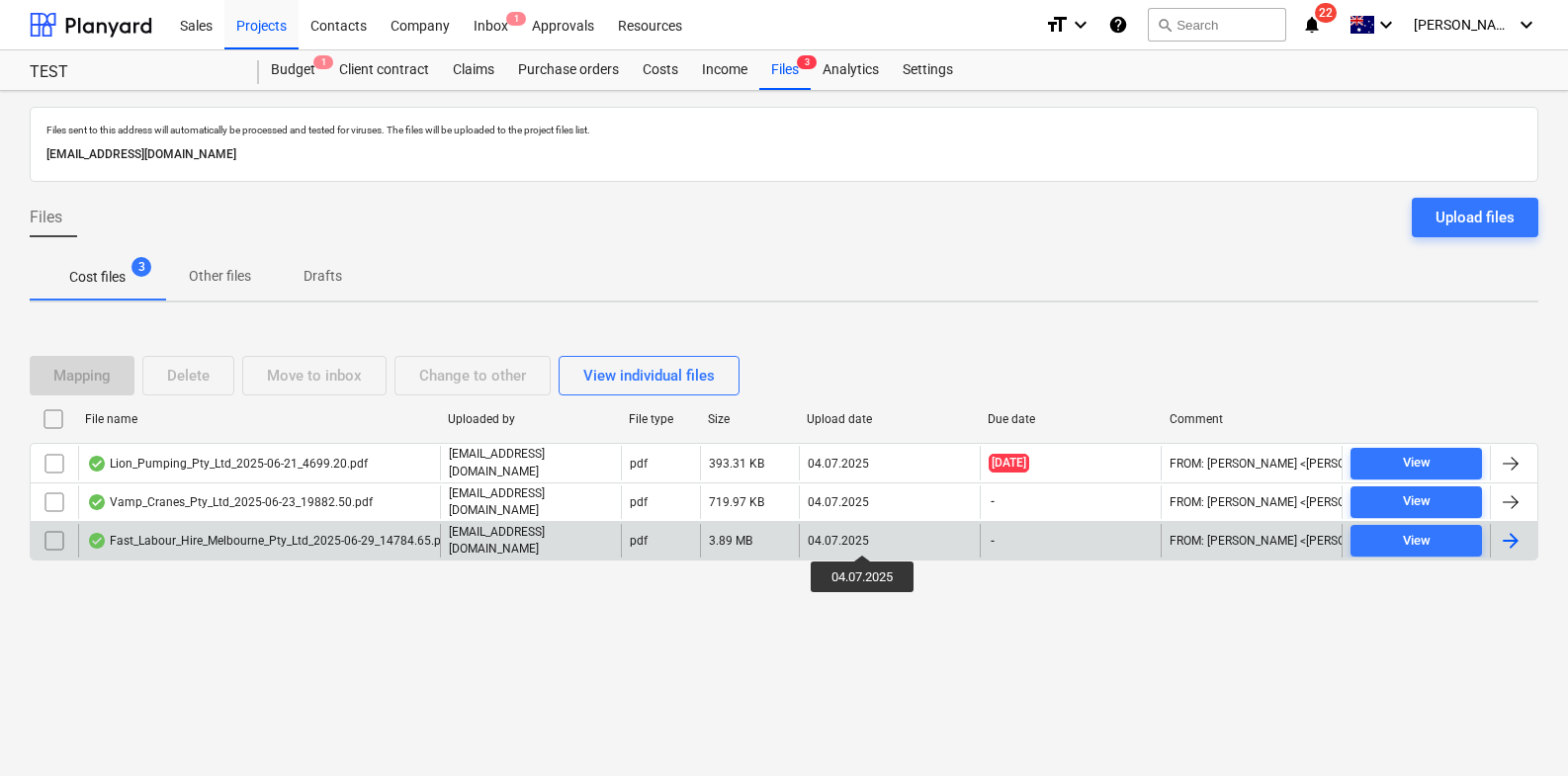 click on "04.07.2025" at bounding box center (838, 541) 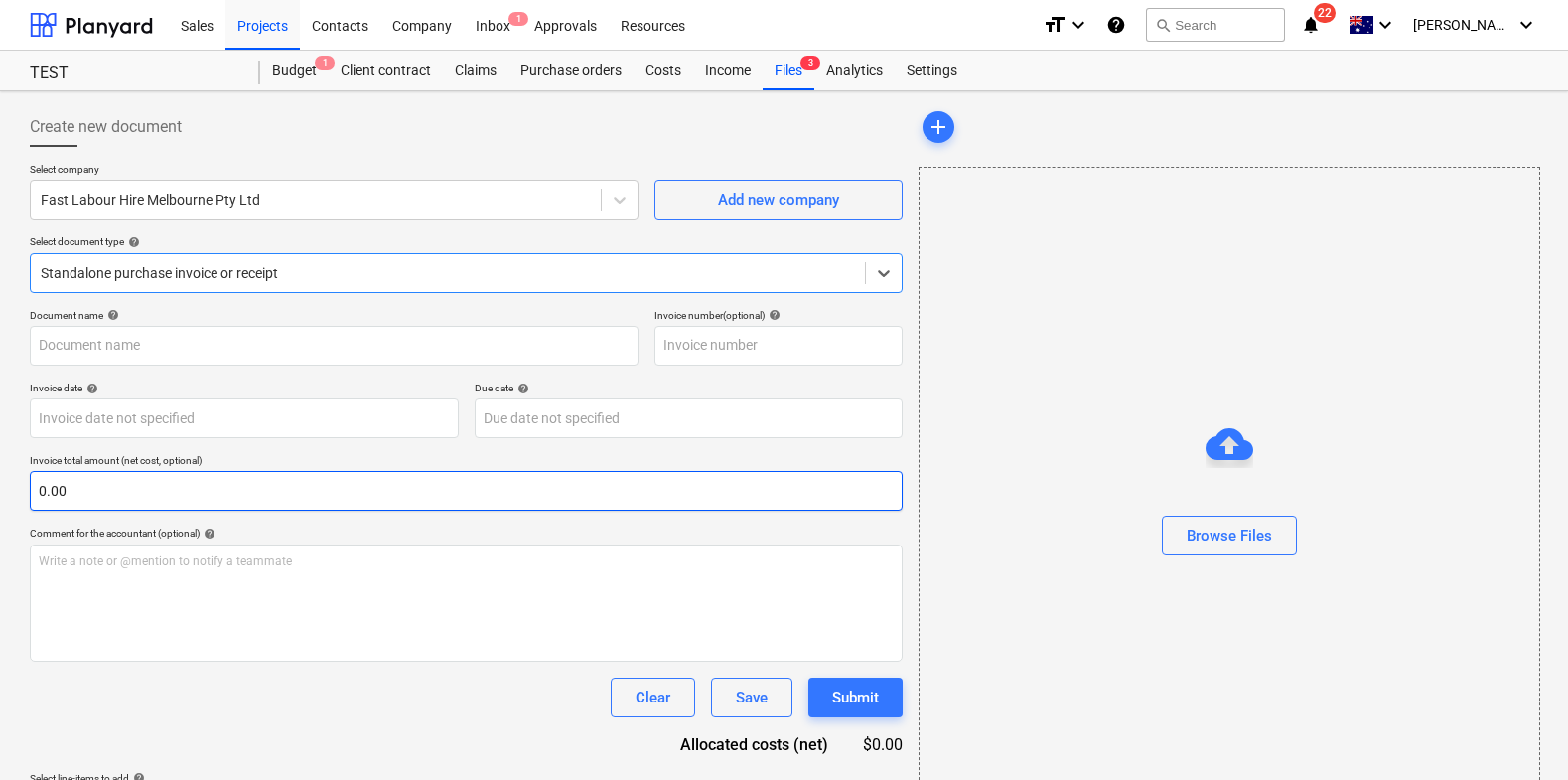 type on "157885" 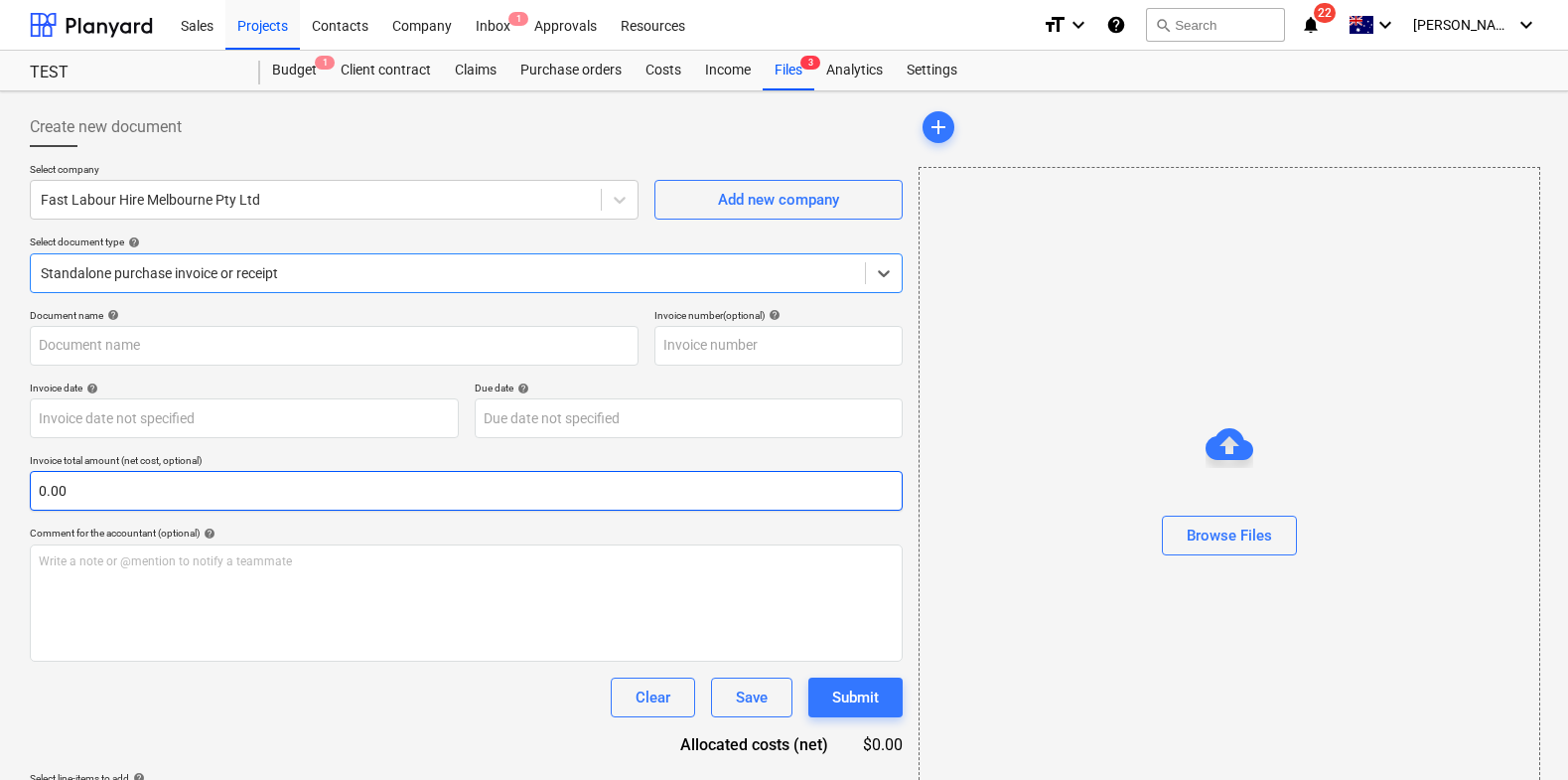 type on "157885" 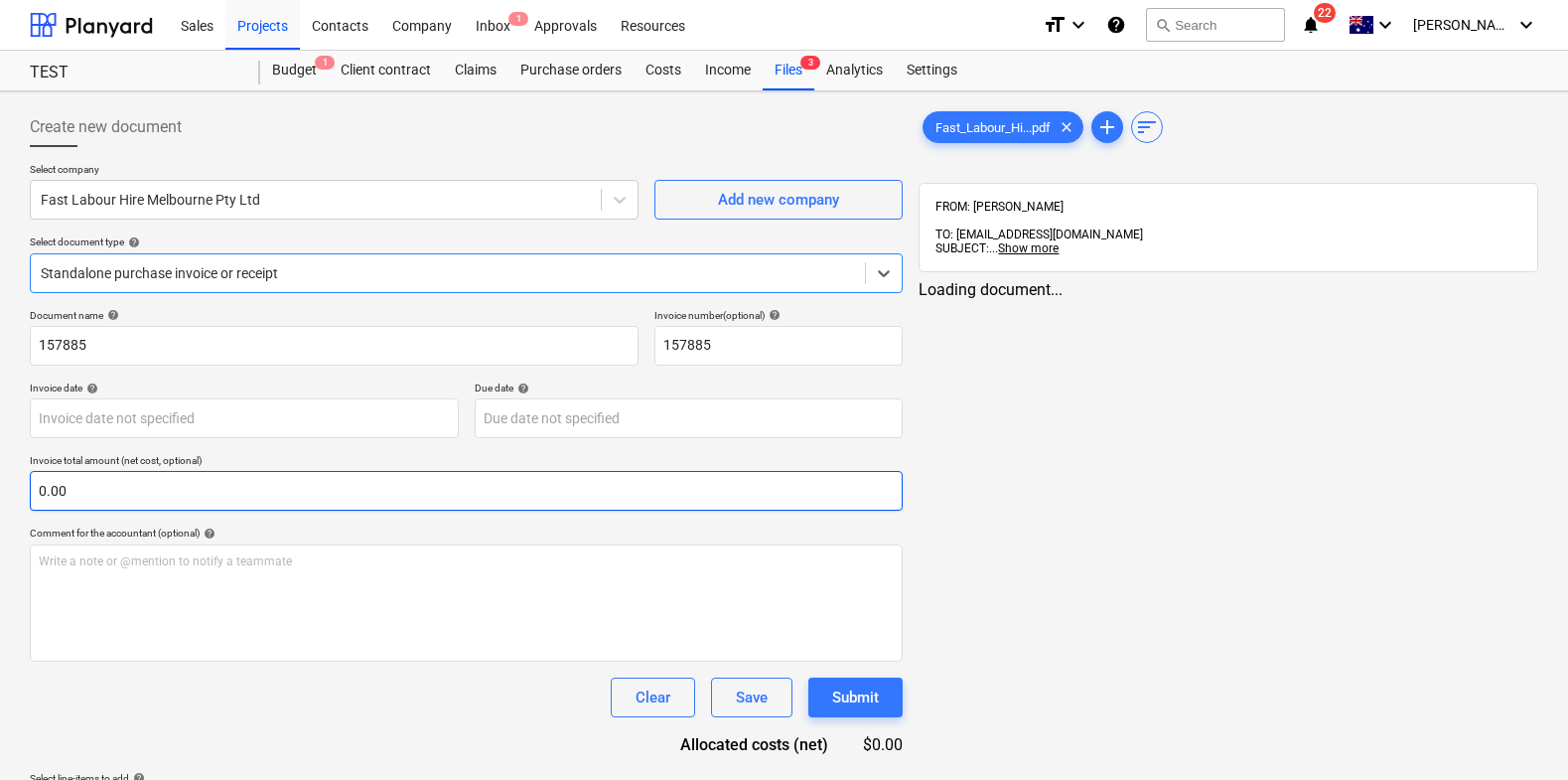 scroll, scrollTop: 65, scrollLeft: 0, axis: vertical 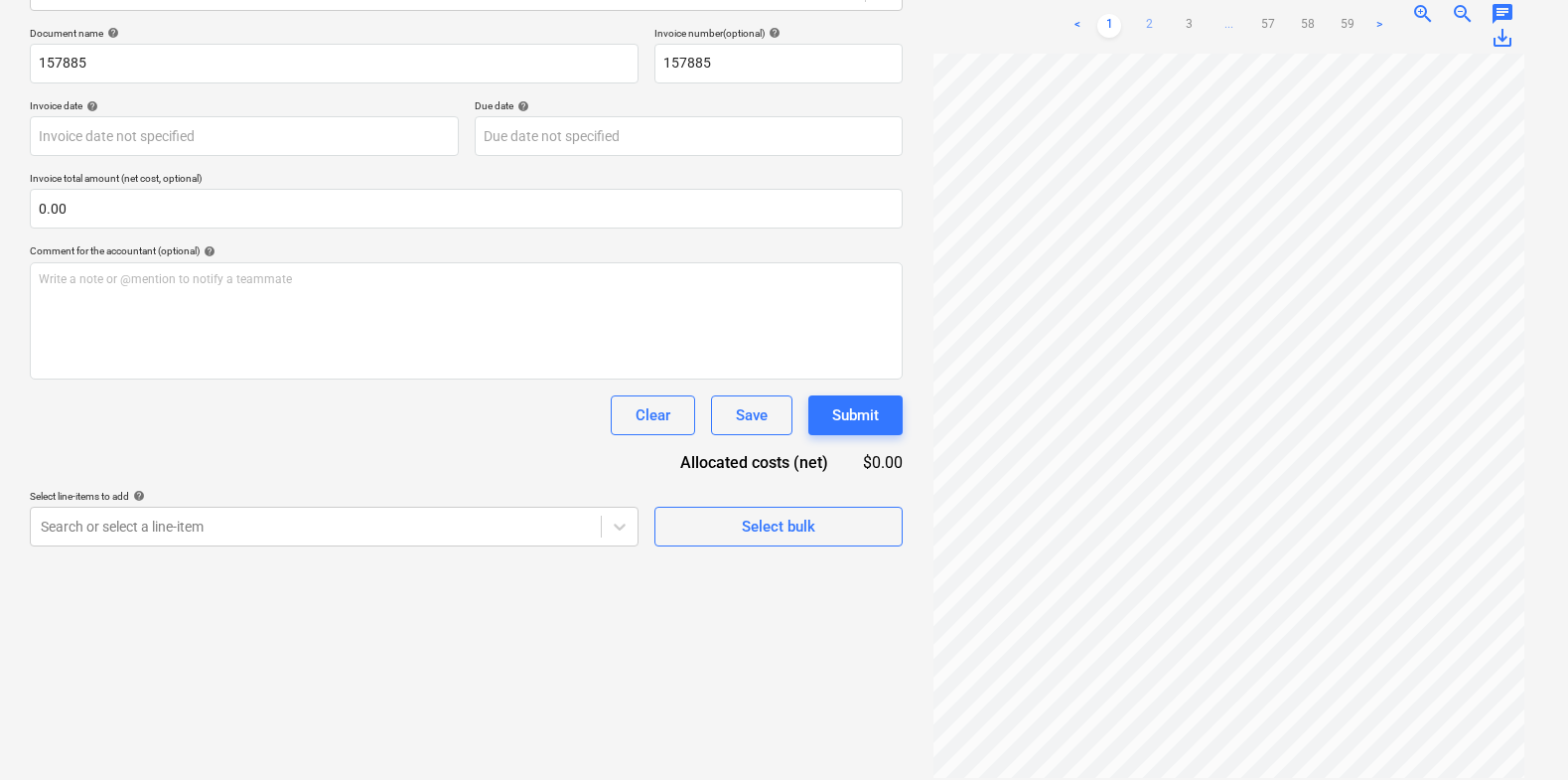 click on "2" at bounding box center [1149, 26] 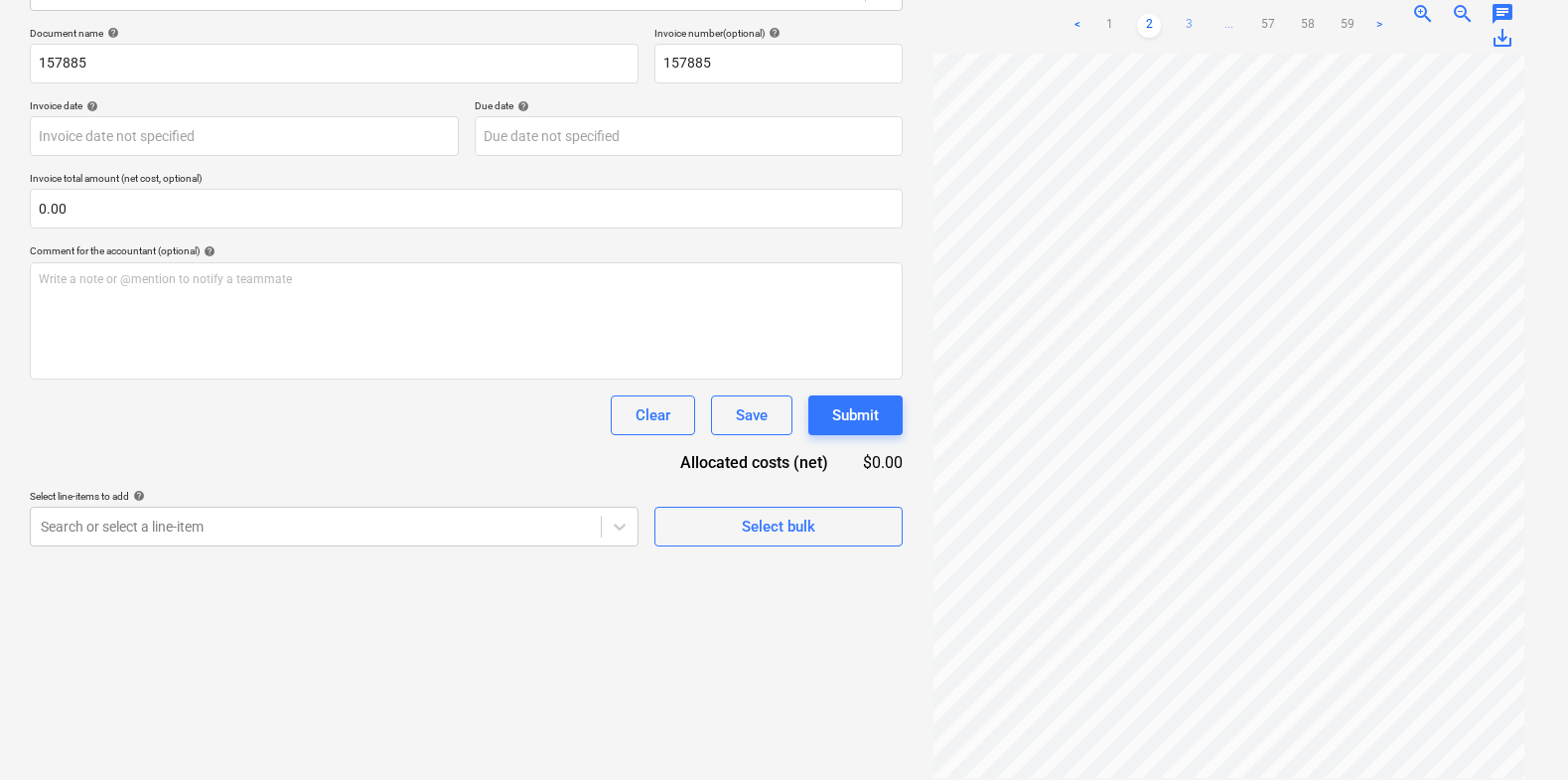 click on "3" at bounding box center (1189, 26) 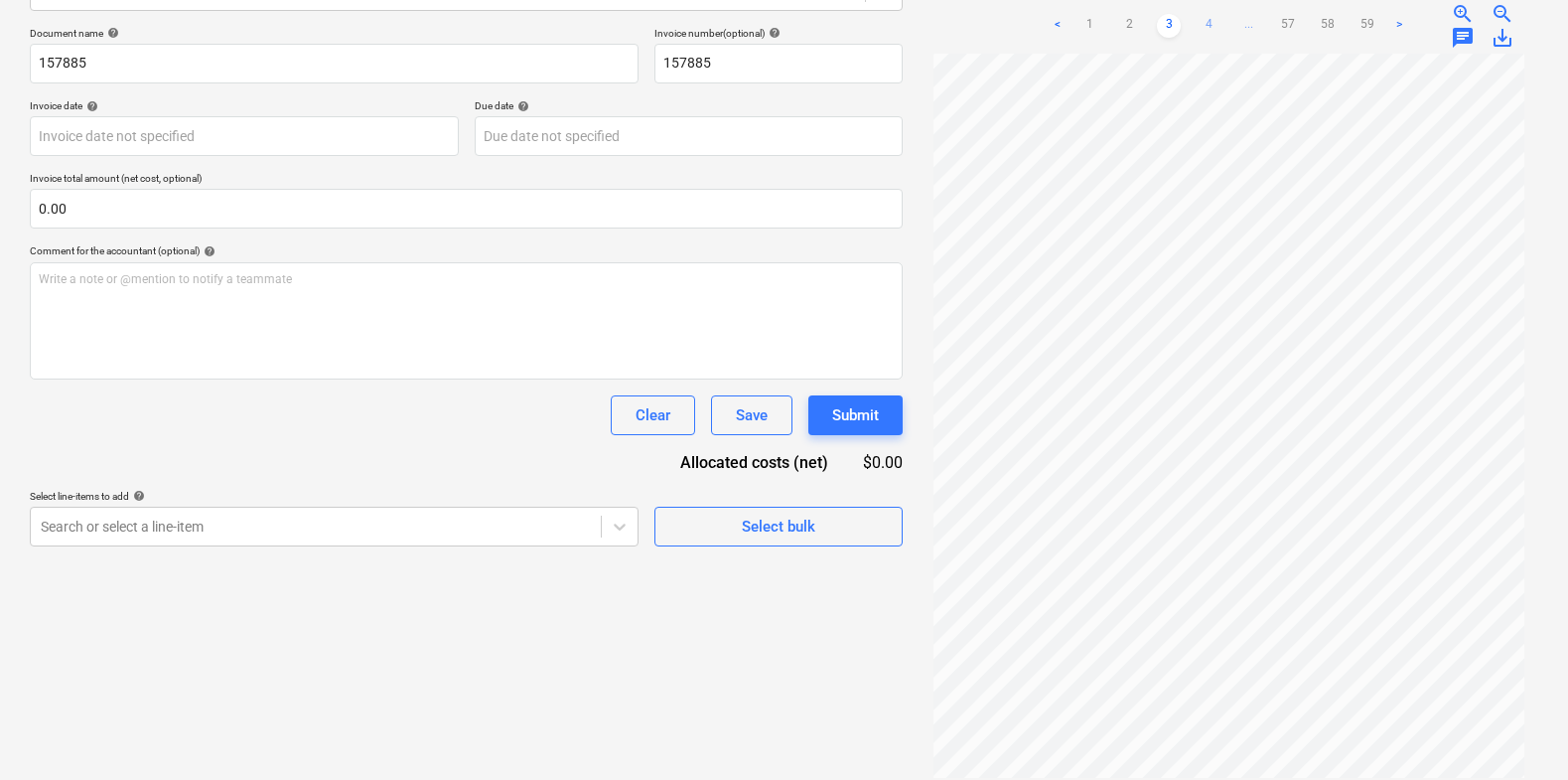click on "4" at bounding box center [1209, 26] 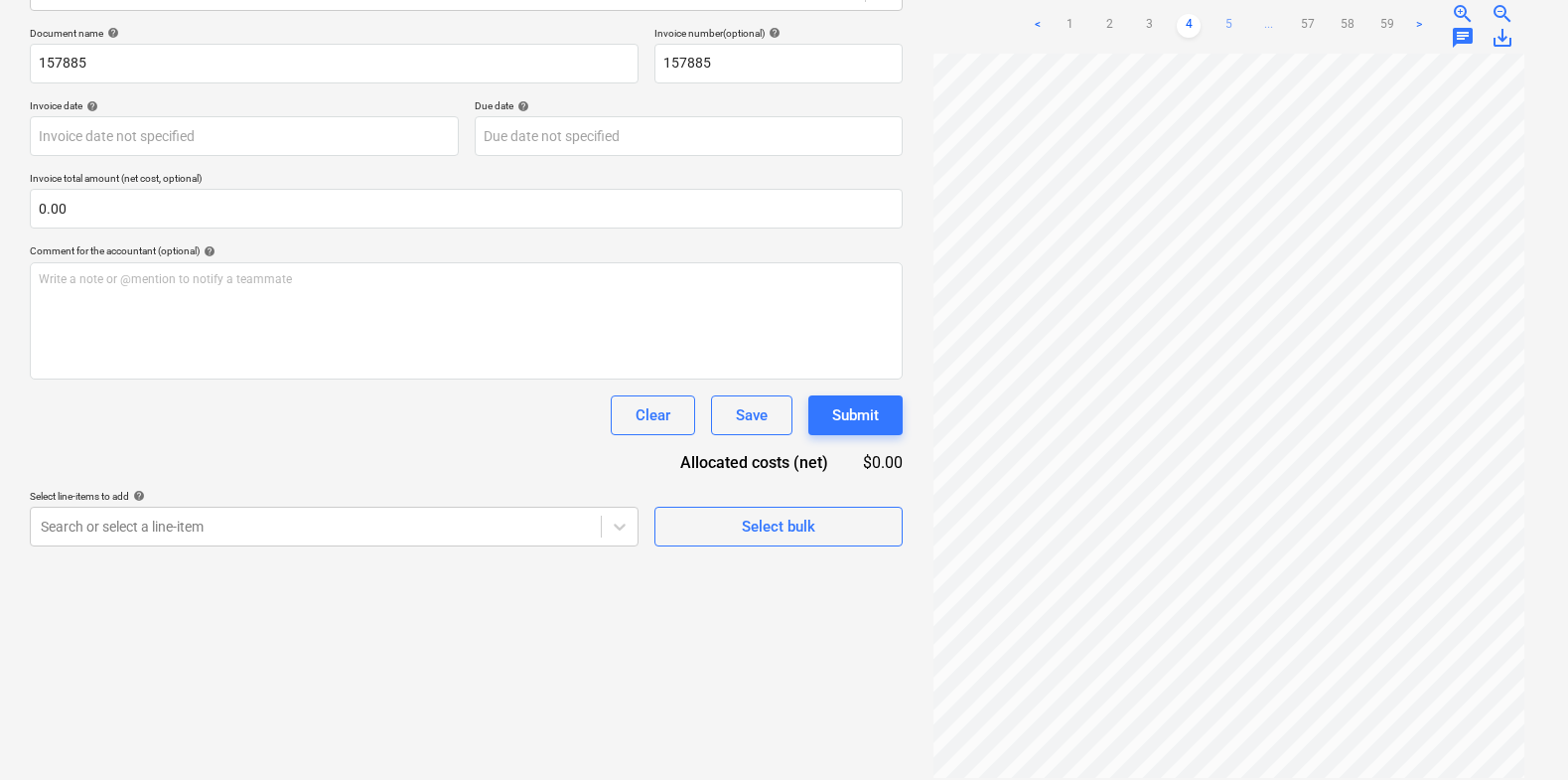 click on "5" at bounding box center (1228, 26) 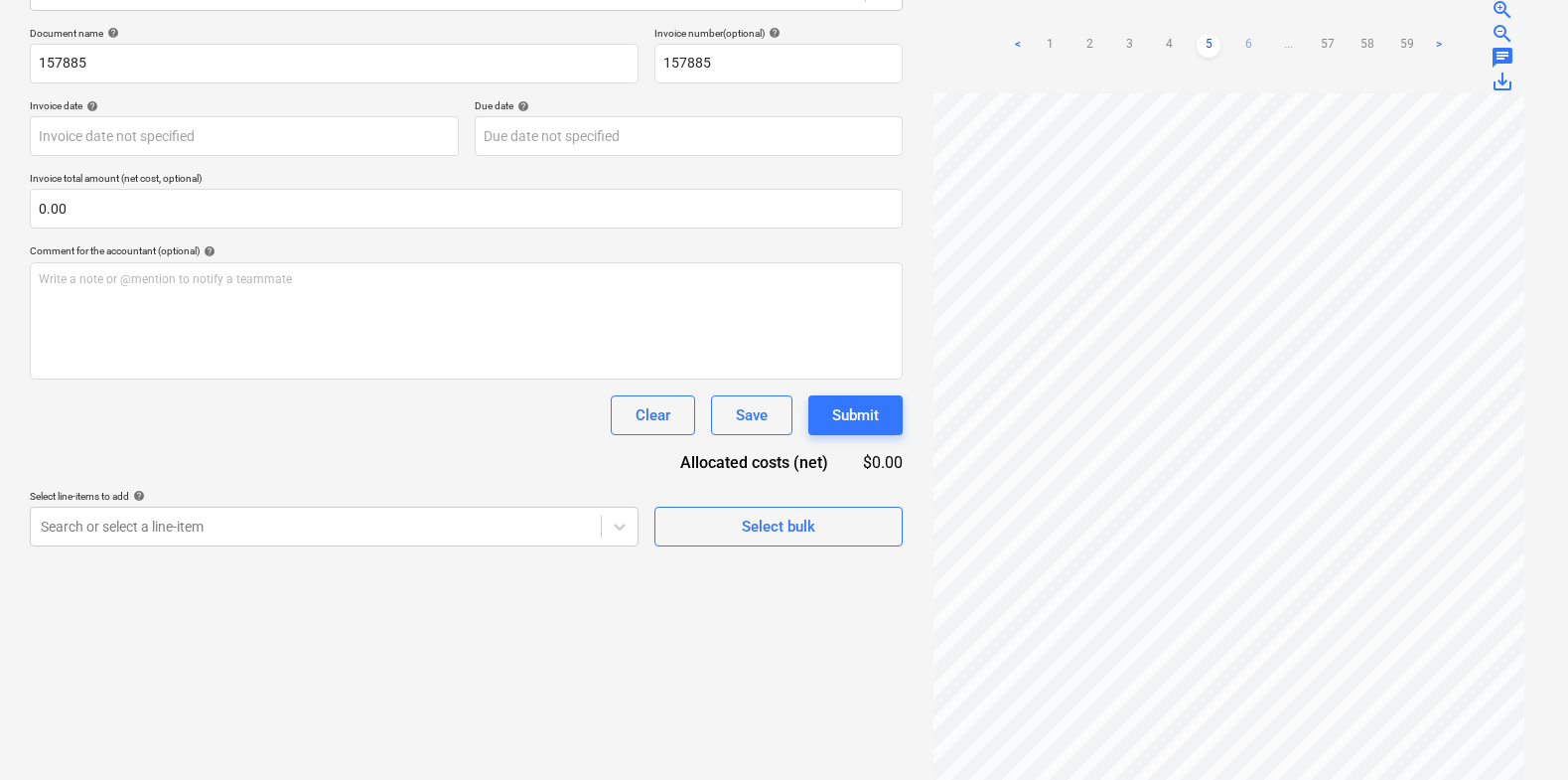 click on "6" at bounding box center [1248, 46] 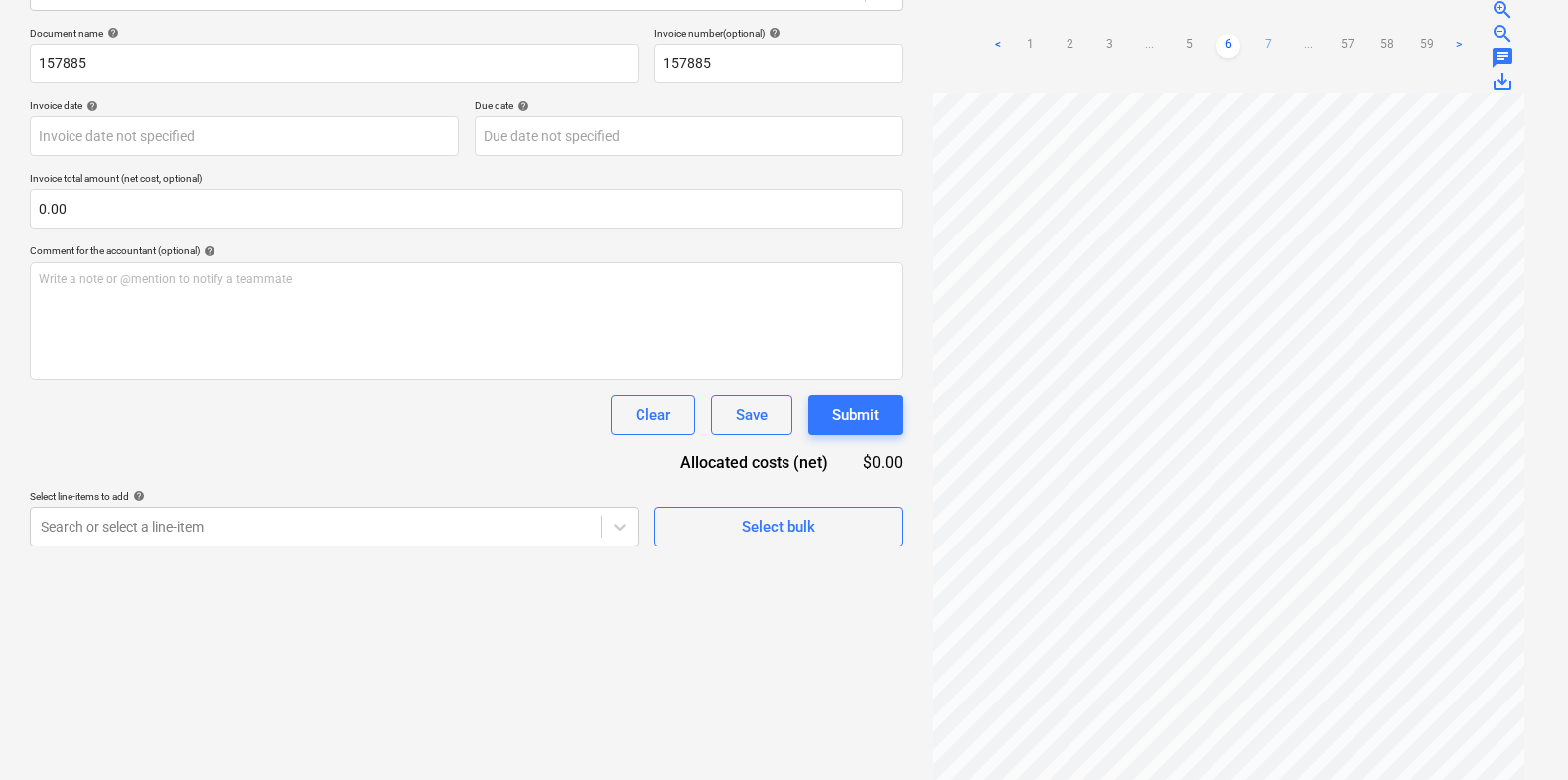 click on "7" at bounding box center [1268, 46] 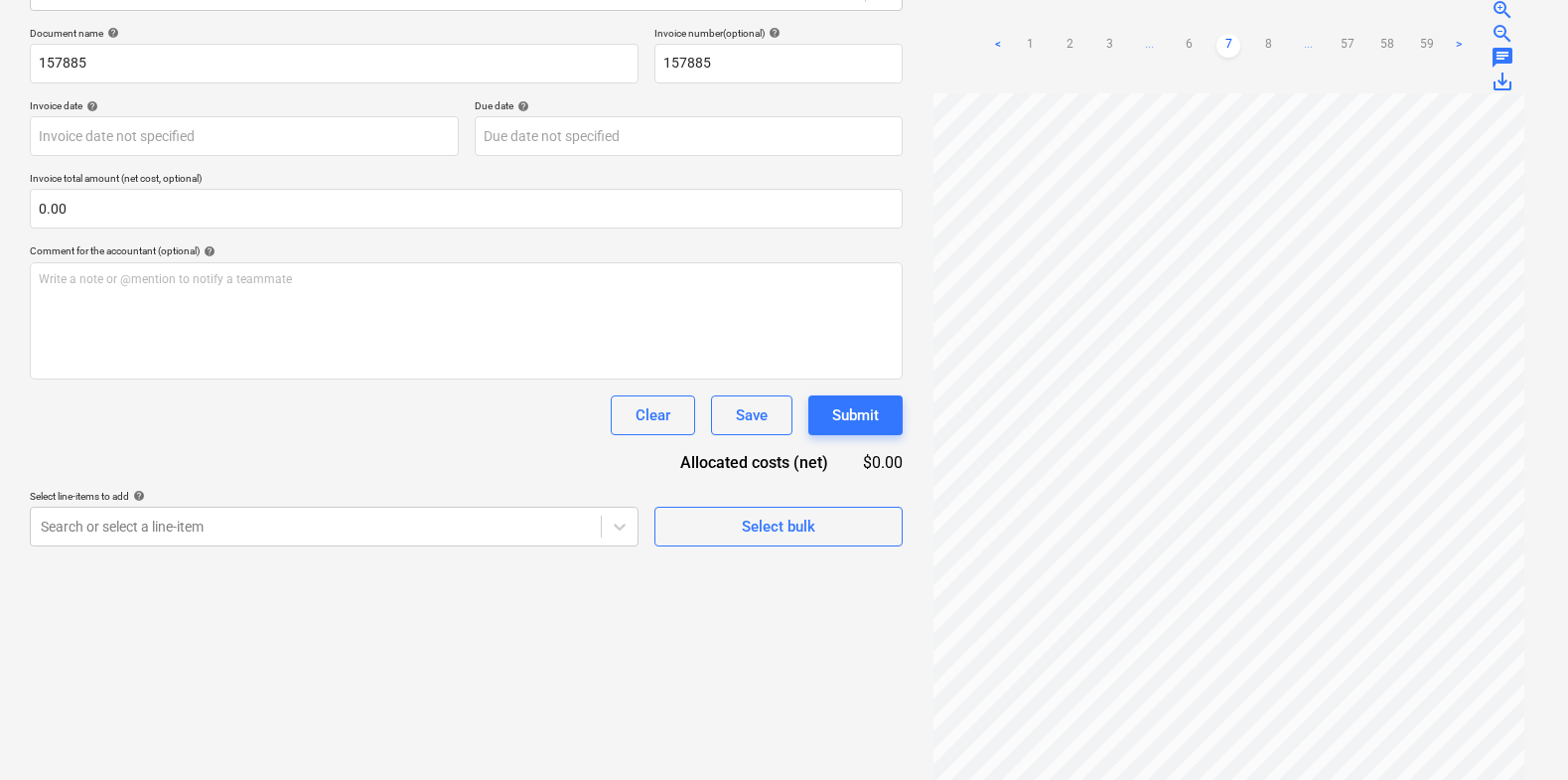 click on "< 1 2 3 ... 6 7 8 ... 57 58 59 >" at bounding box center (1228, 46) 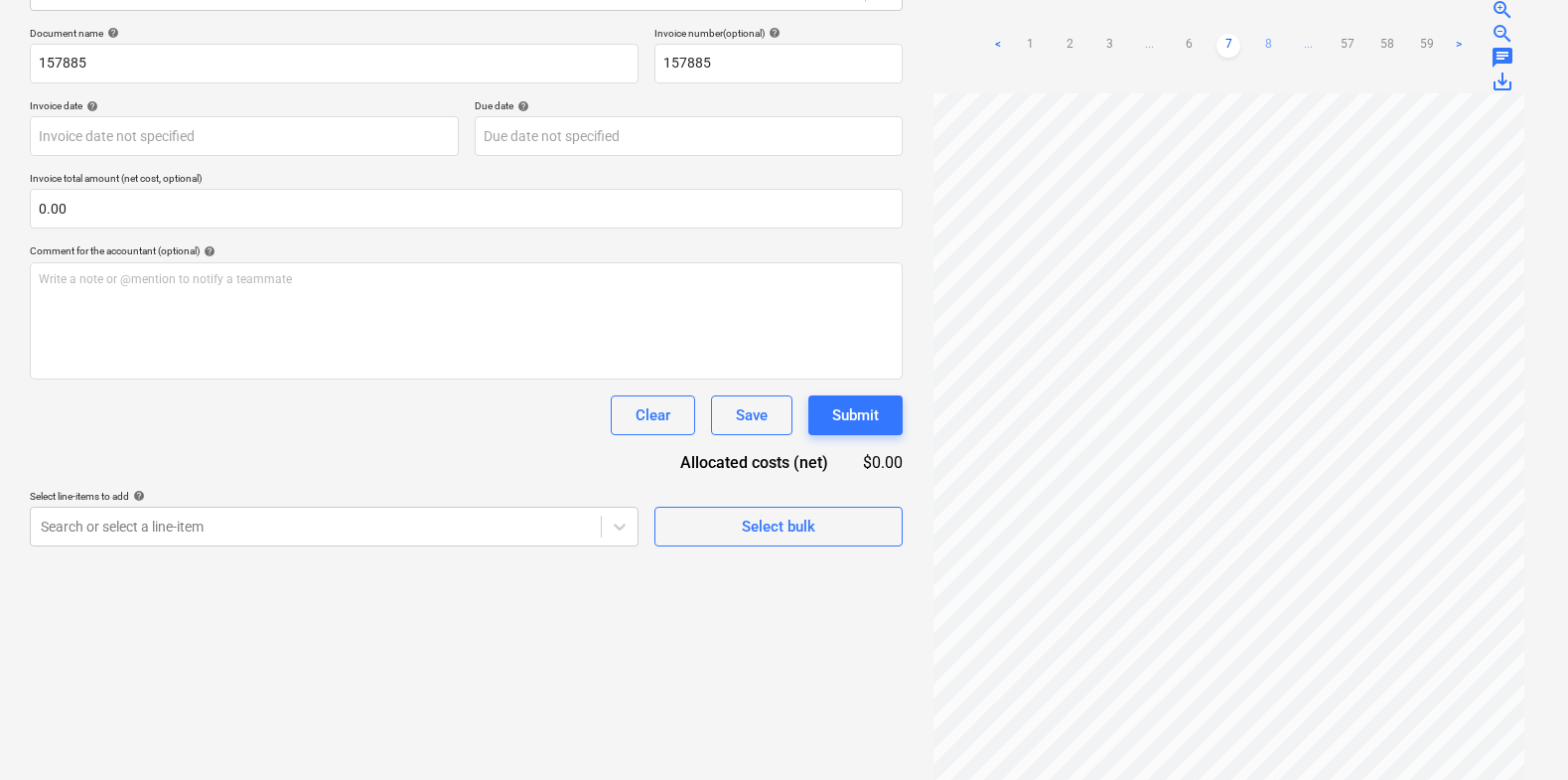 click on "8" at bounding box center (1268, 46) 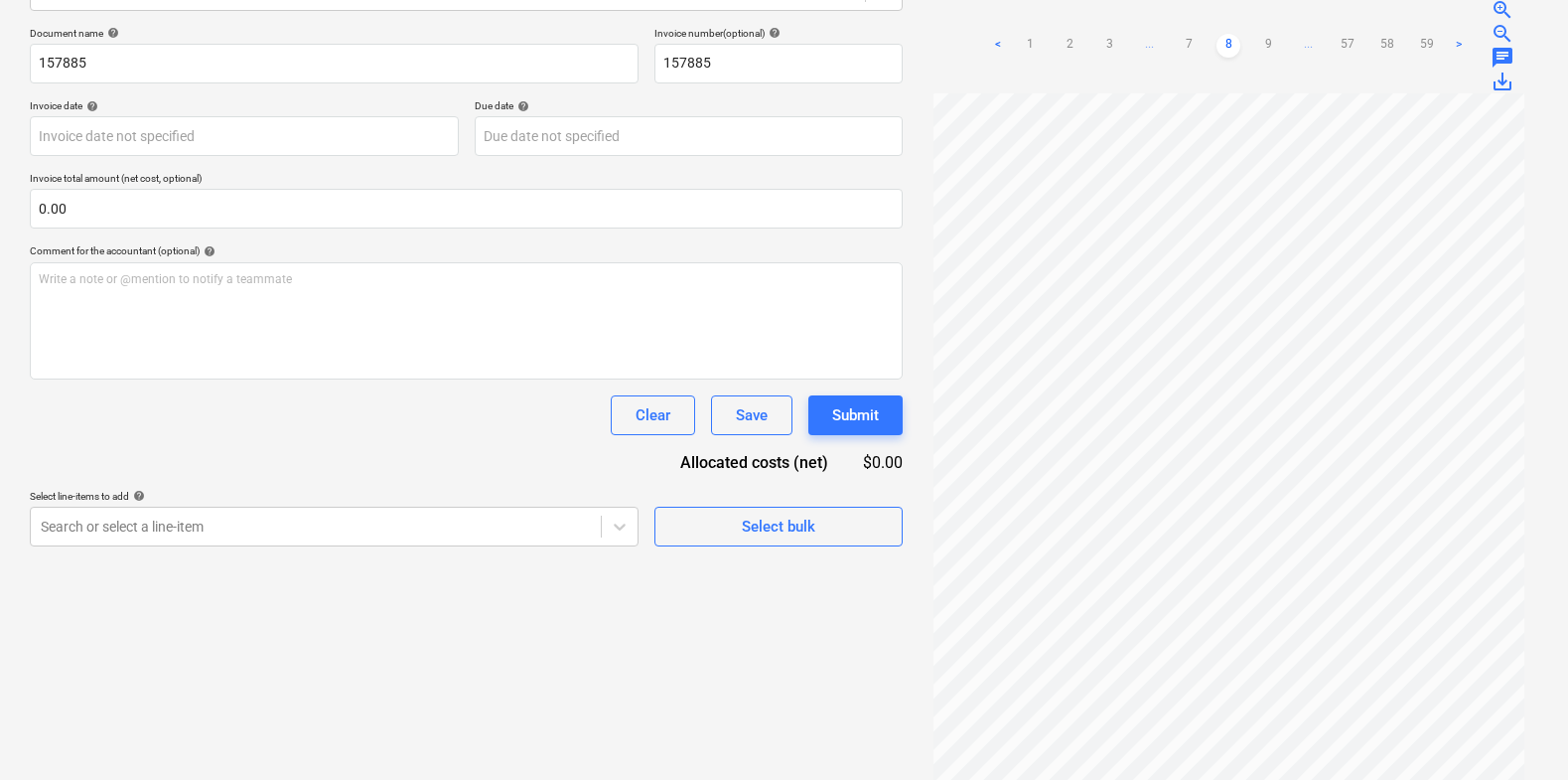 click on "9" at bounding box center [1268, 46] 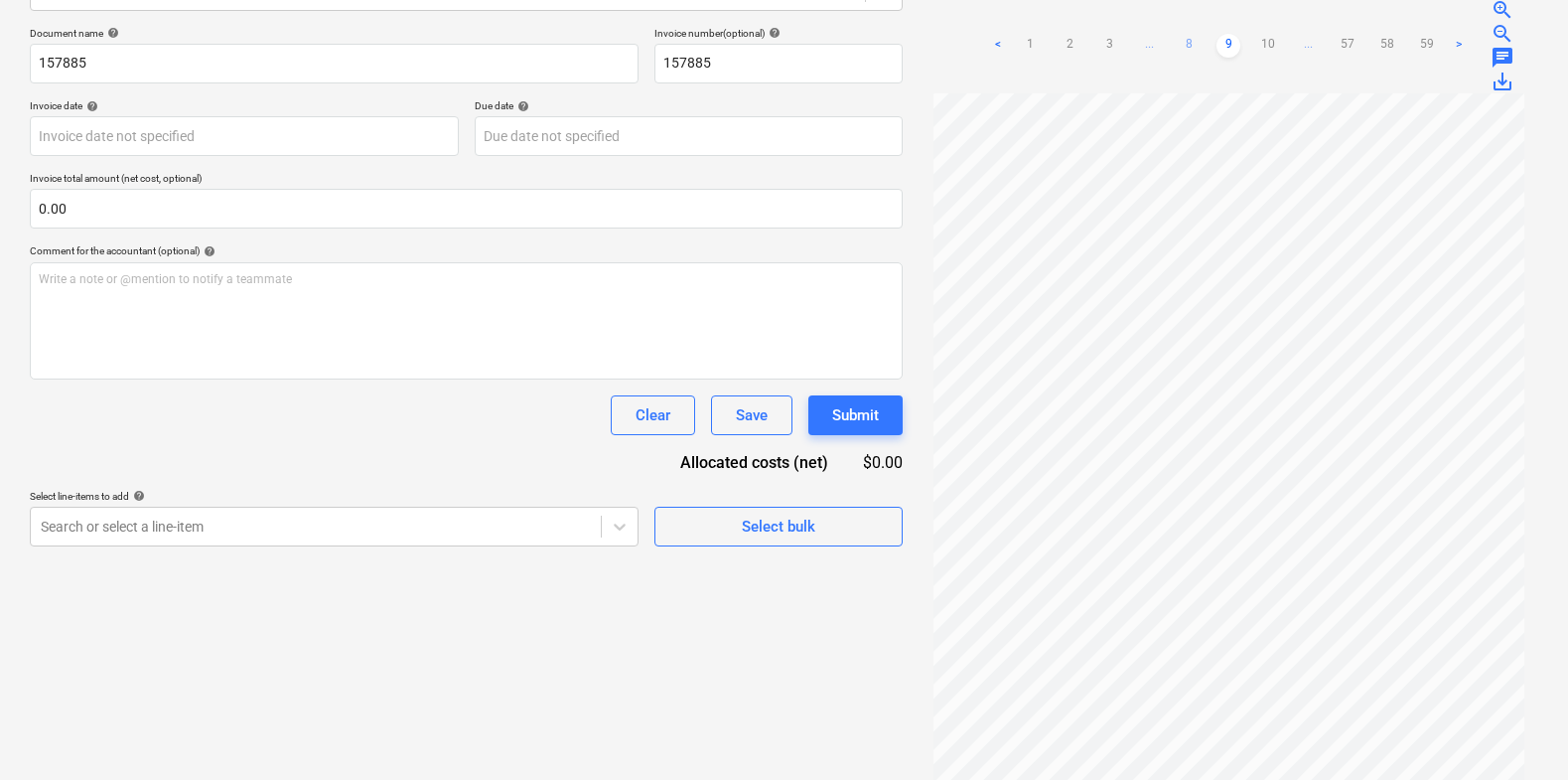 click on "10" at bounding box center [1268, 46] 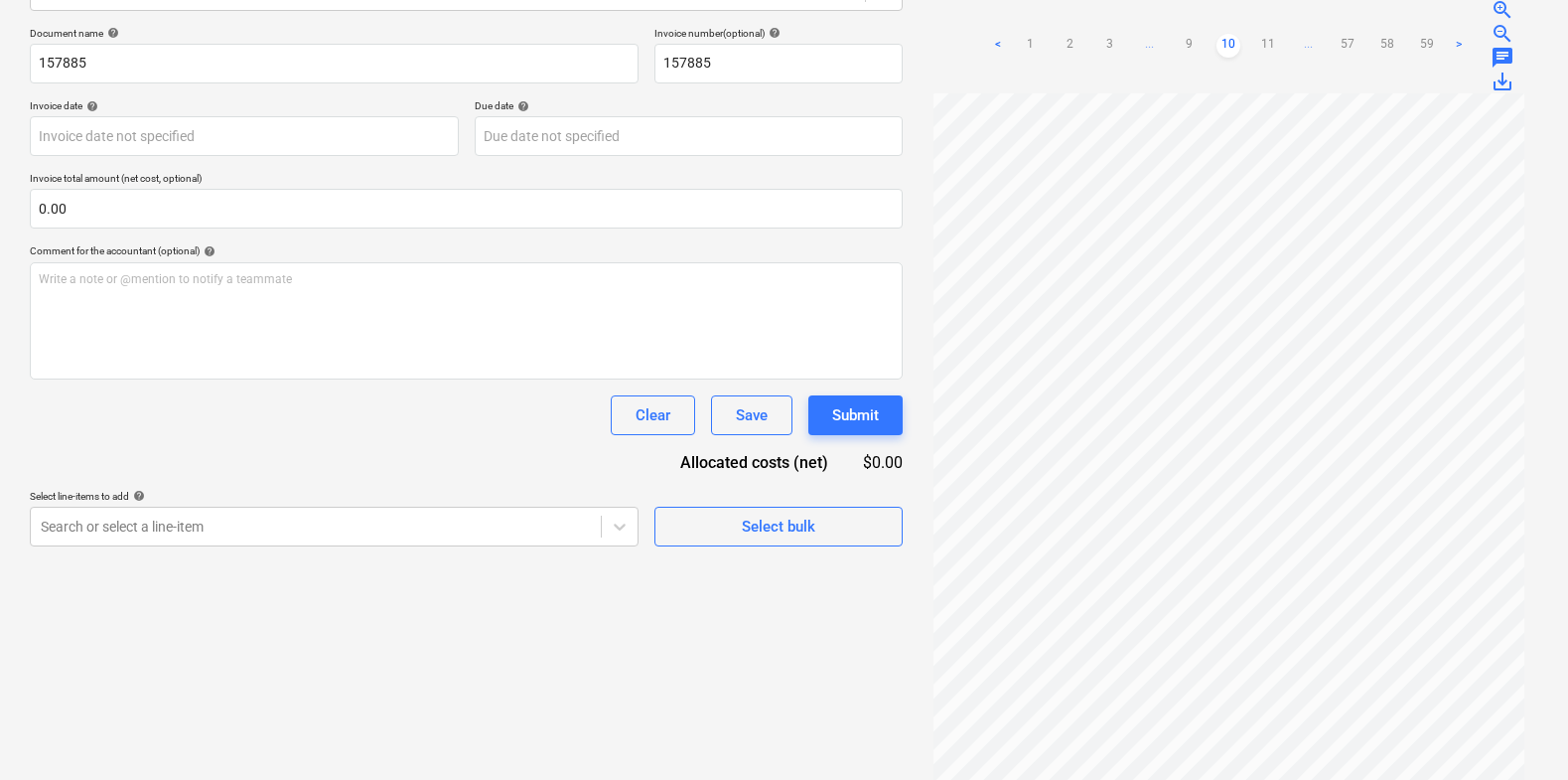 click on "11" at bounding box center [1268, 46] 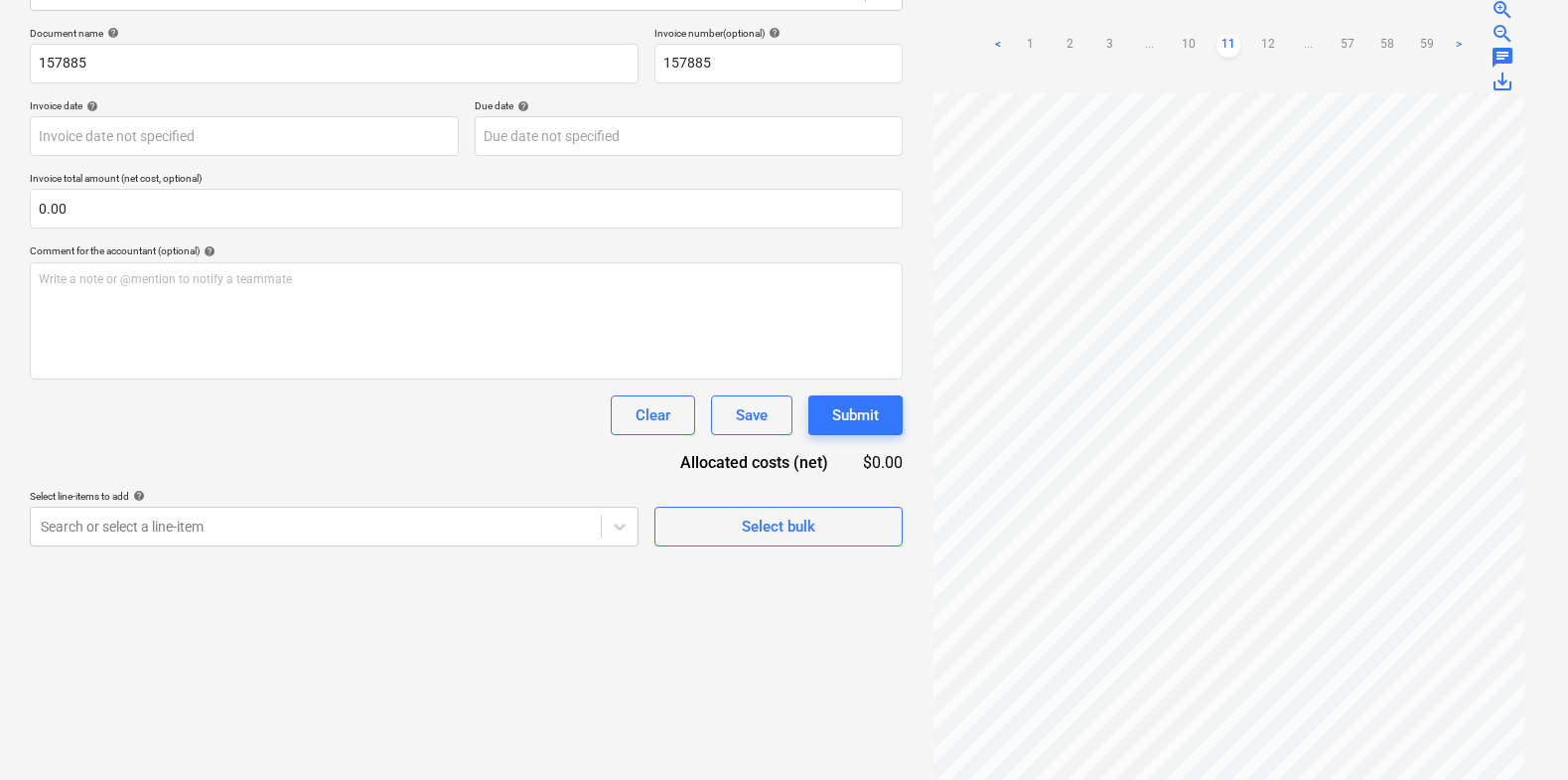 click on "12" at bounding box center [1268, 46] 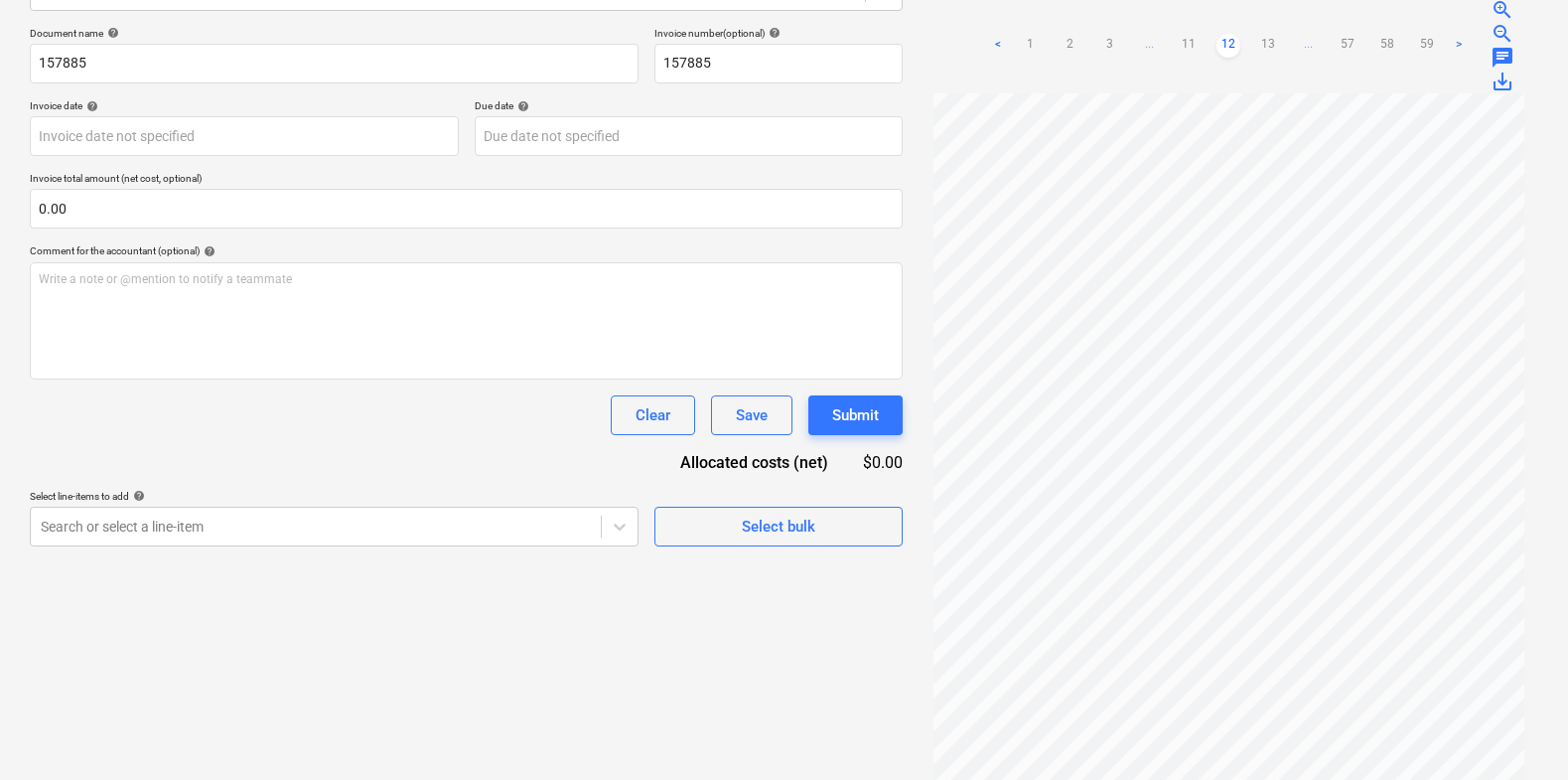 click on "13" at bounding box center [1268, 46] 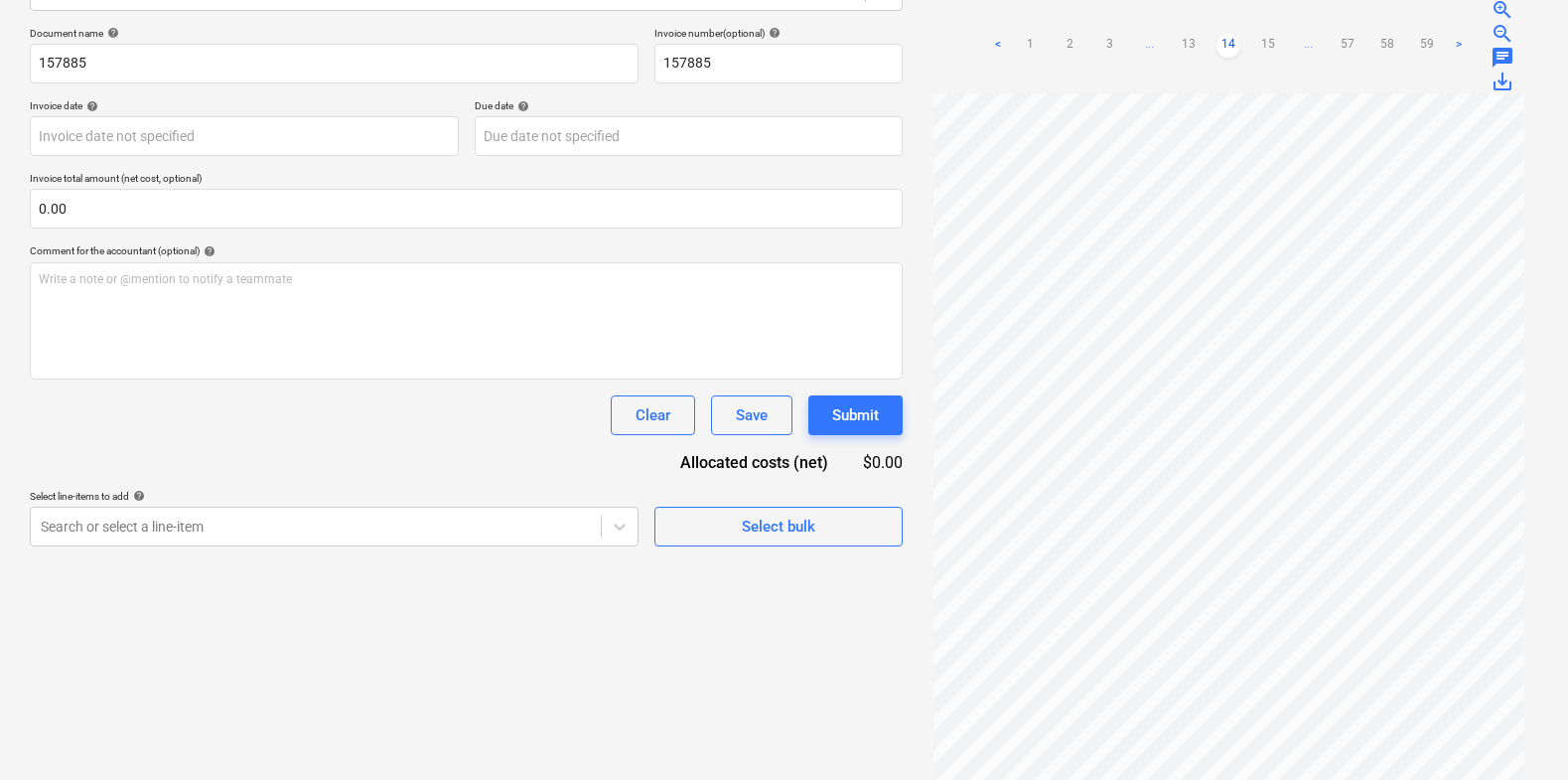 click on "15" at bounding box center (1268, 46) 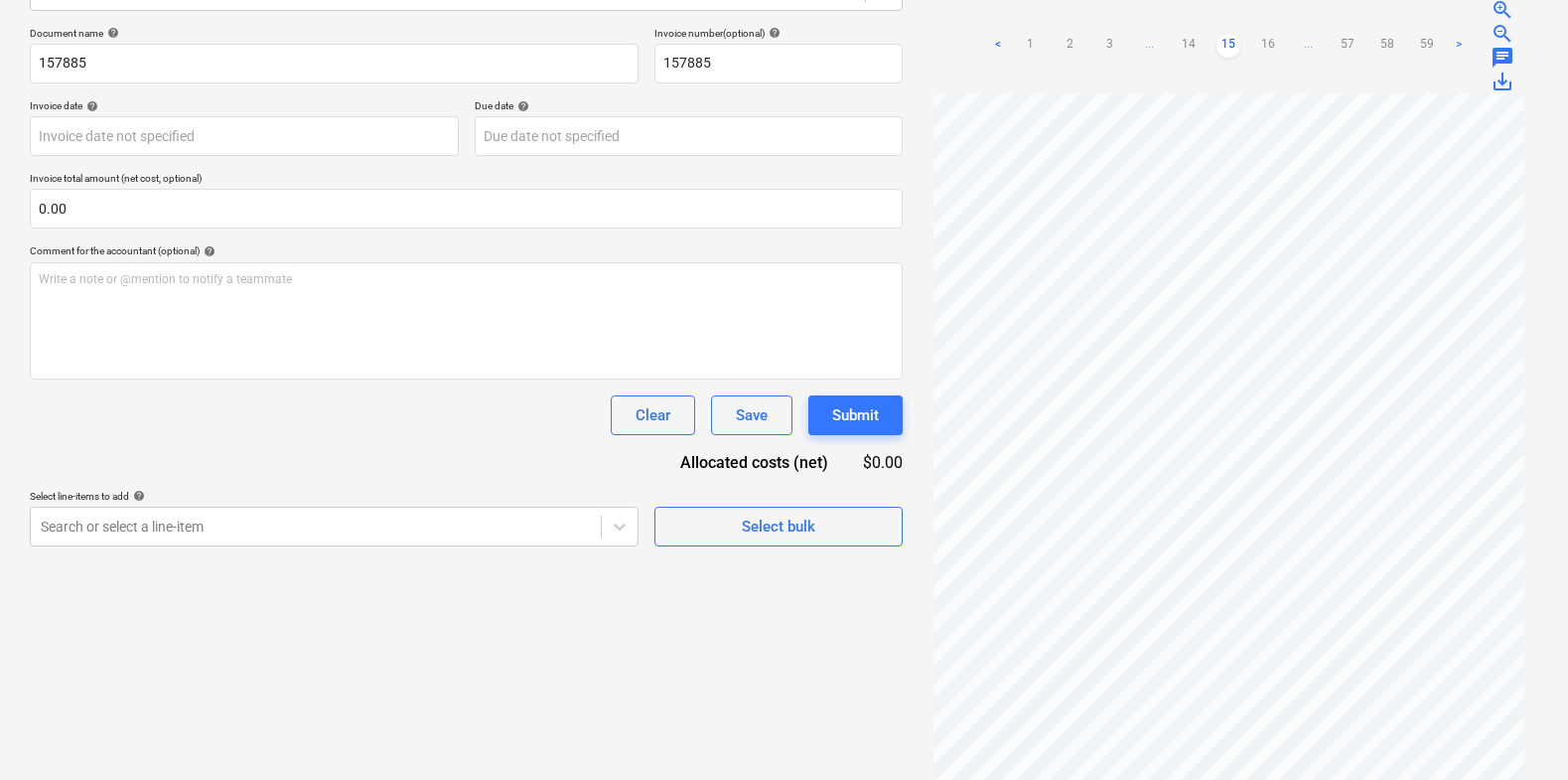 click on "16" at bounding box center (1268, 46) 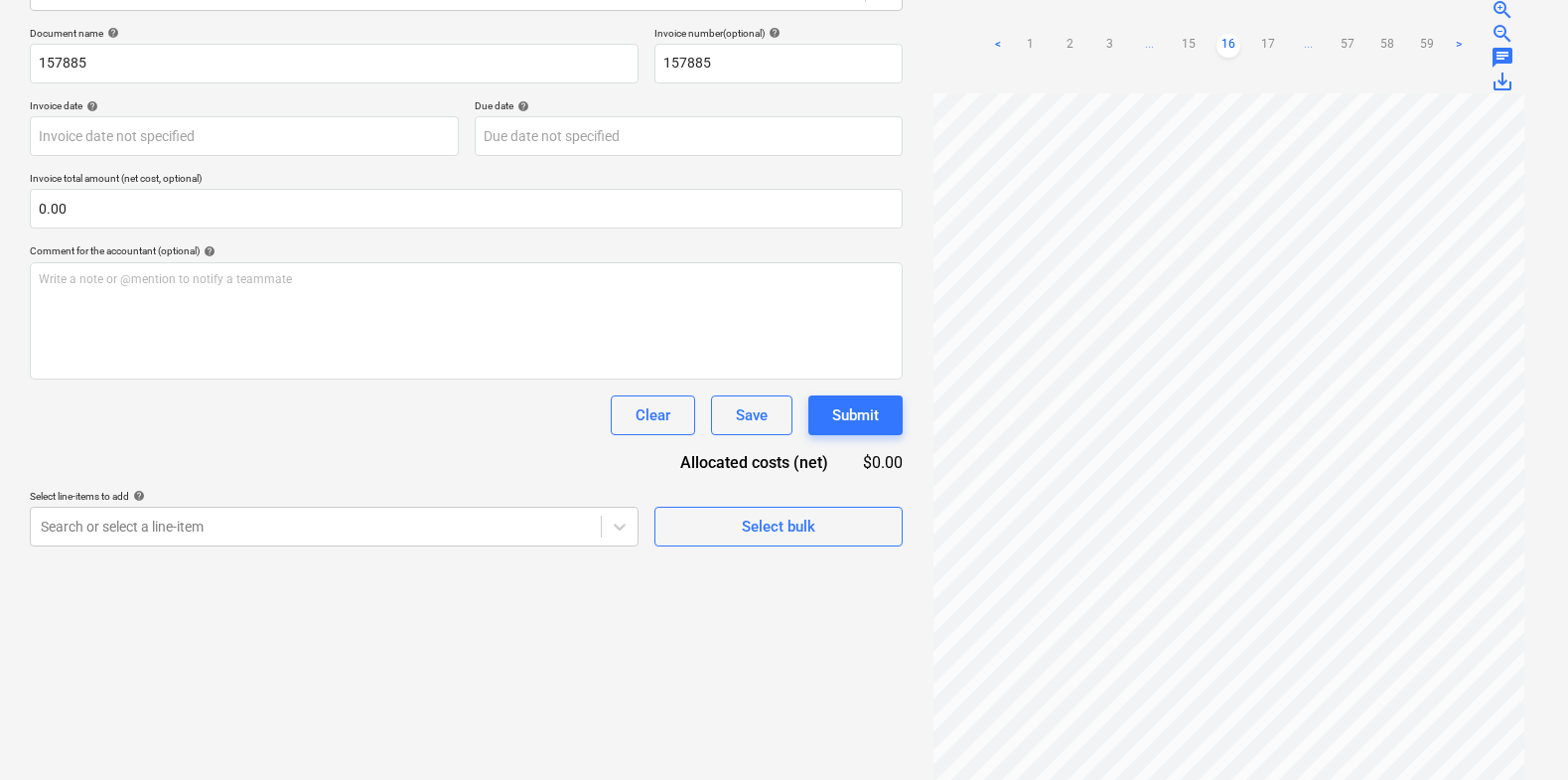 click on "17" at bounding box center [1268, 46] 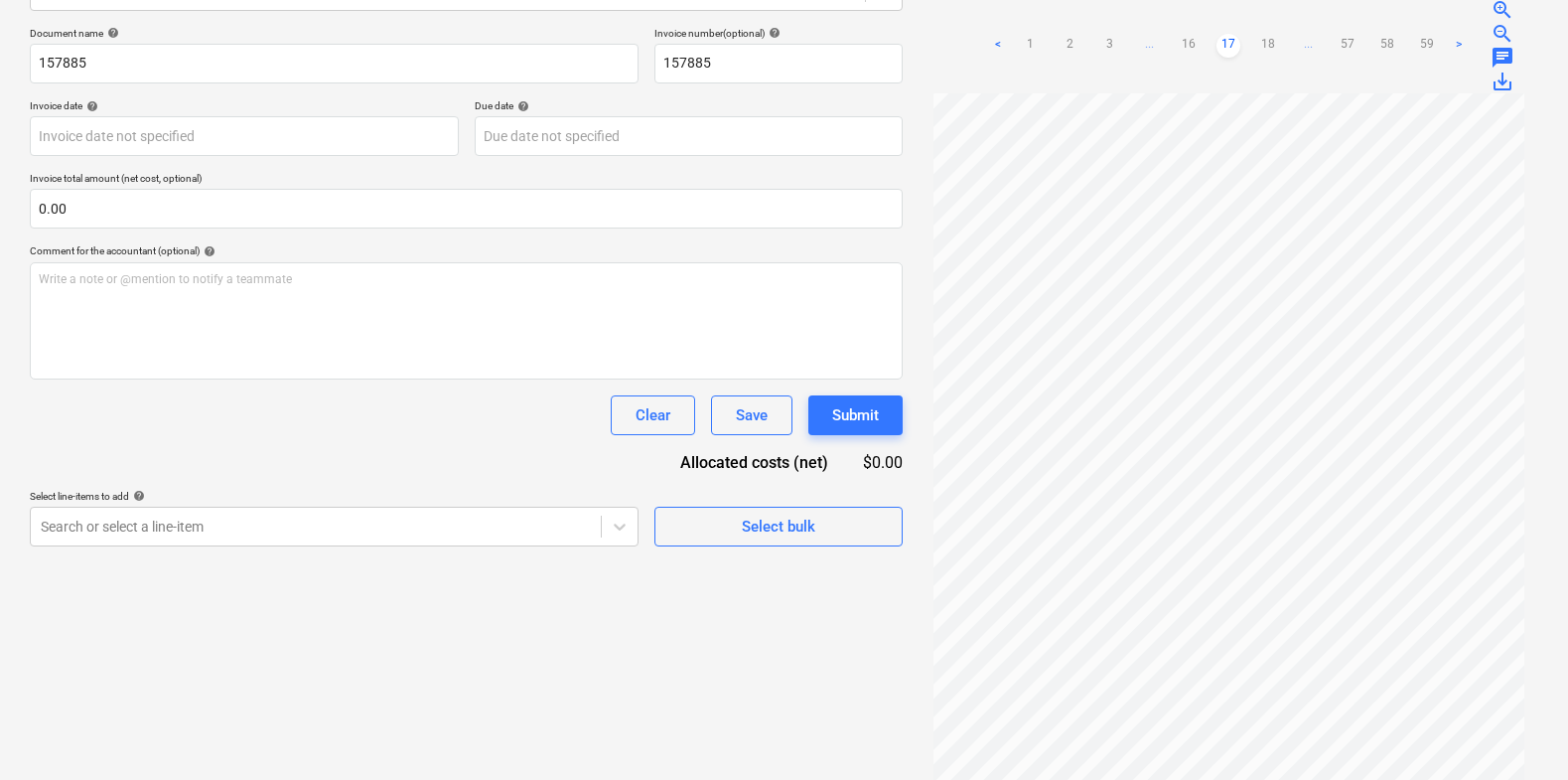 click on "18" at bounding box center [1268, 46] 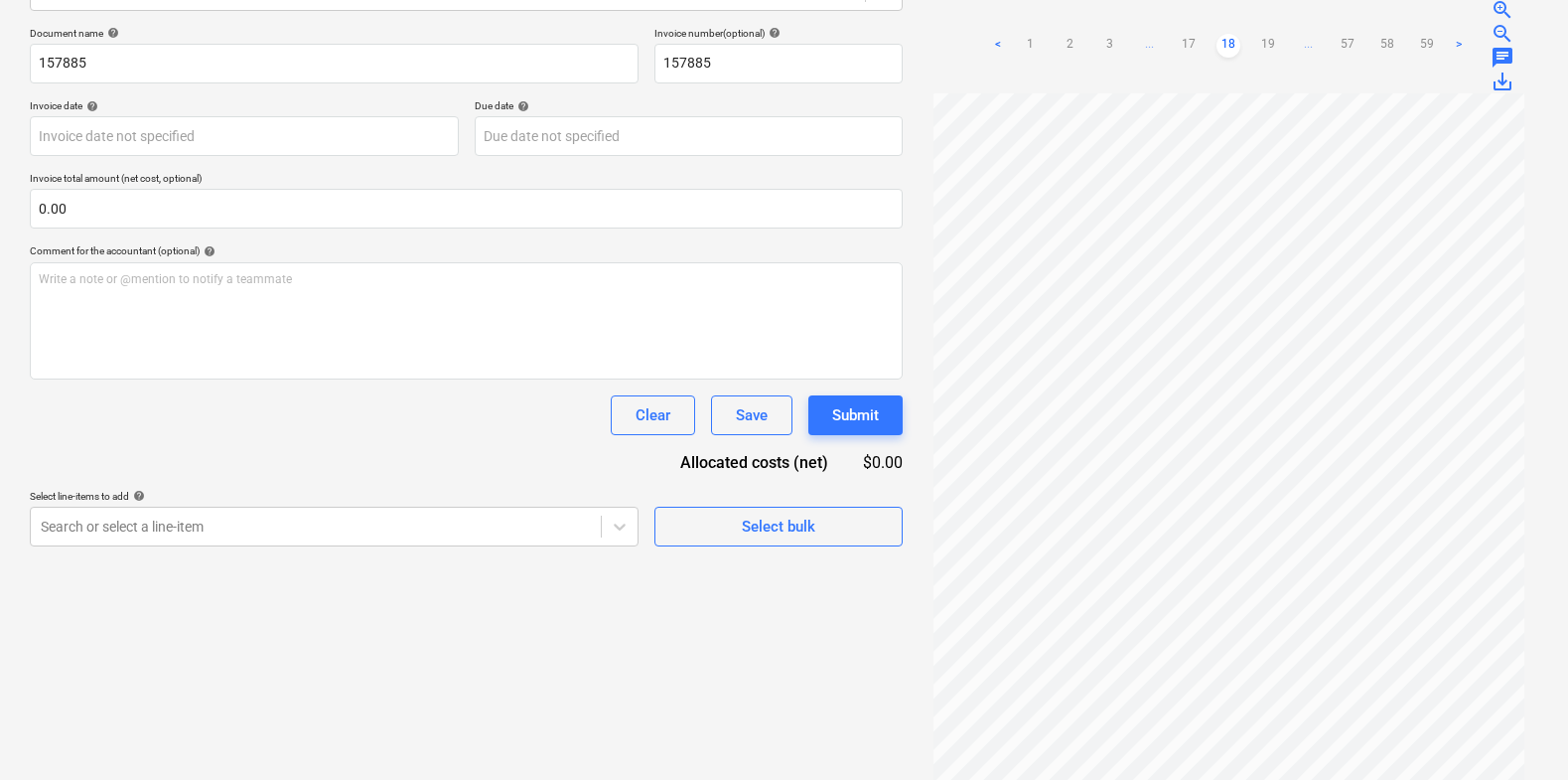 click on "19" at bounding box center (1268, 46) 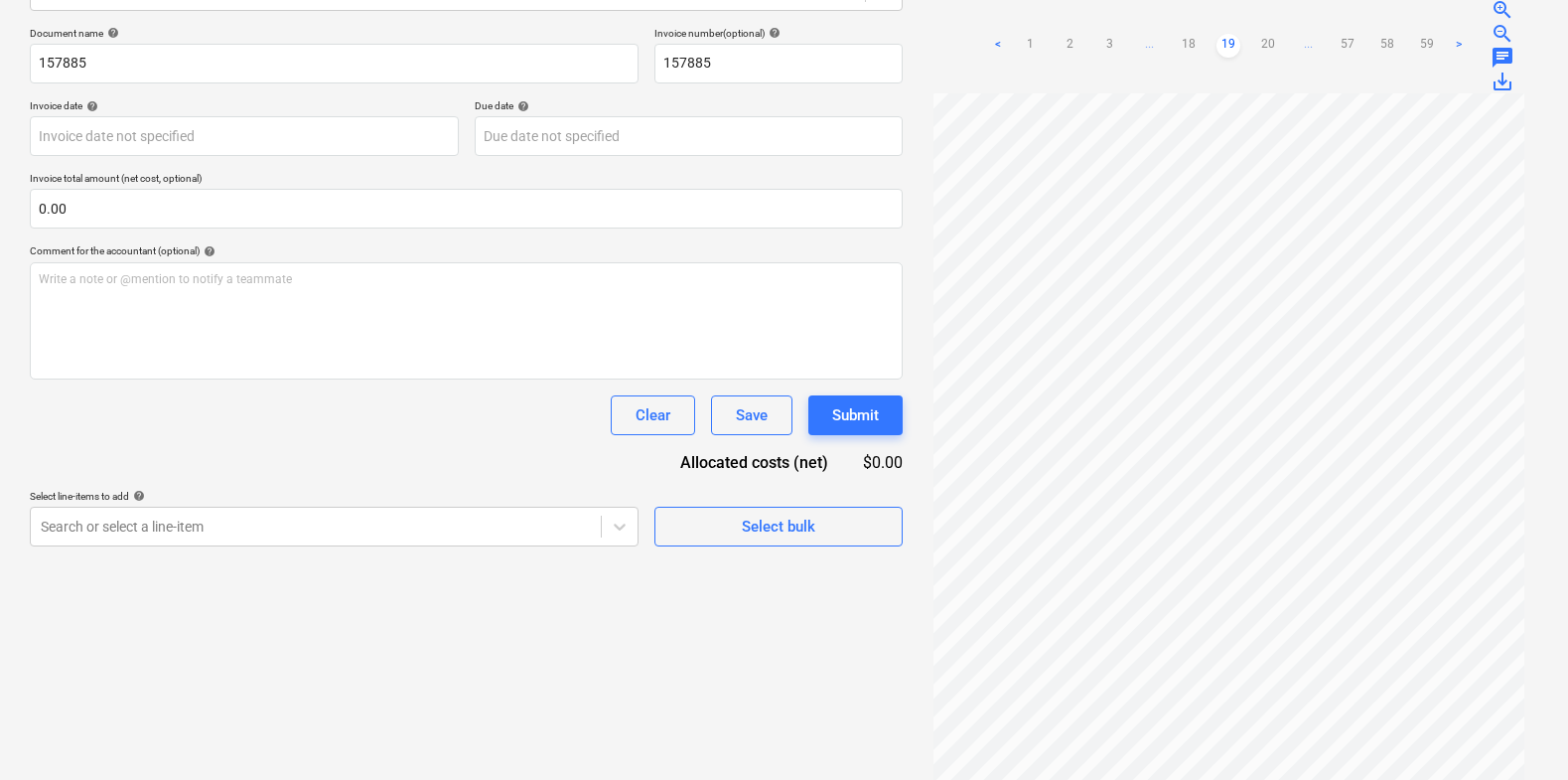 click on "20" at bounding box center [1268, 46] 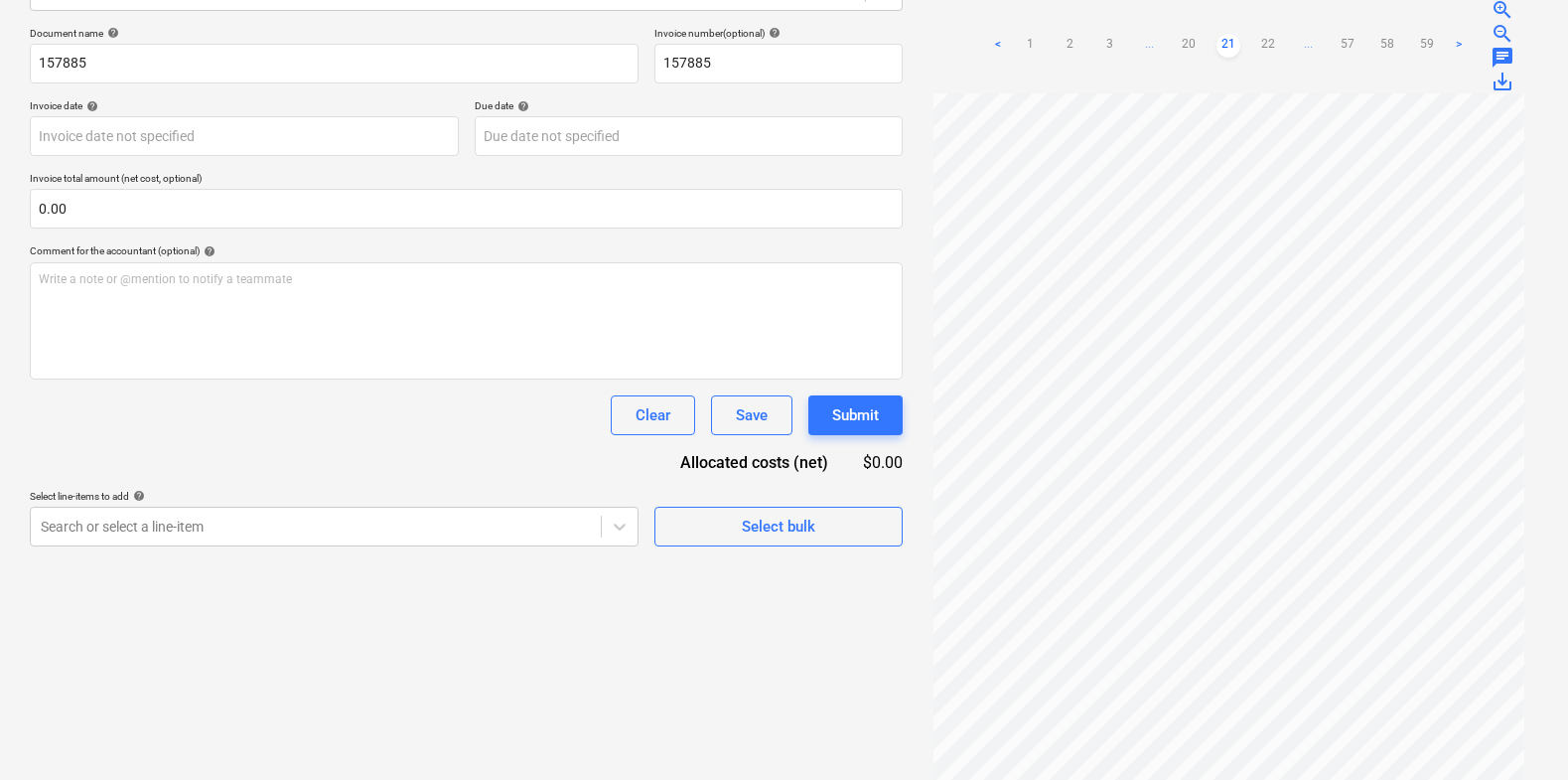click on "22" at bounding box center [1268, 46] 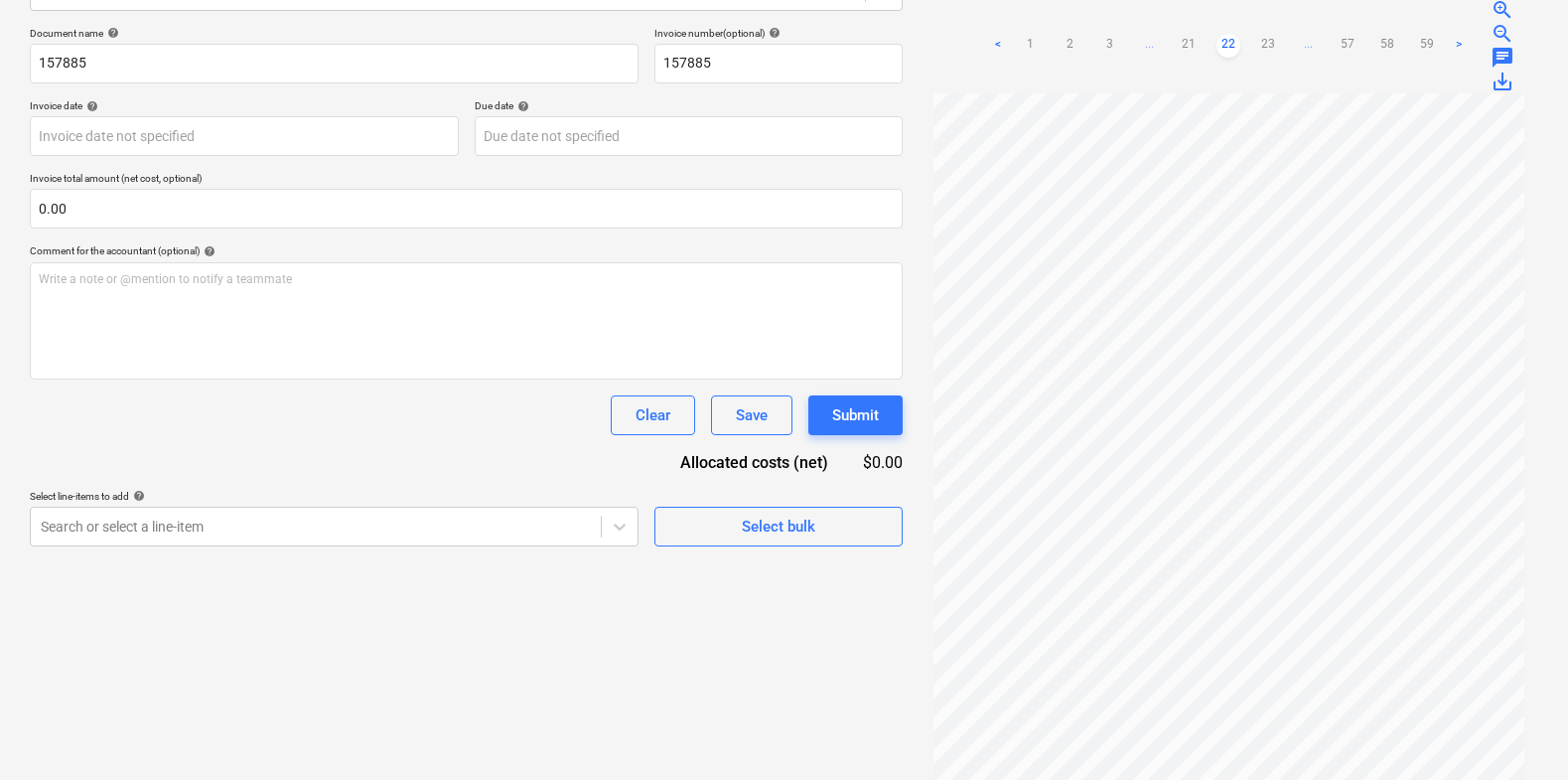 click on "23" at bounding box center (1268, 46) 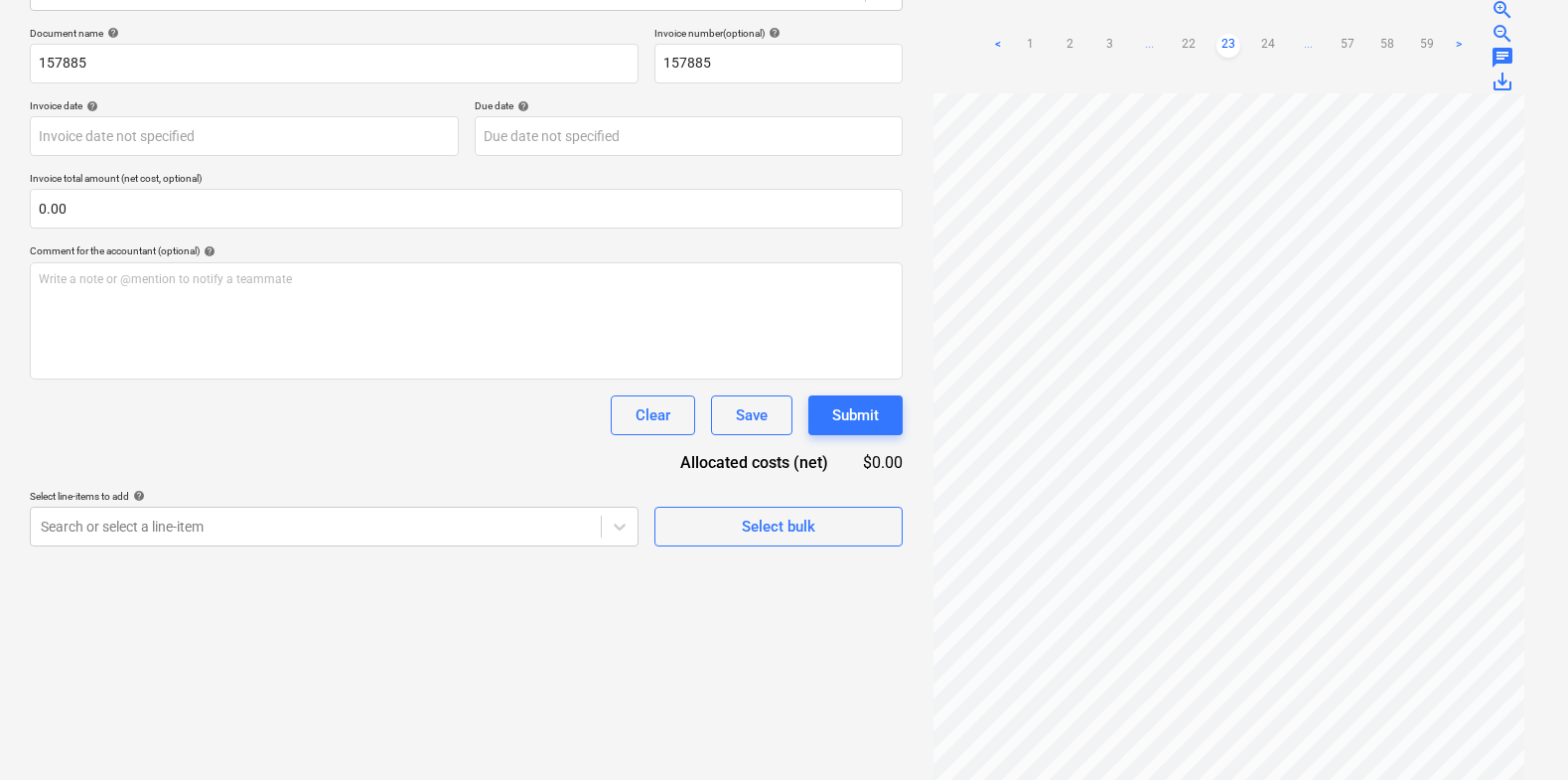 click on "24" at bounding box center [1268, 46] 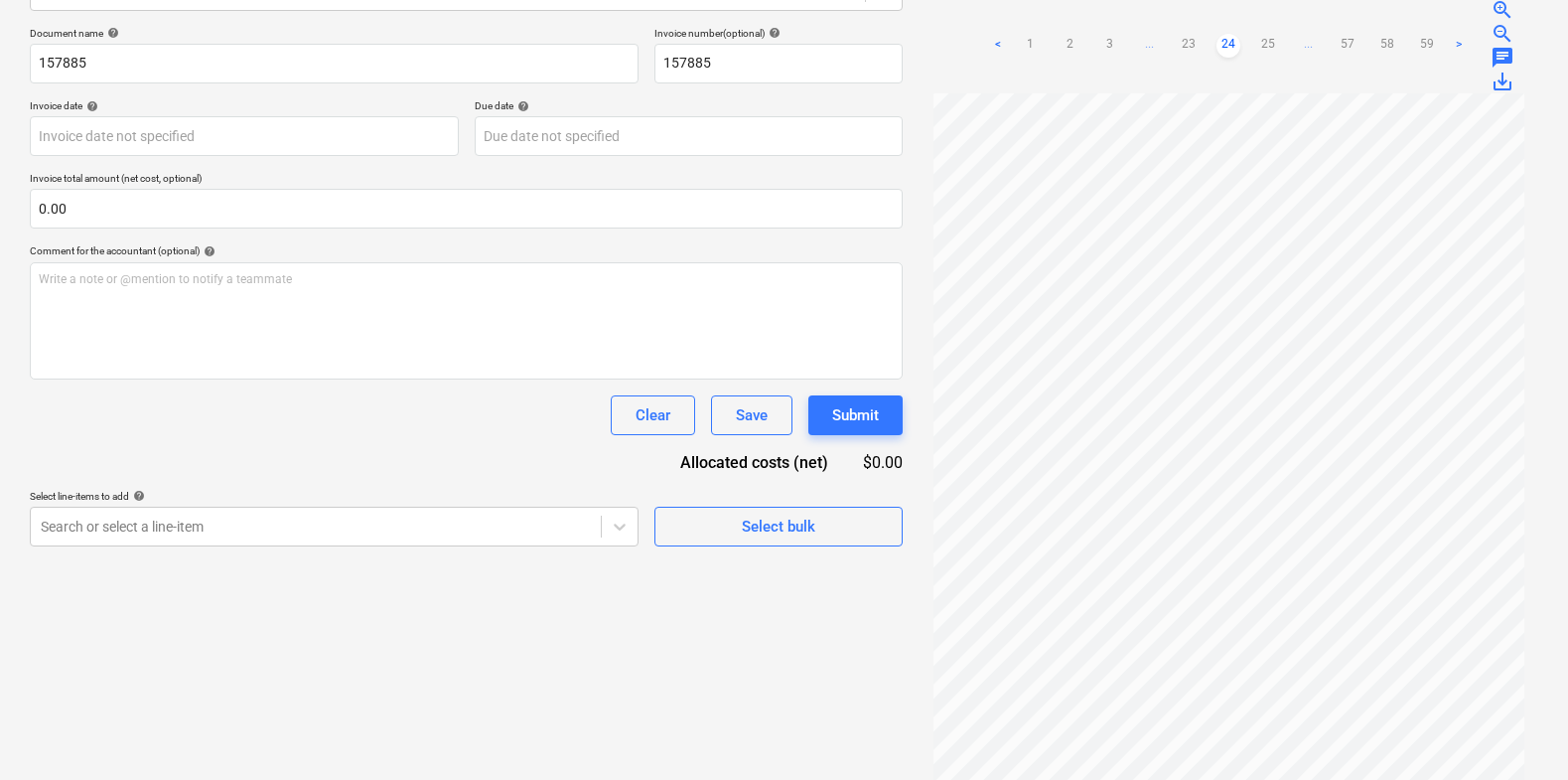 click on "25" at bounding box center (1268, 46) 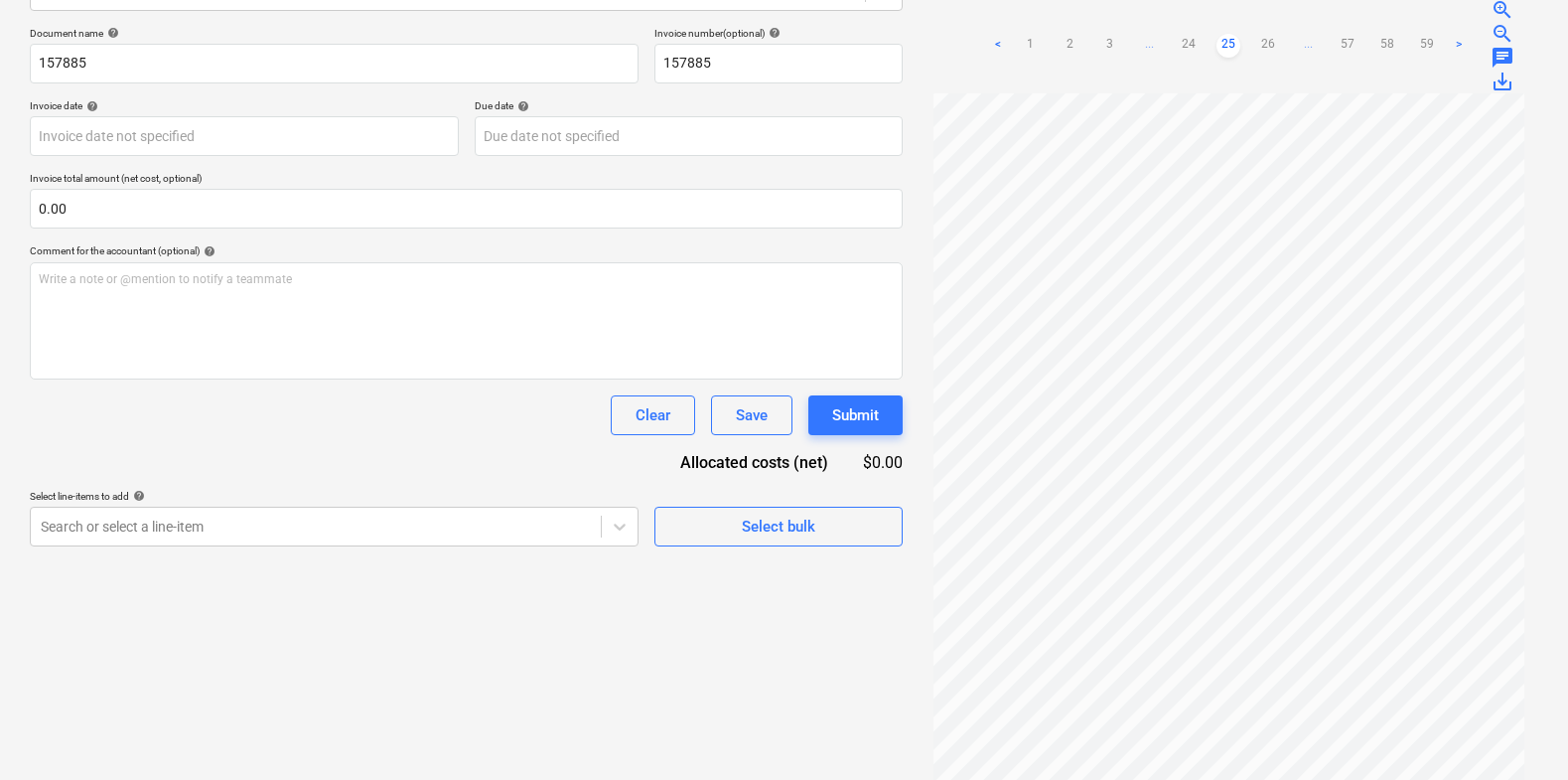 click on "26" at bounding box center [1268, 46] 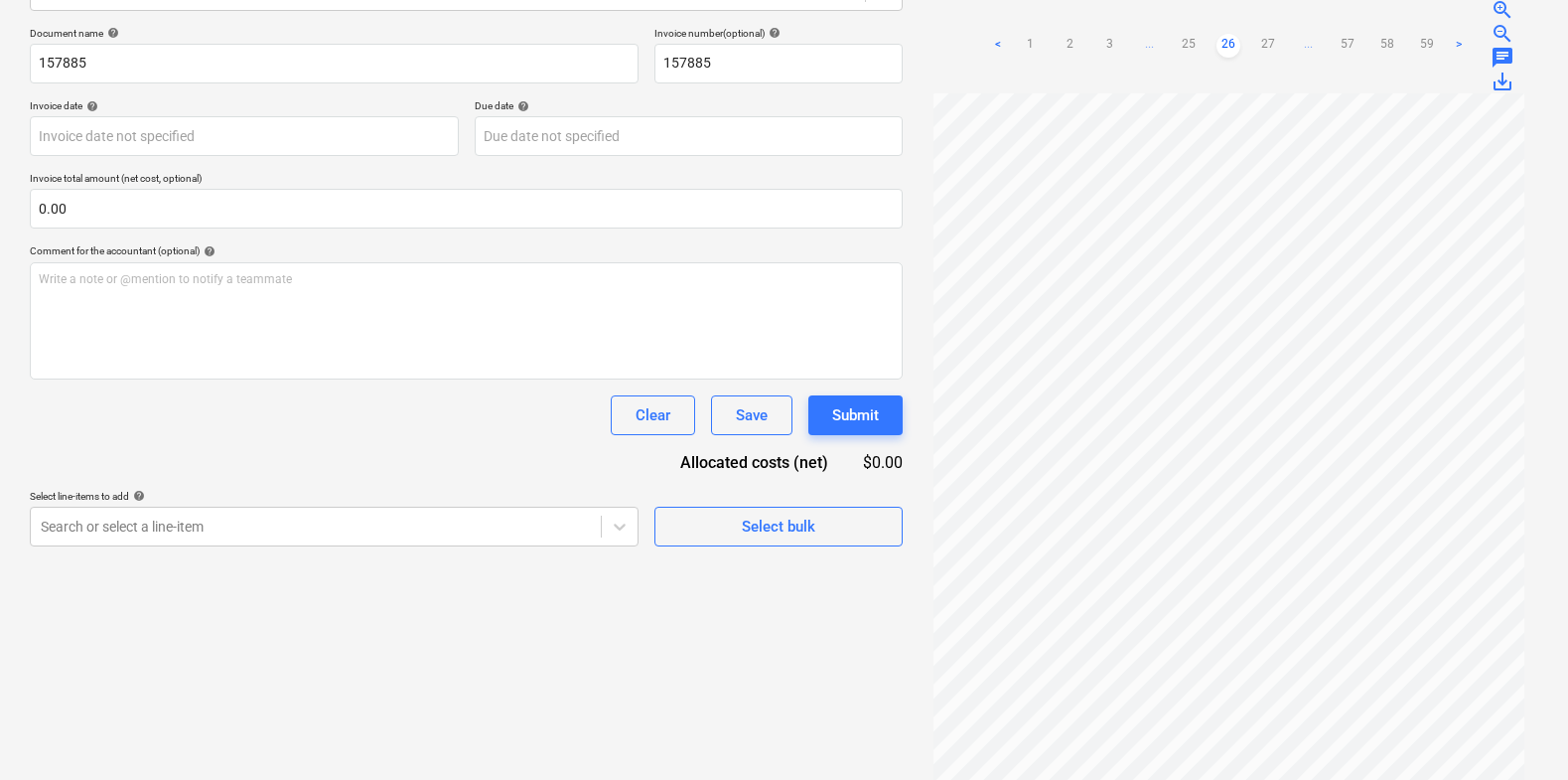 click on "27" at bounding box center (1268, 46) 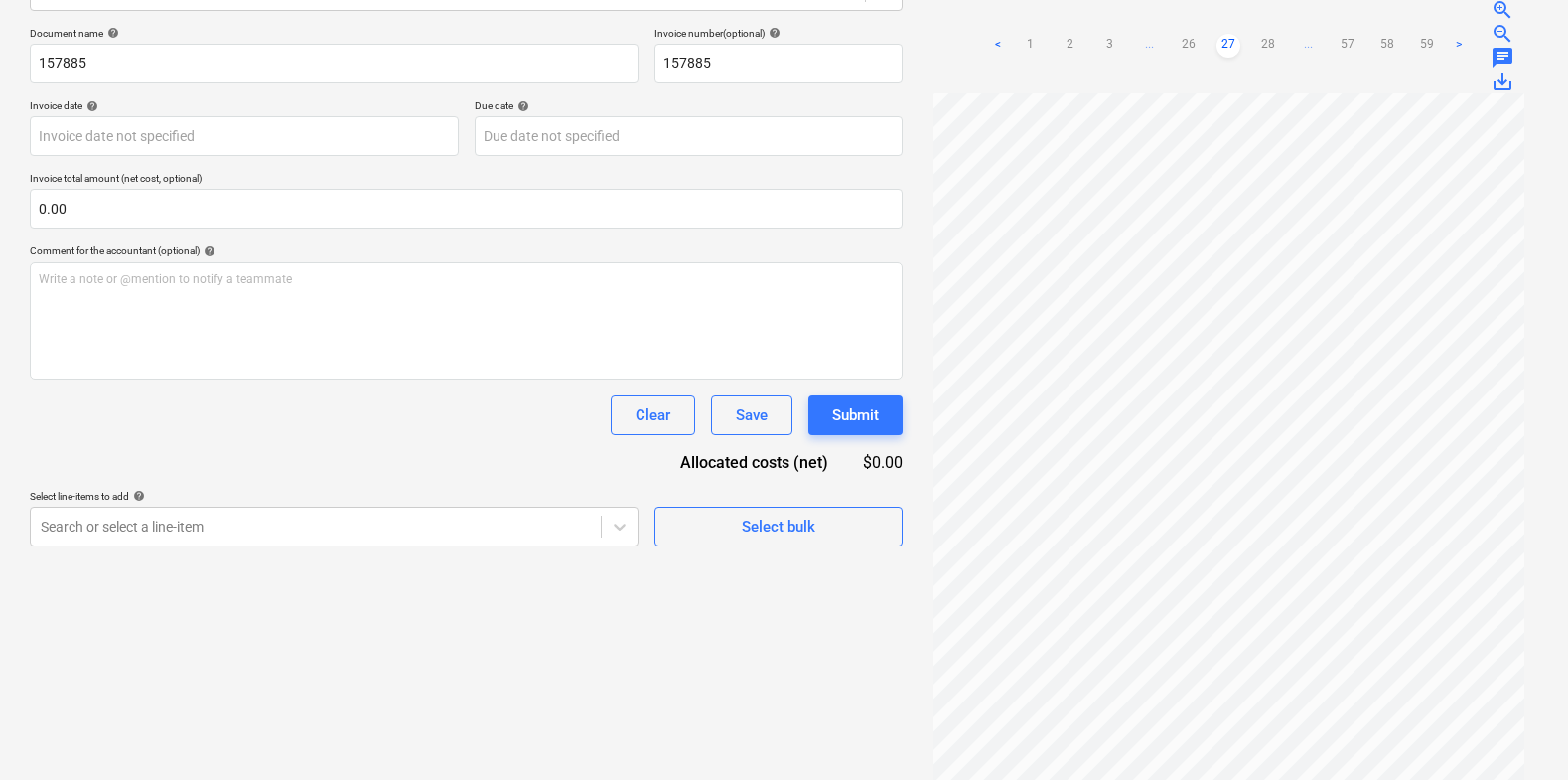 click on "28" at bounding box center (1268, 46) 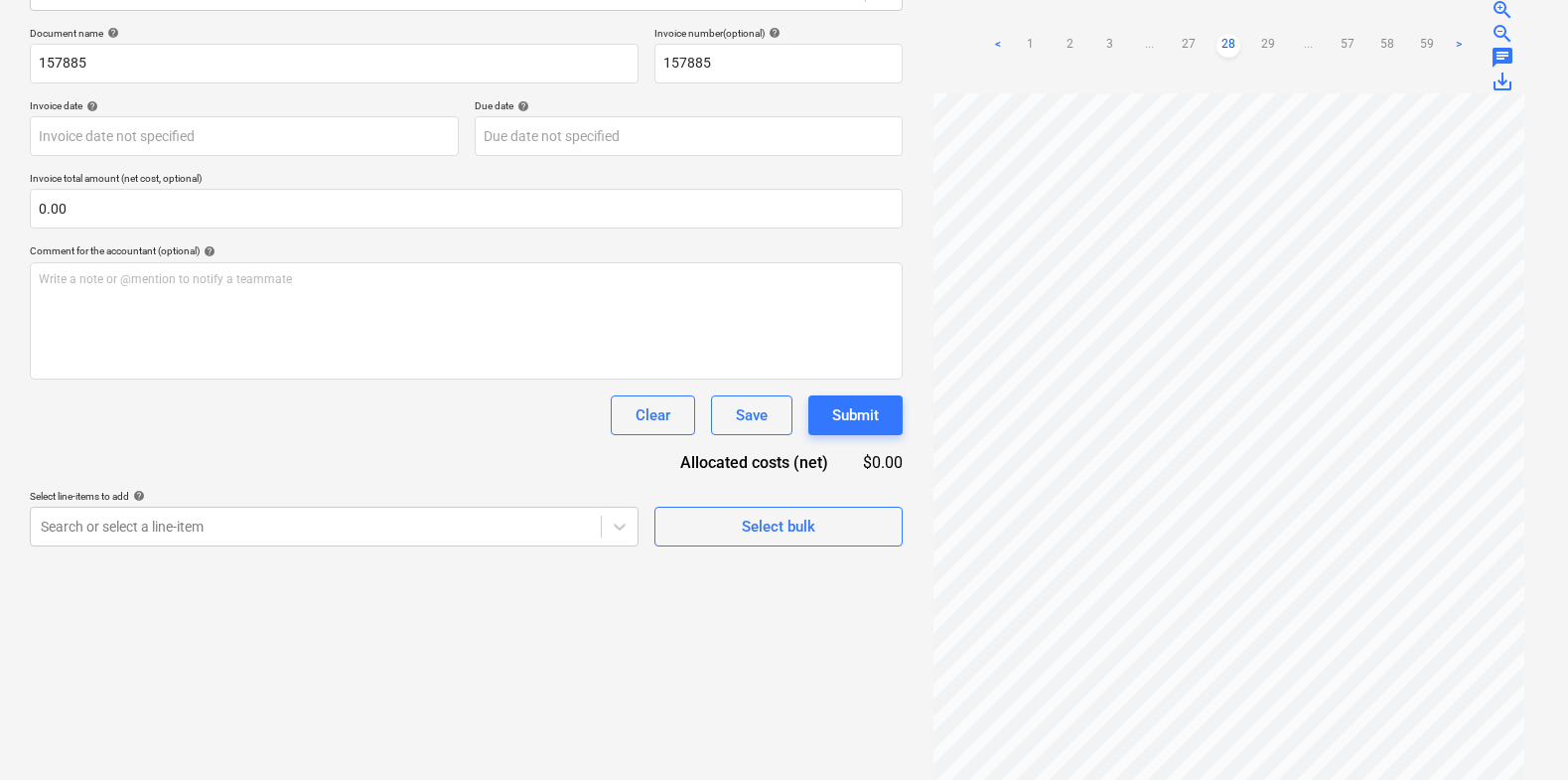 click on "29" at bounding box center [1268, 46] 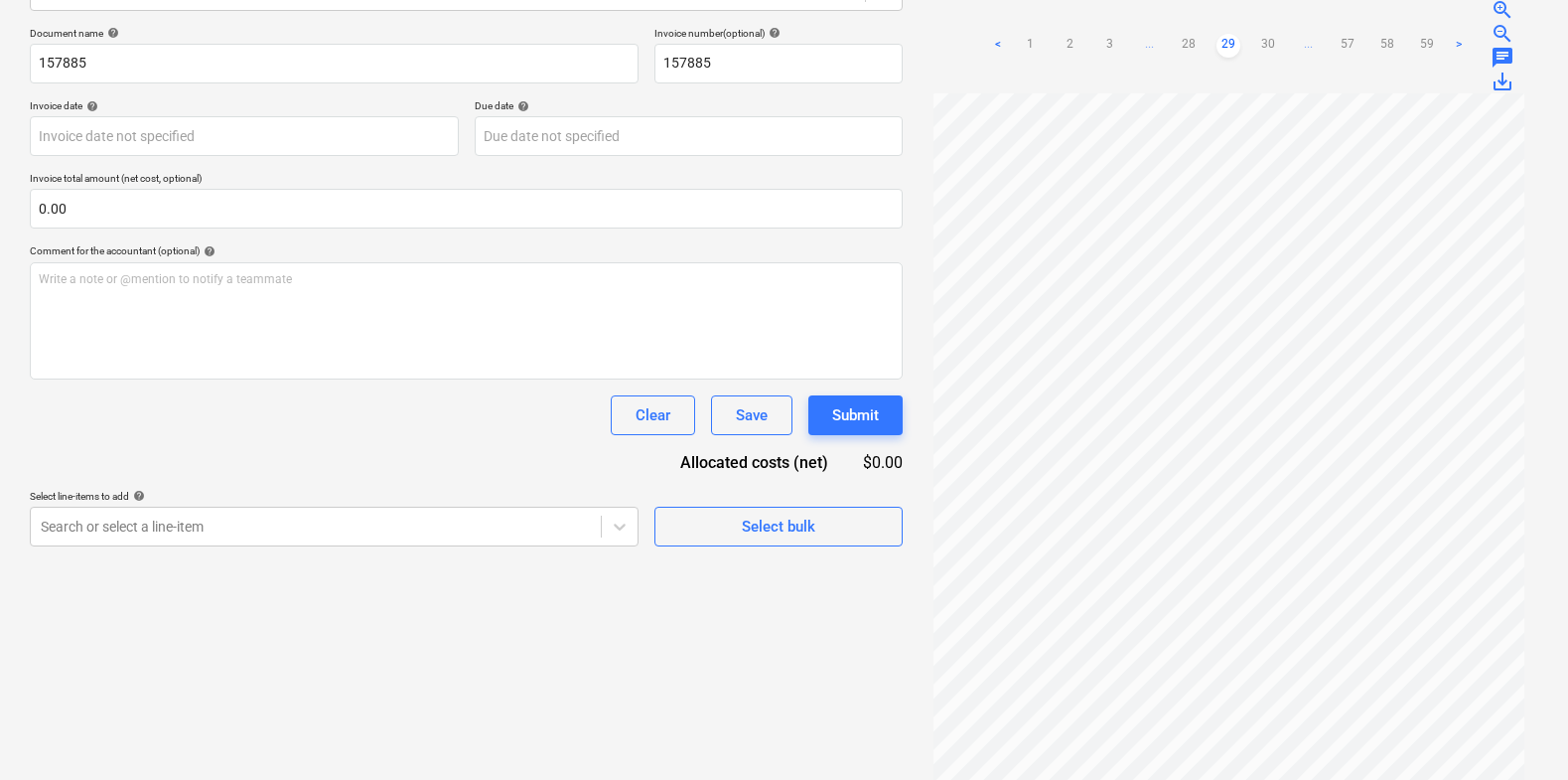 click on "30" at bounding box center (1268, 46) 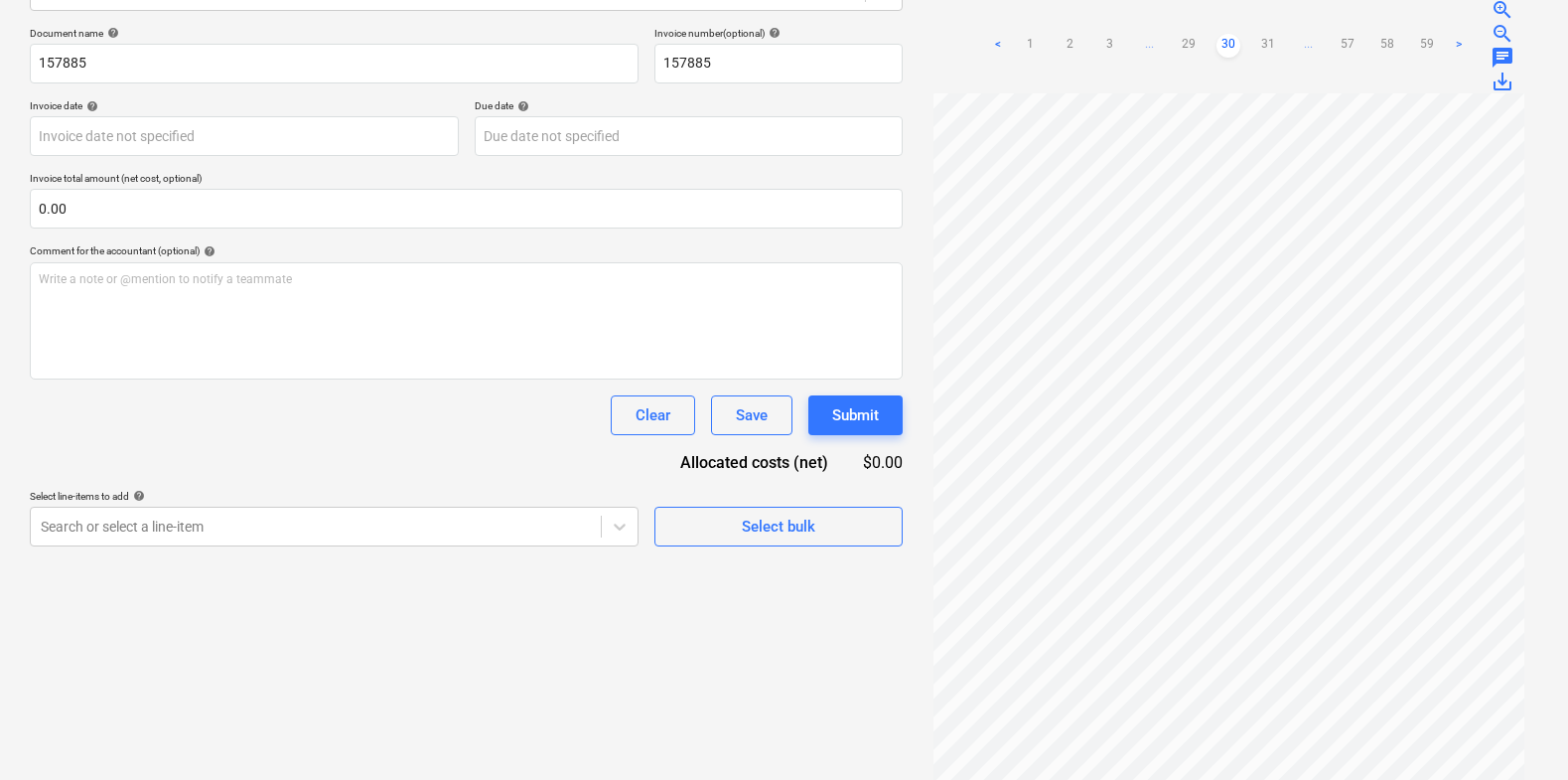 click on "31" at bounding box center (1268, 46) 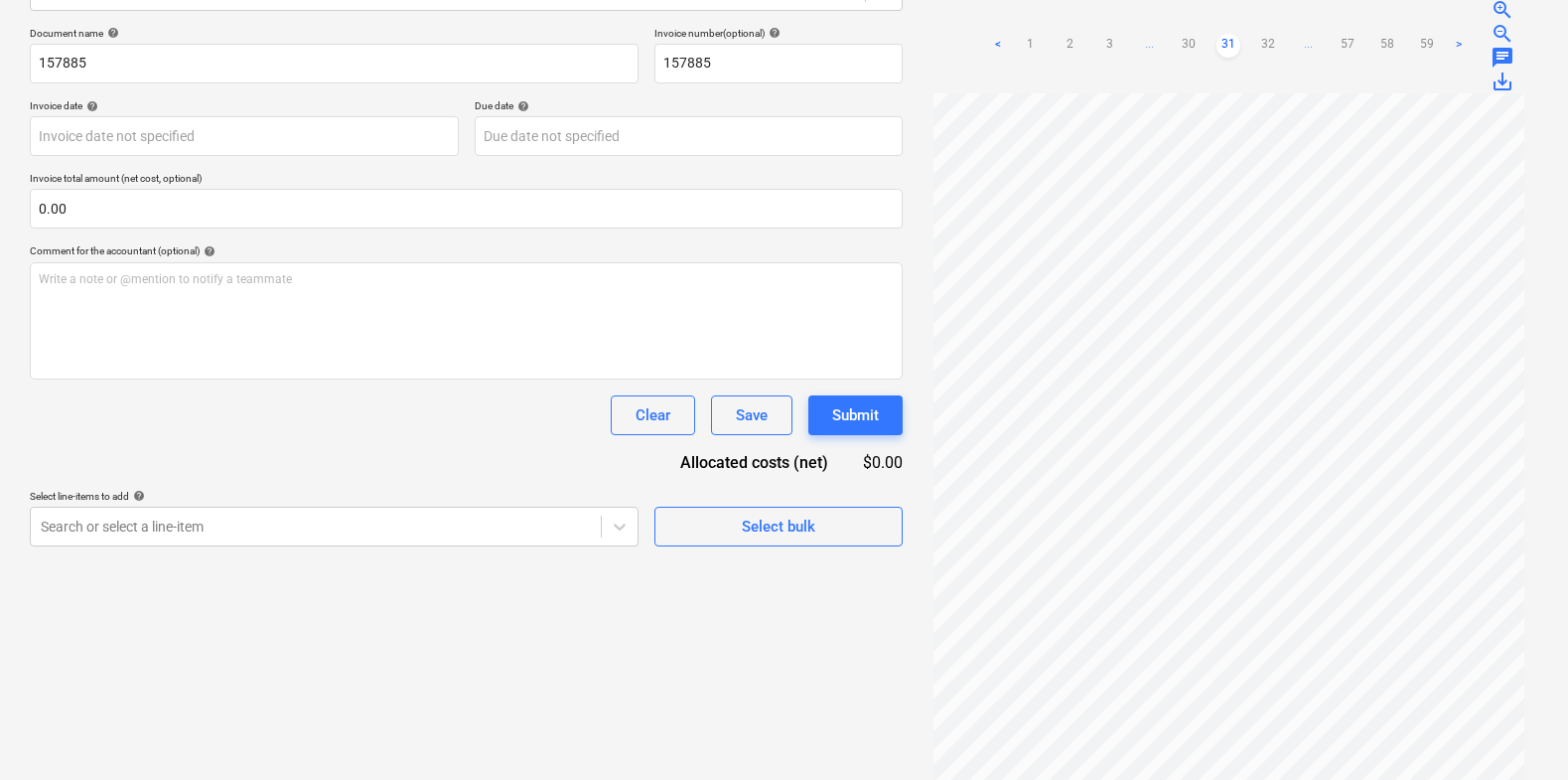 click on "32" at bounding box center [1268, 46] 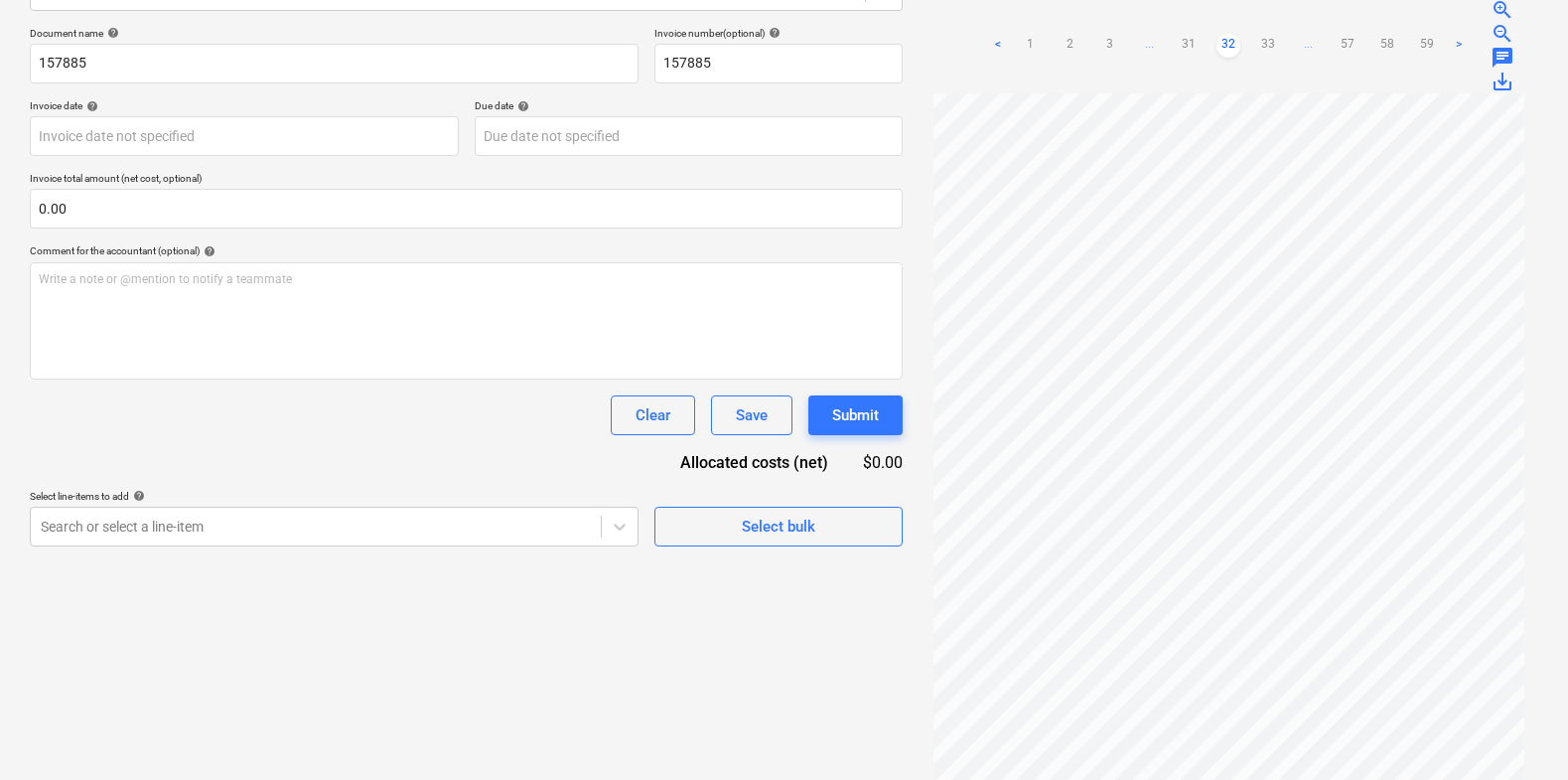 click on "33" at bounding box center (1268, 46) 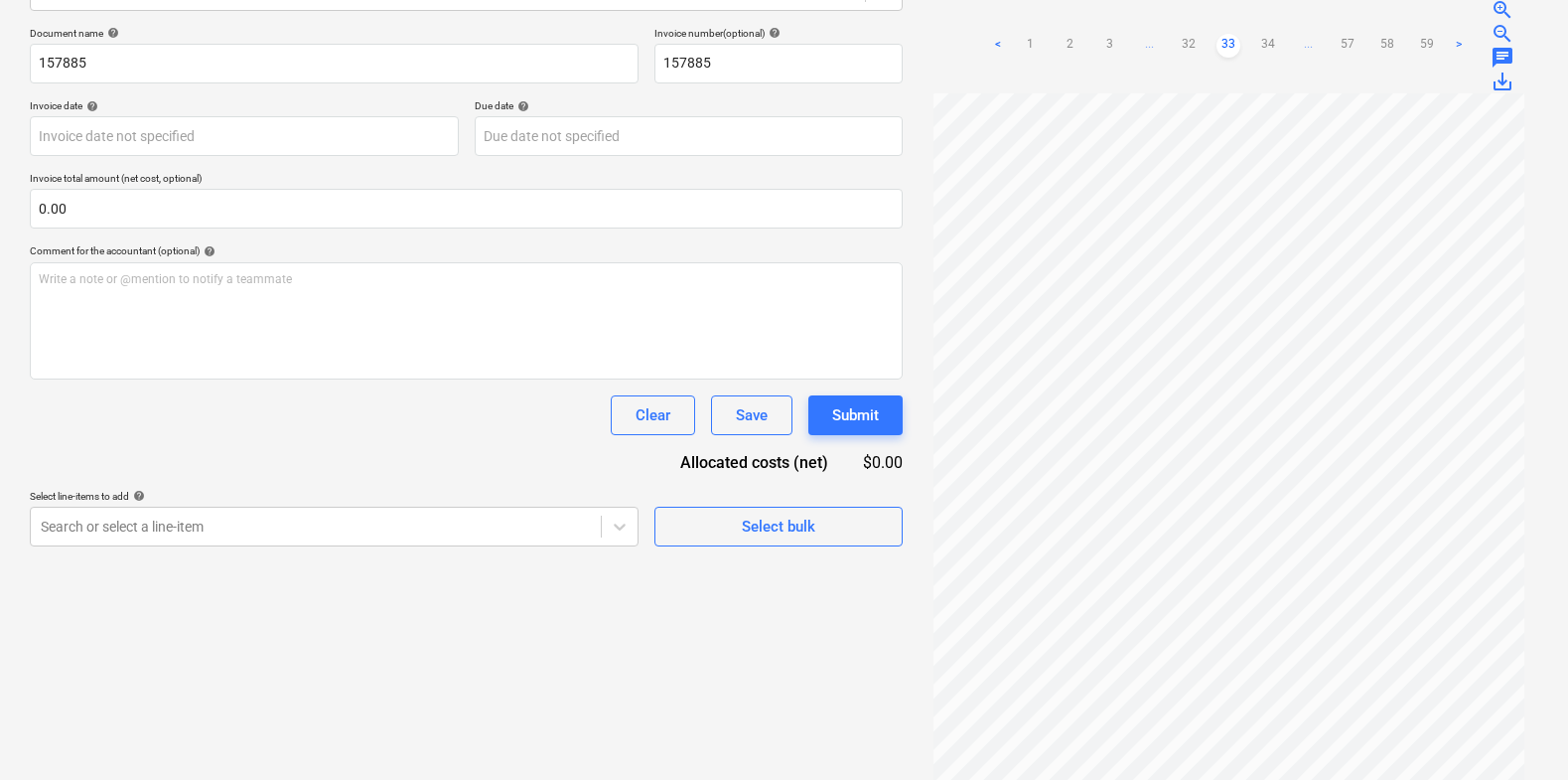 click on "34" at bounding box center [1268, 46] 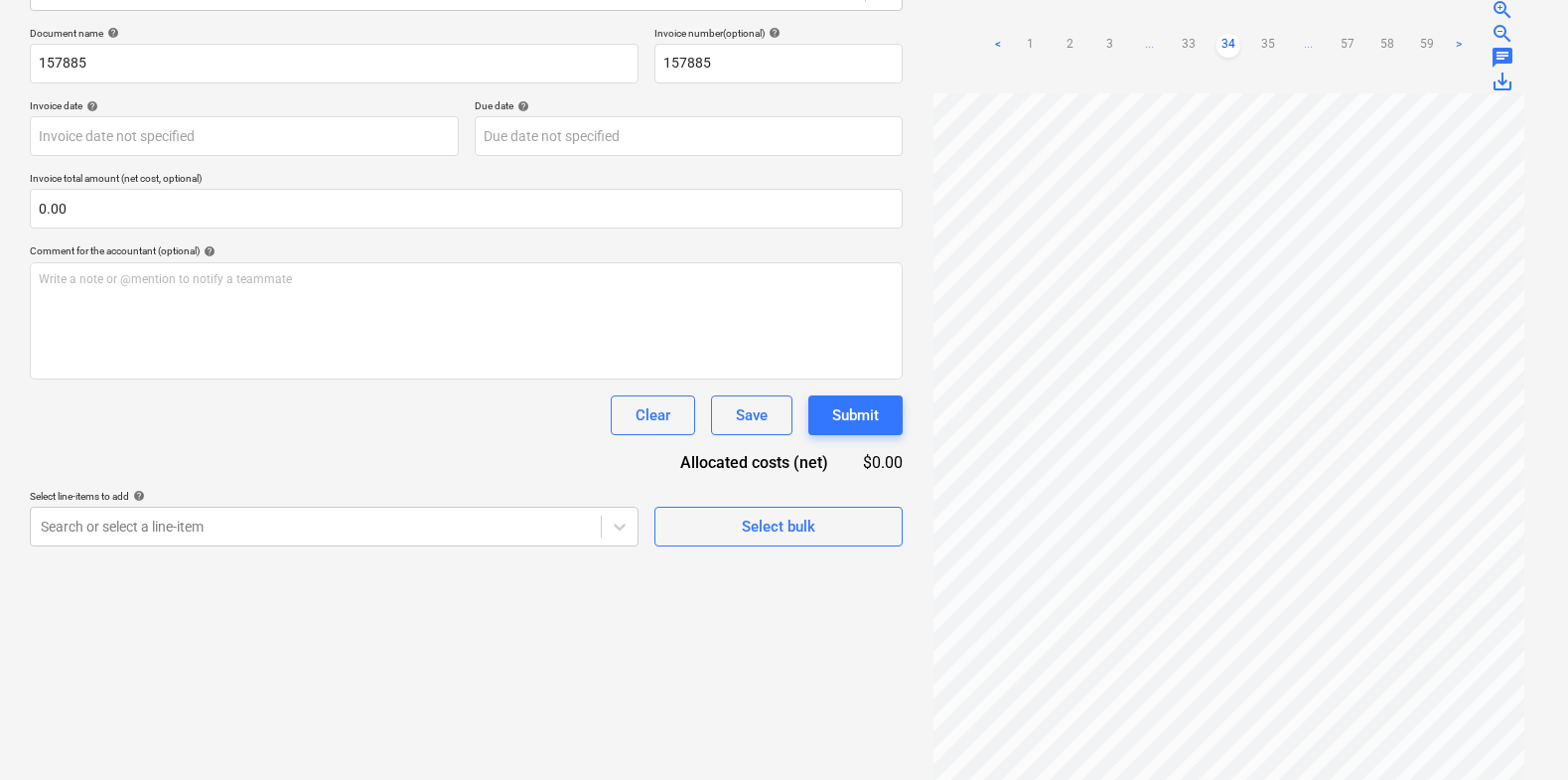 click on "35" at bounding box center [1268, 46] 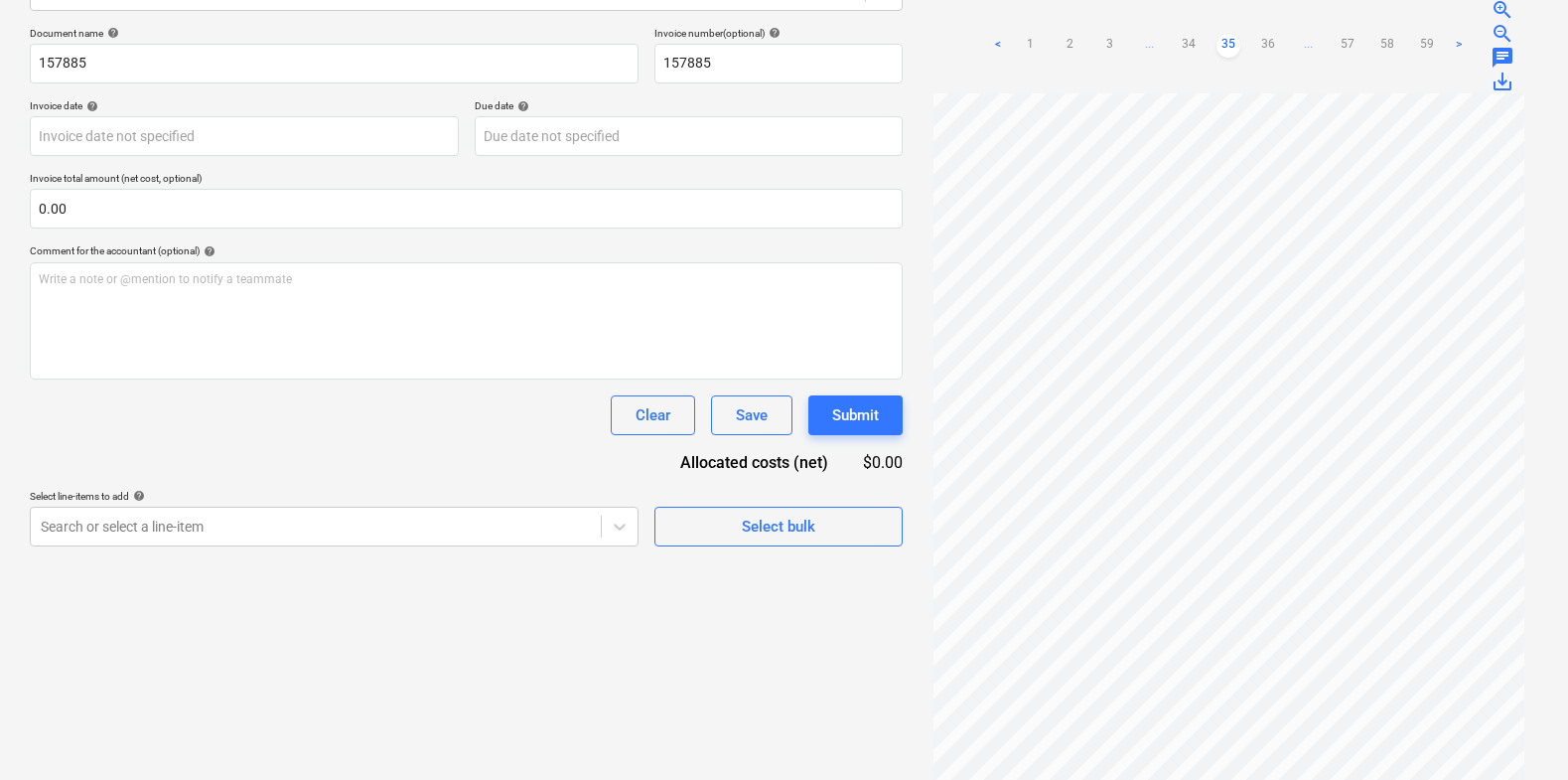 click on "36" at bounding box center [1268, 46] 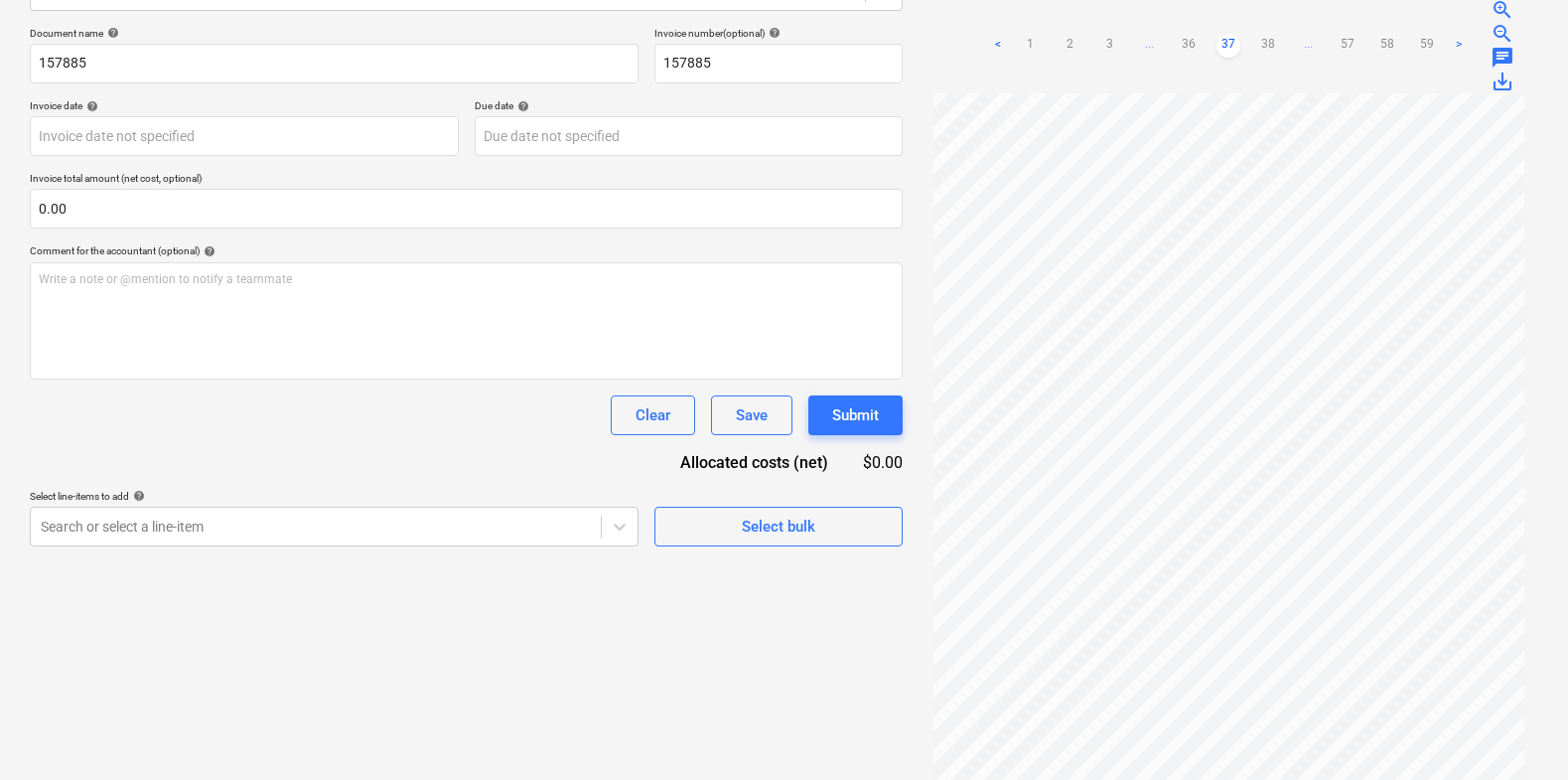 click on "38" at bounding box center [1268, 46] 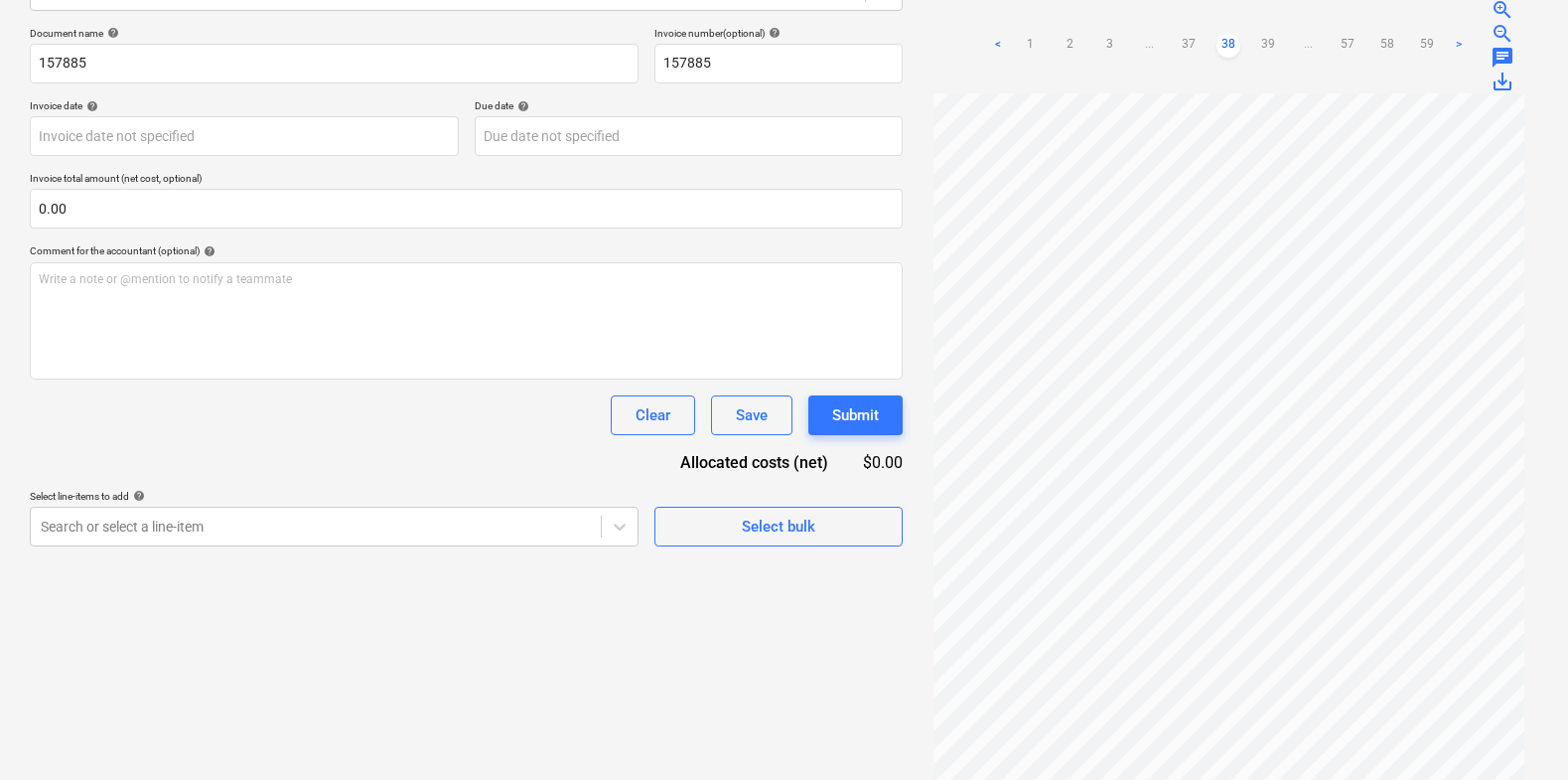 click on "39" at bounding box center (1268, 46) 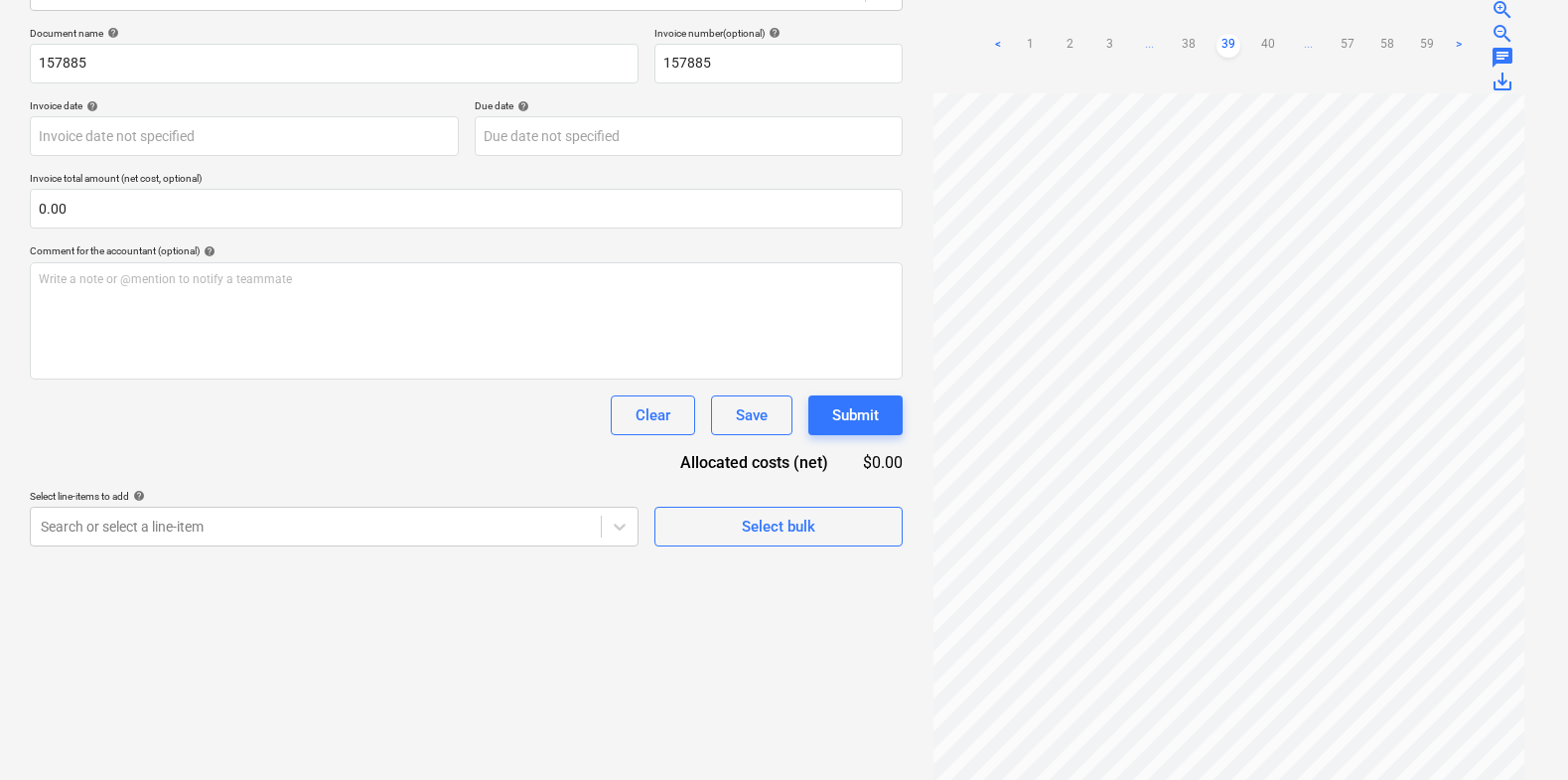click on "40" at bounding box center (1268, 46) 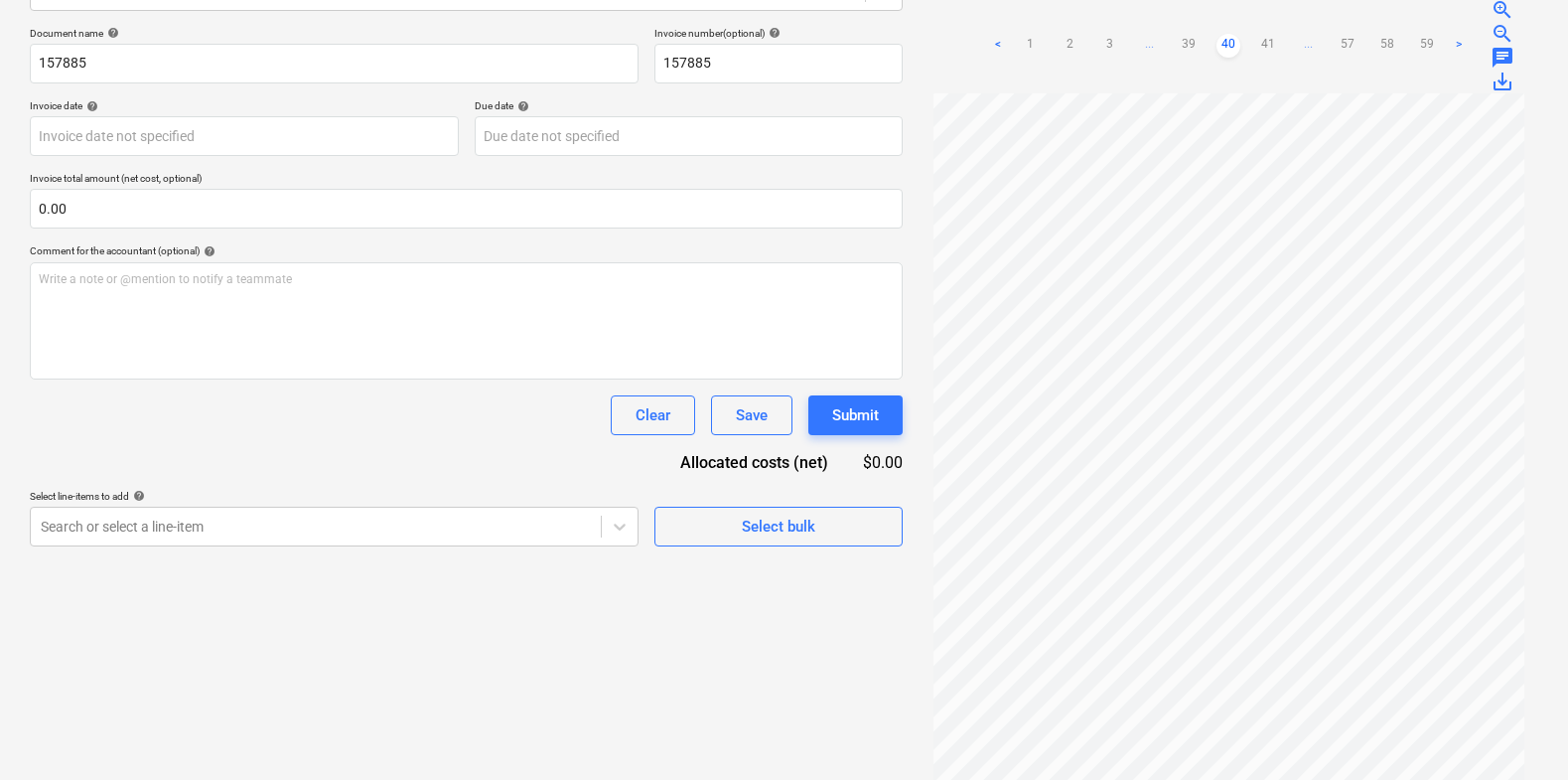 click on "41" at bounding box center [1268, 46] 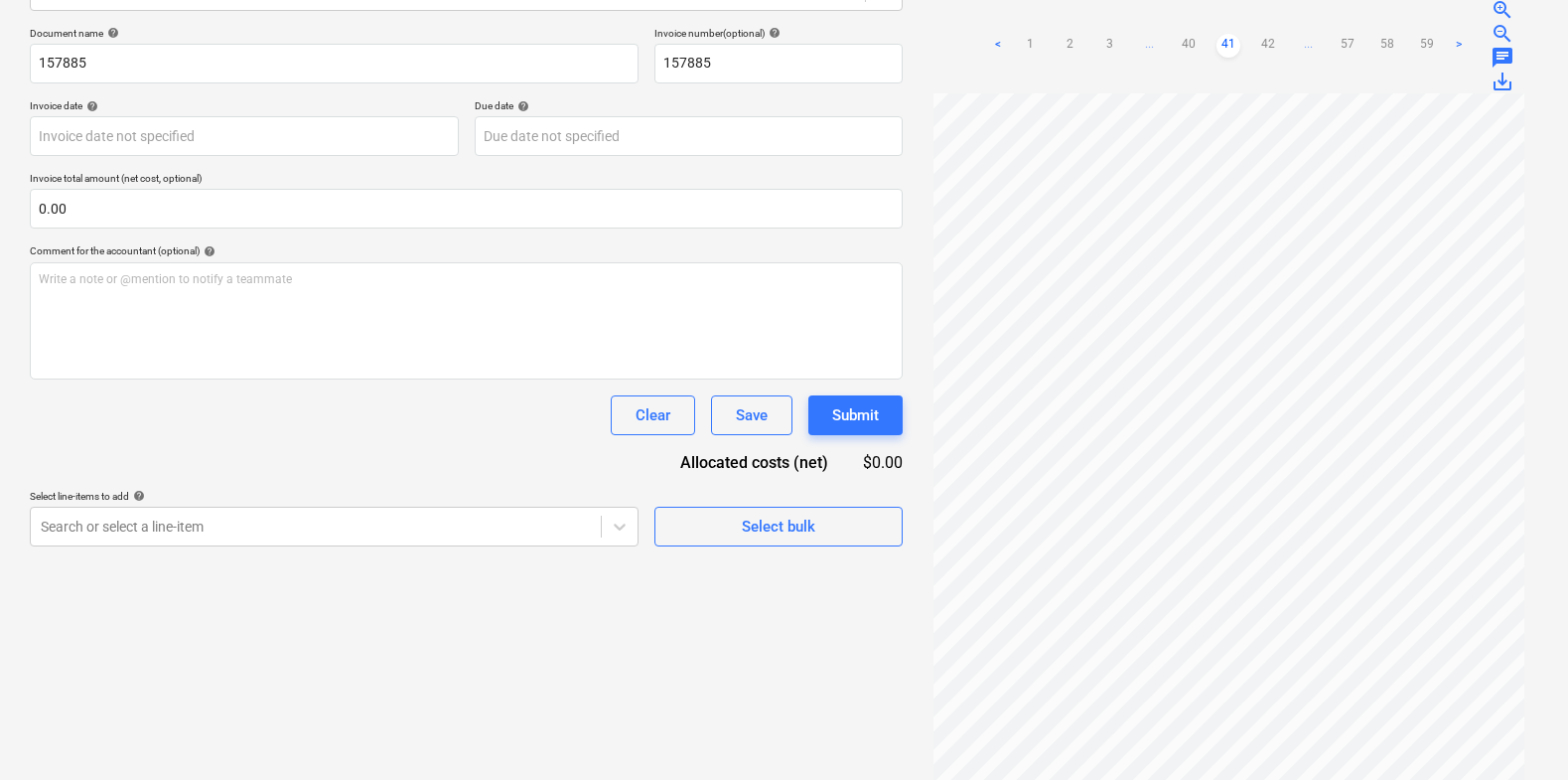 click on "42" at bounding box center (1268, 46) 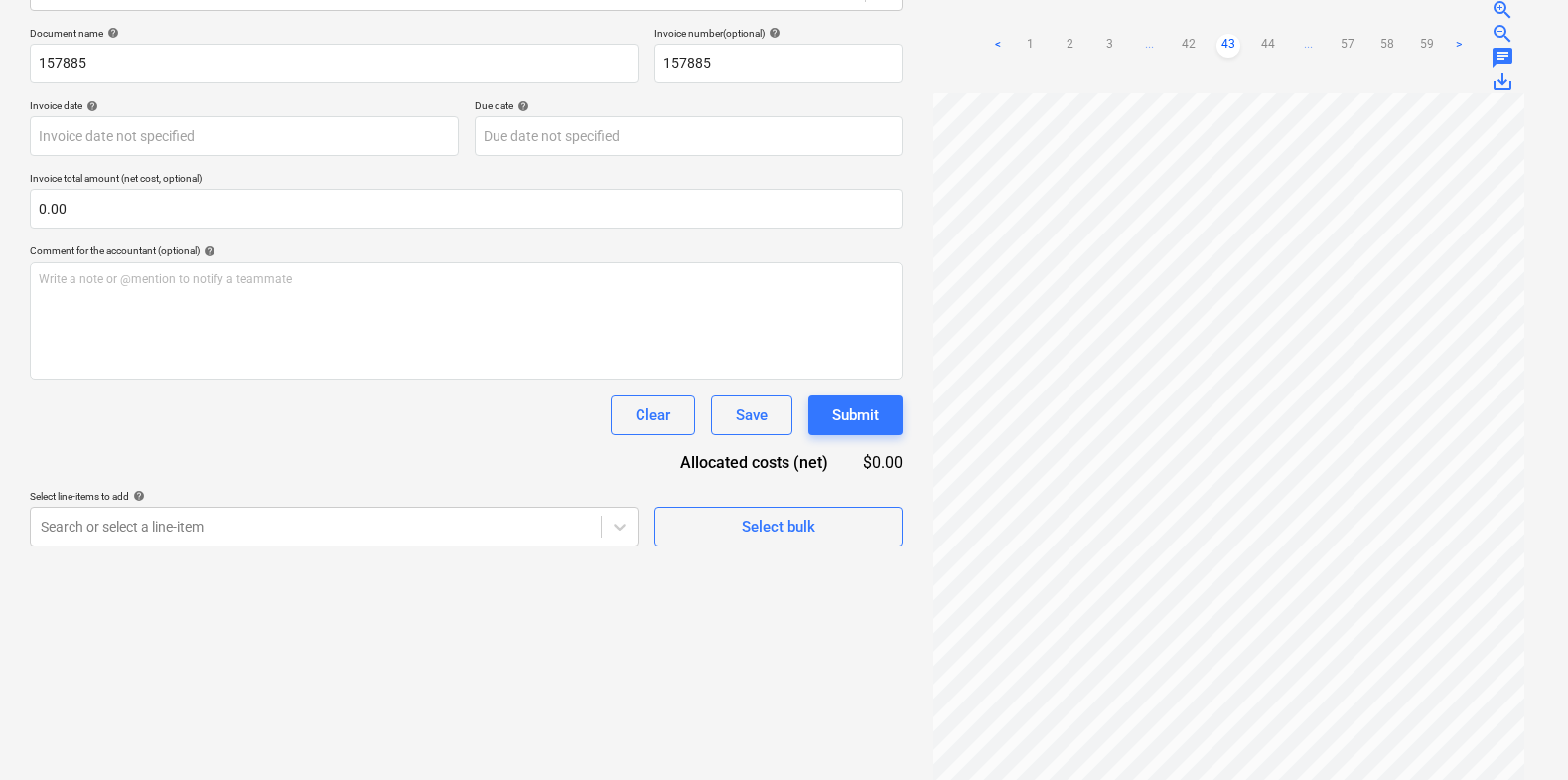 click on "44" at bounding box center (1268, 46) 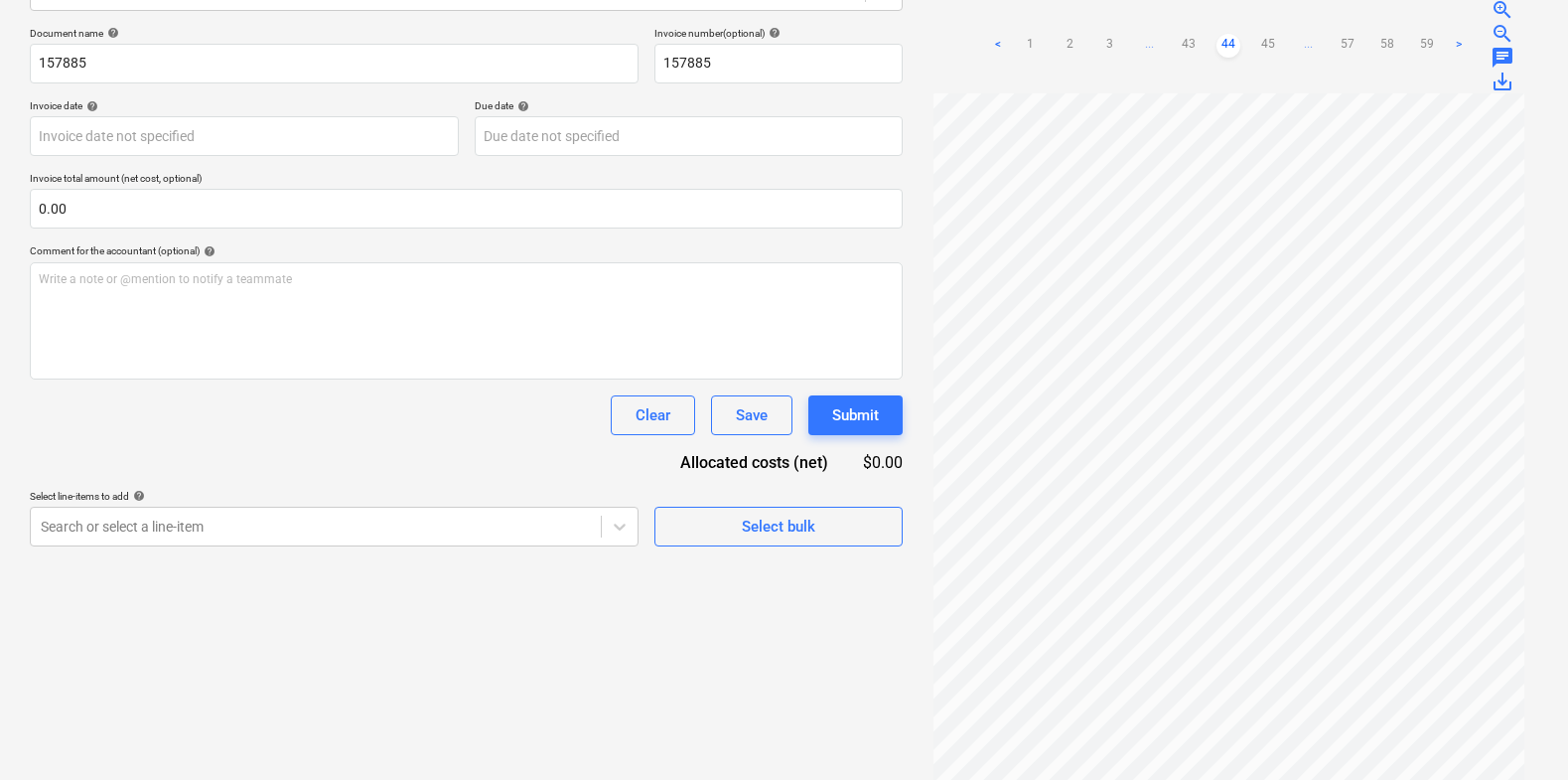 click on "45" at bounding box center (1268, 46) 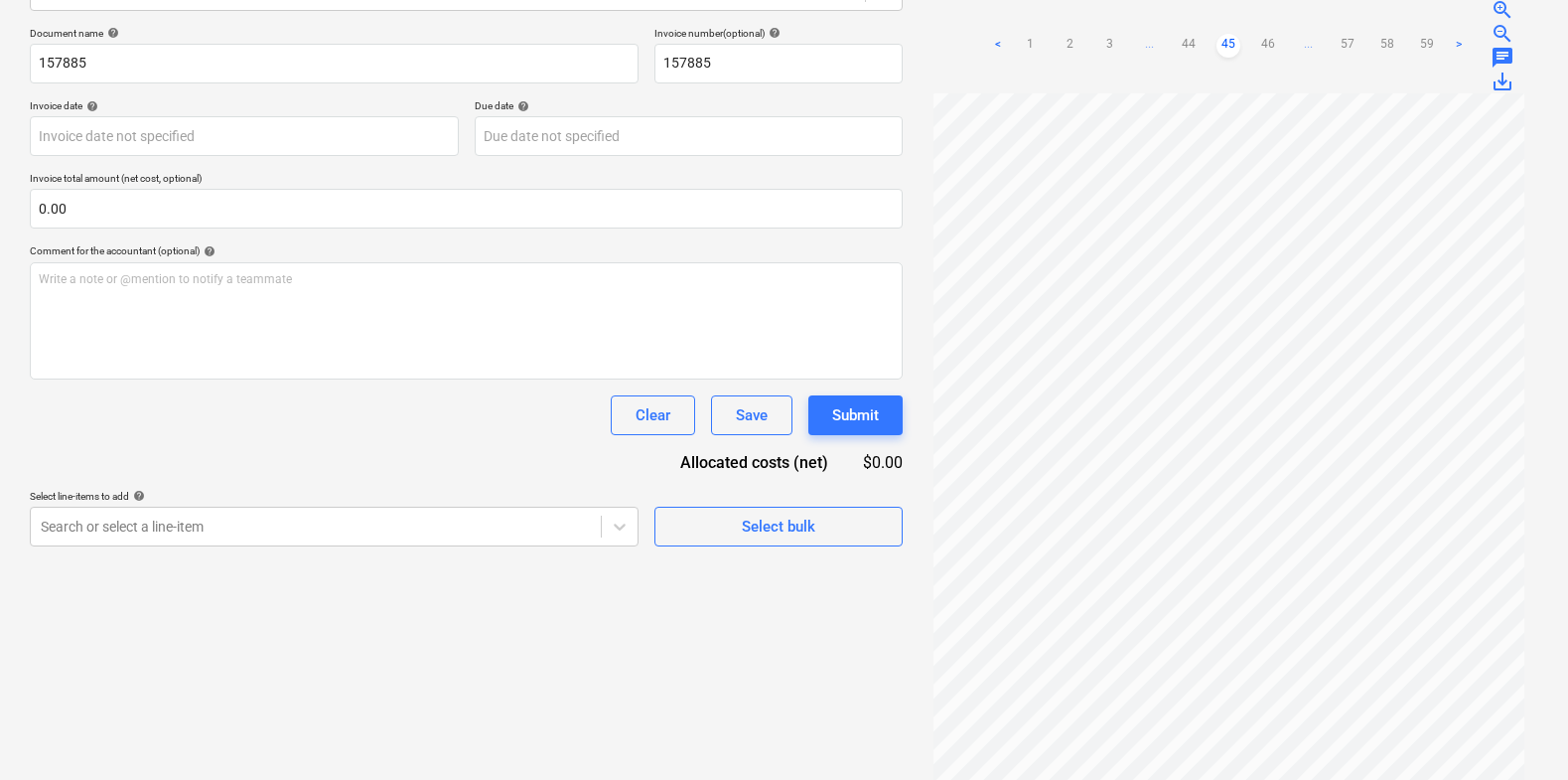click on "46" at bounding box center [1268, 46] 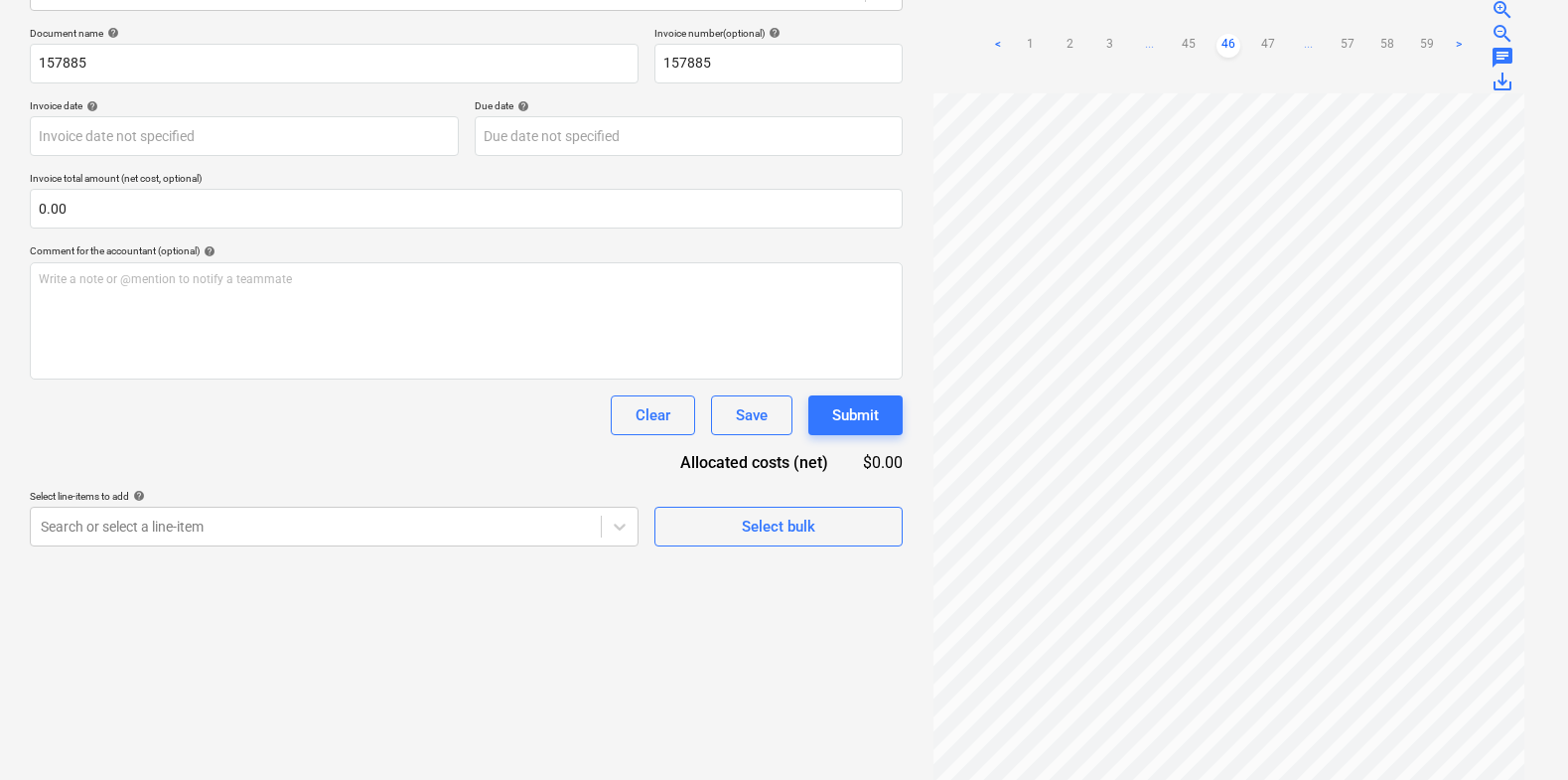 click on "47" at bounding box center [1268, 46] 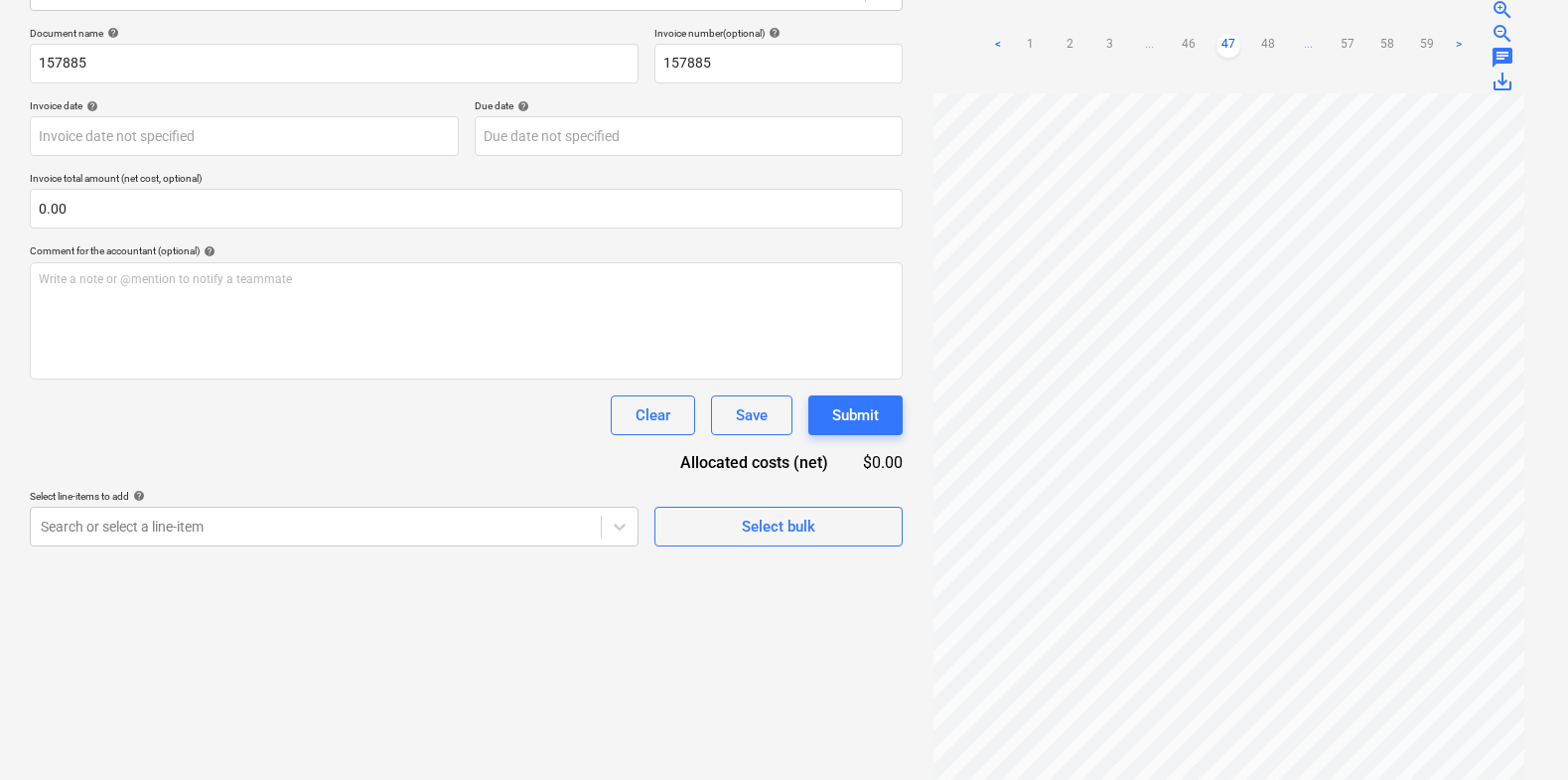 click on "48" at bounding box center (1268, 46) 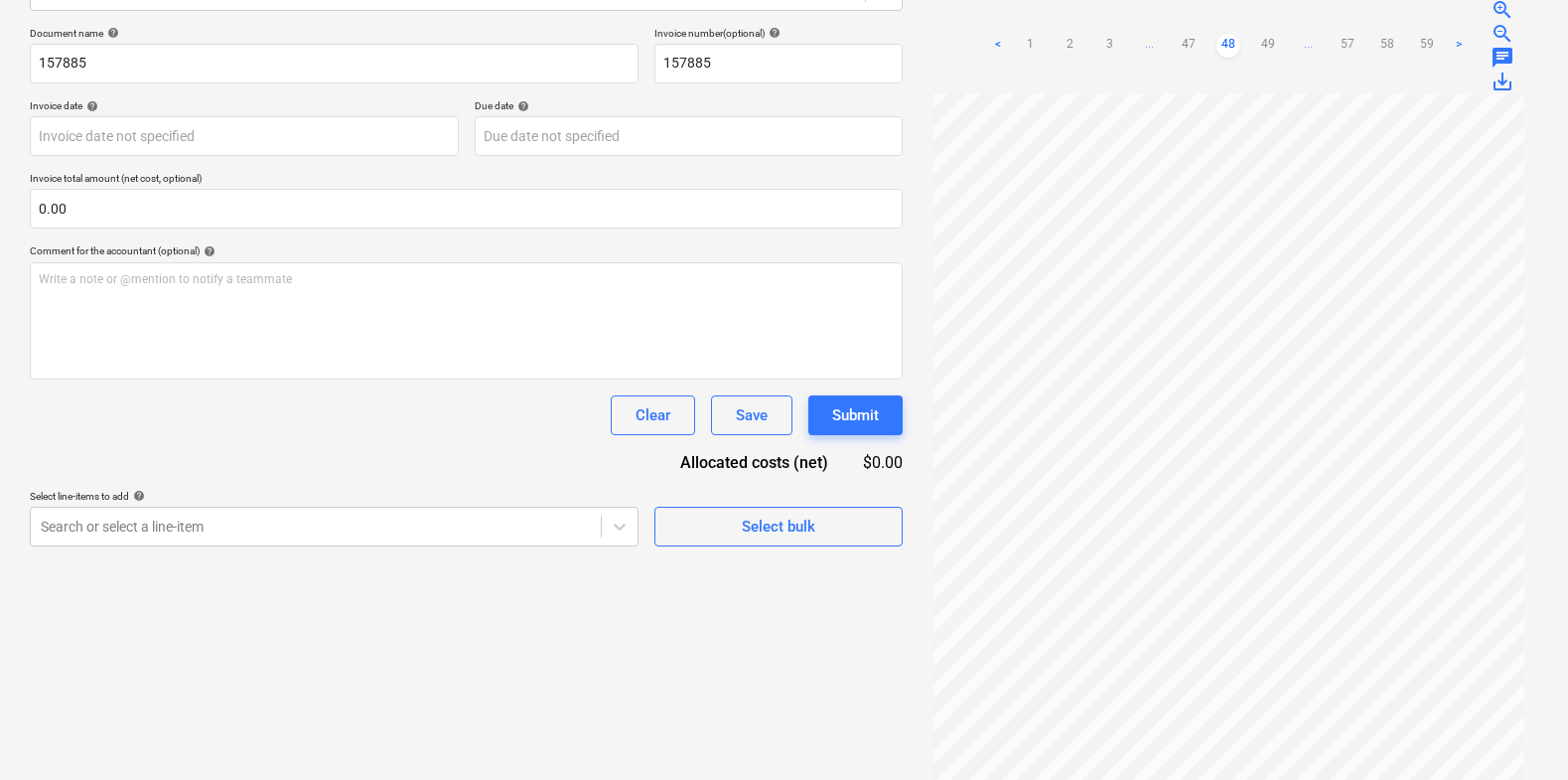 click on "49" at bounding box center [1268, 46] 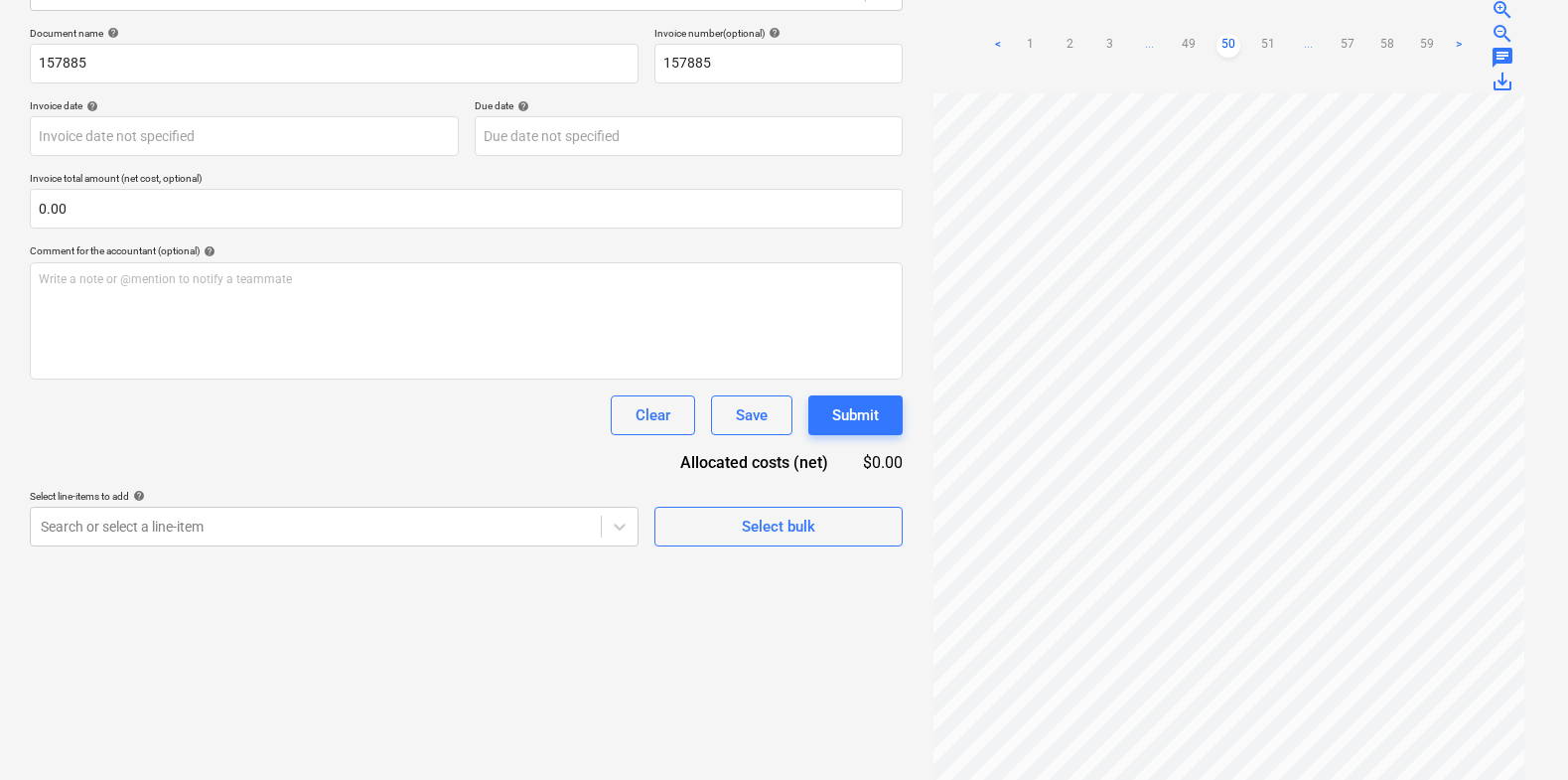 click on "51" at bounding box center [1268, 46] 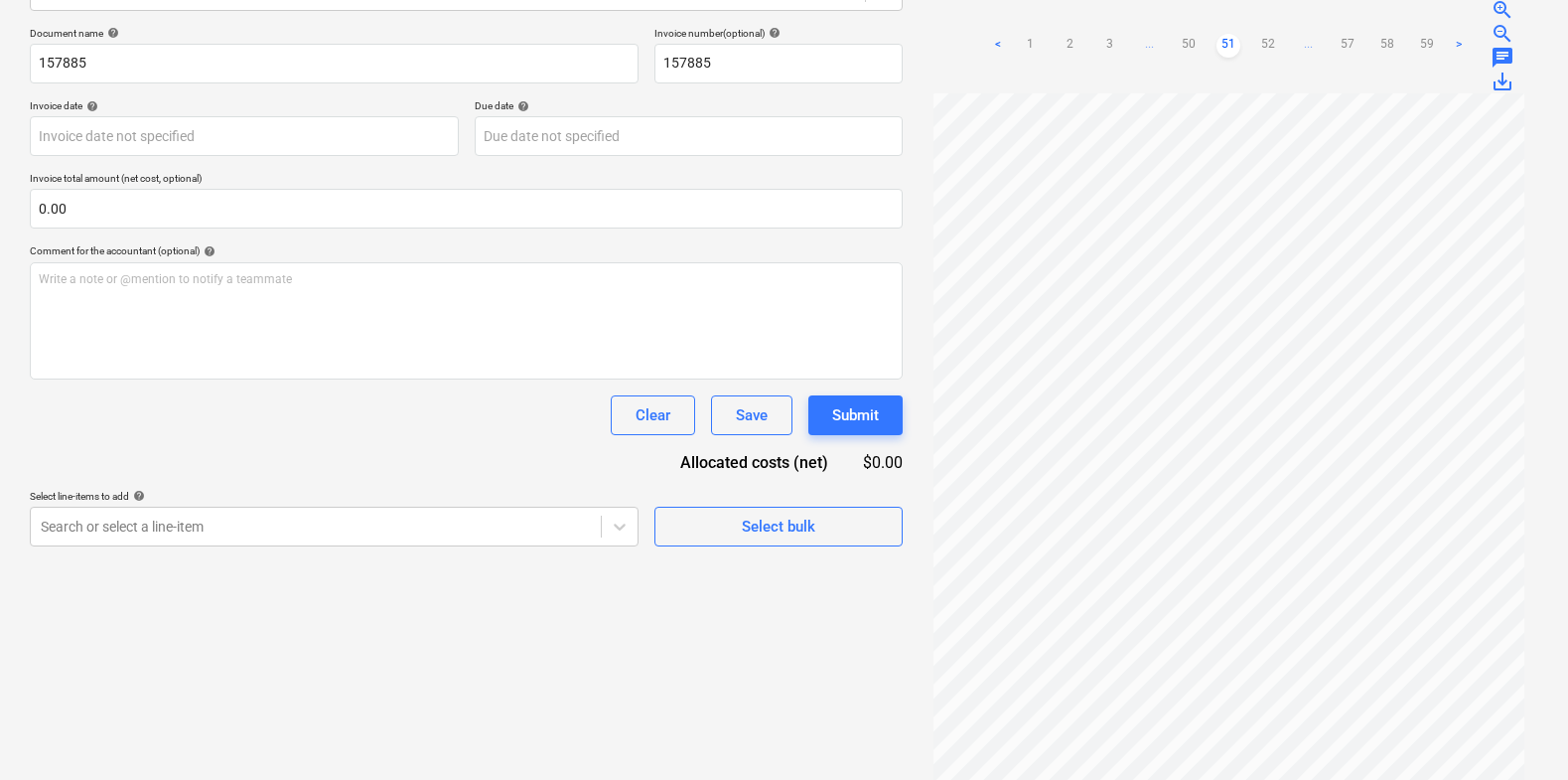 click on "52" at bounding box center [1268, 46] 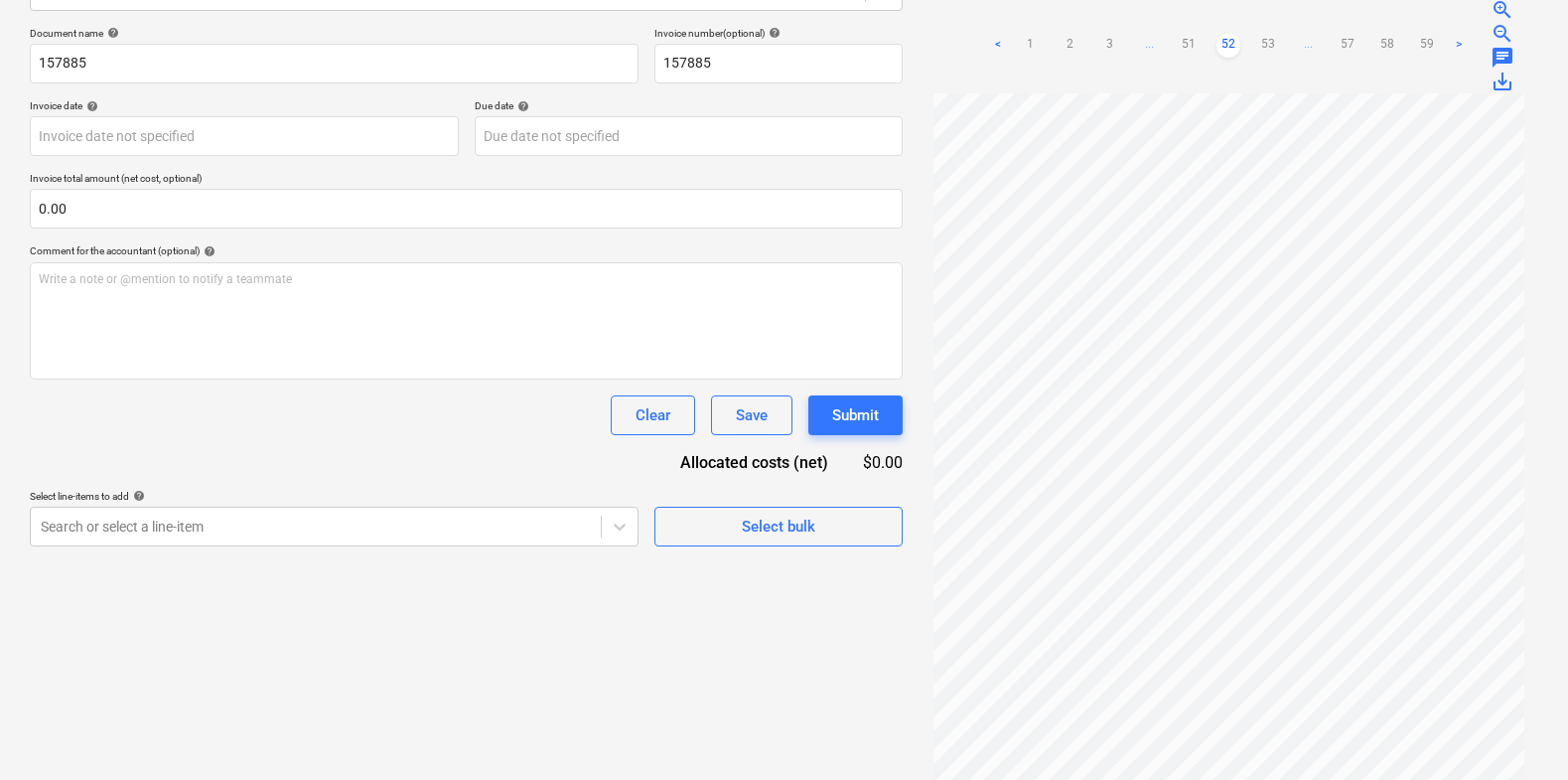 click on "<" at bounding box center [998, 46] 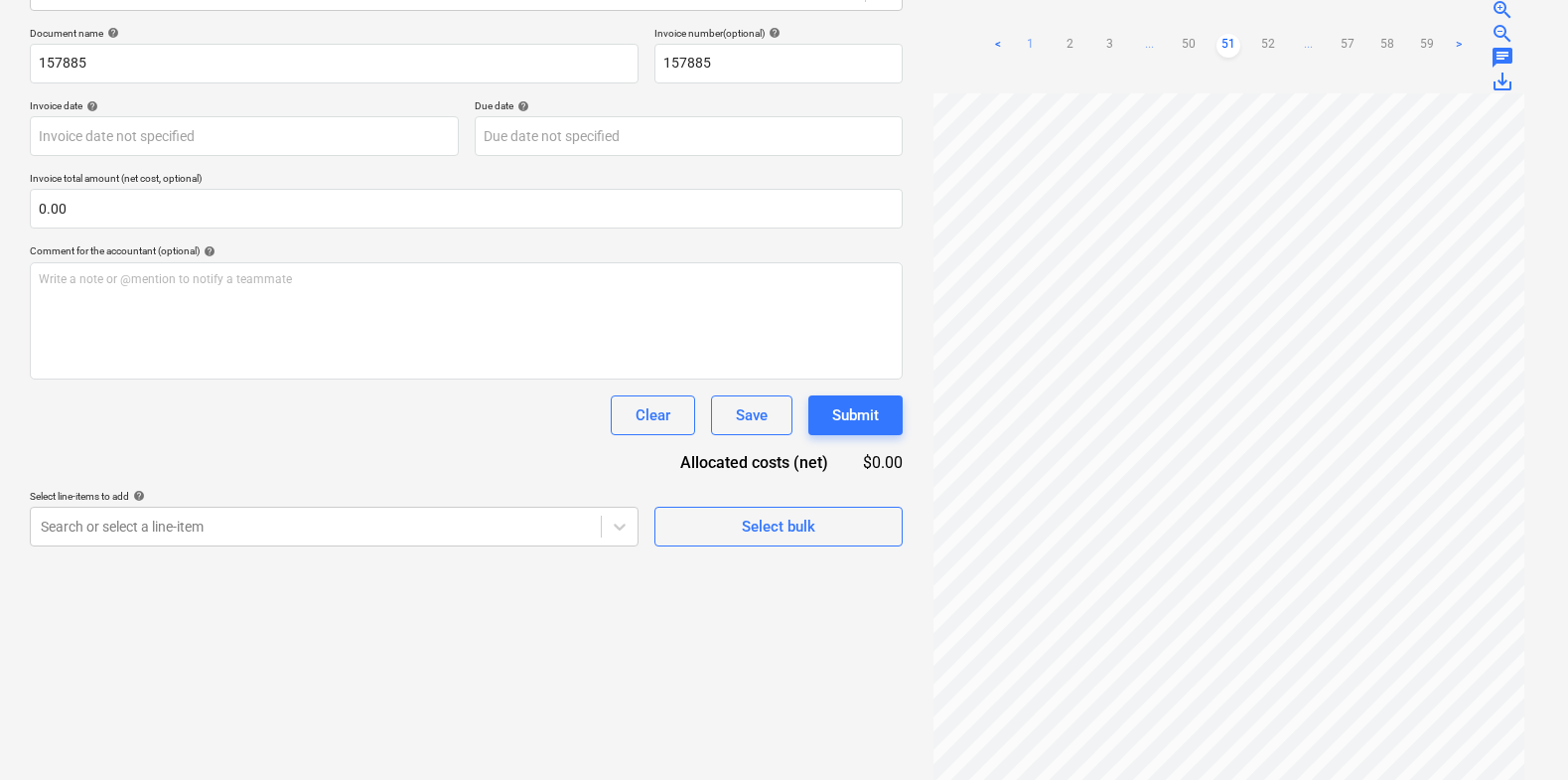click on "1" at bounding box center (1030, 46) 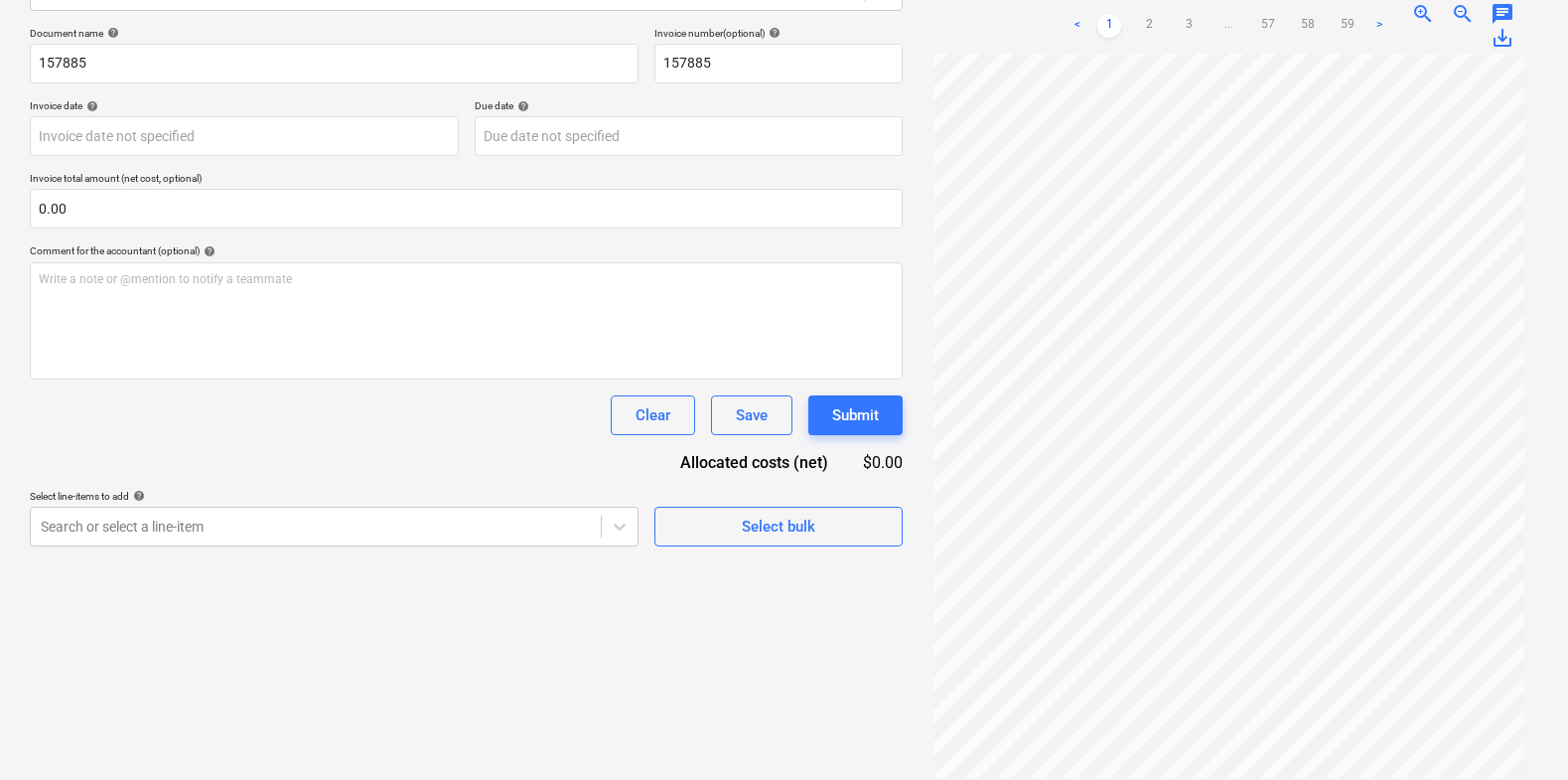 click on "< 1 2 3 ... 57 58 59 >" at bounding box center [1228, 26] 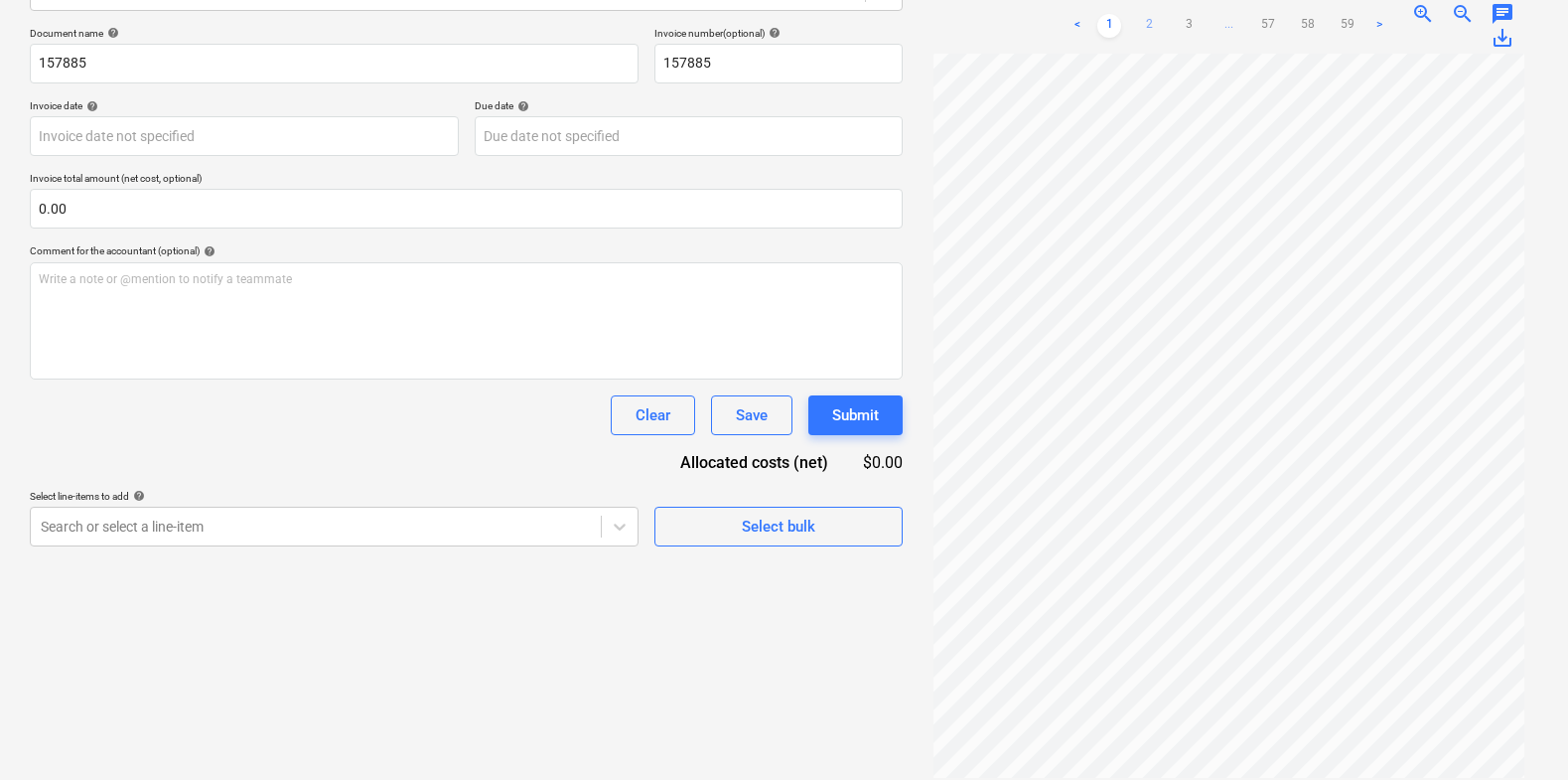 click on "2" at bounding box center [1149, 26] 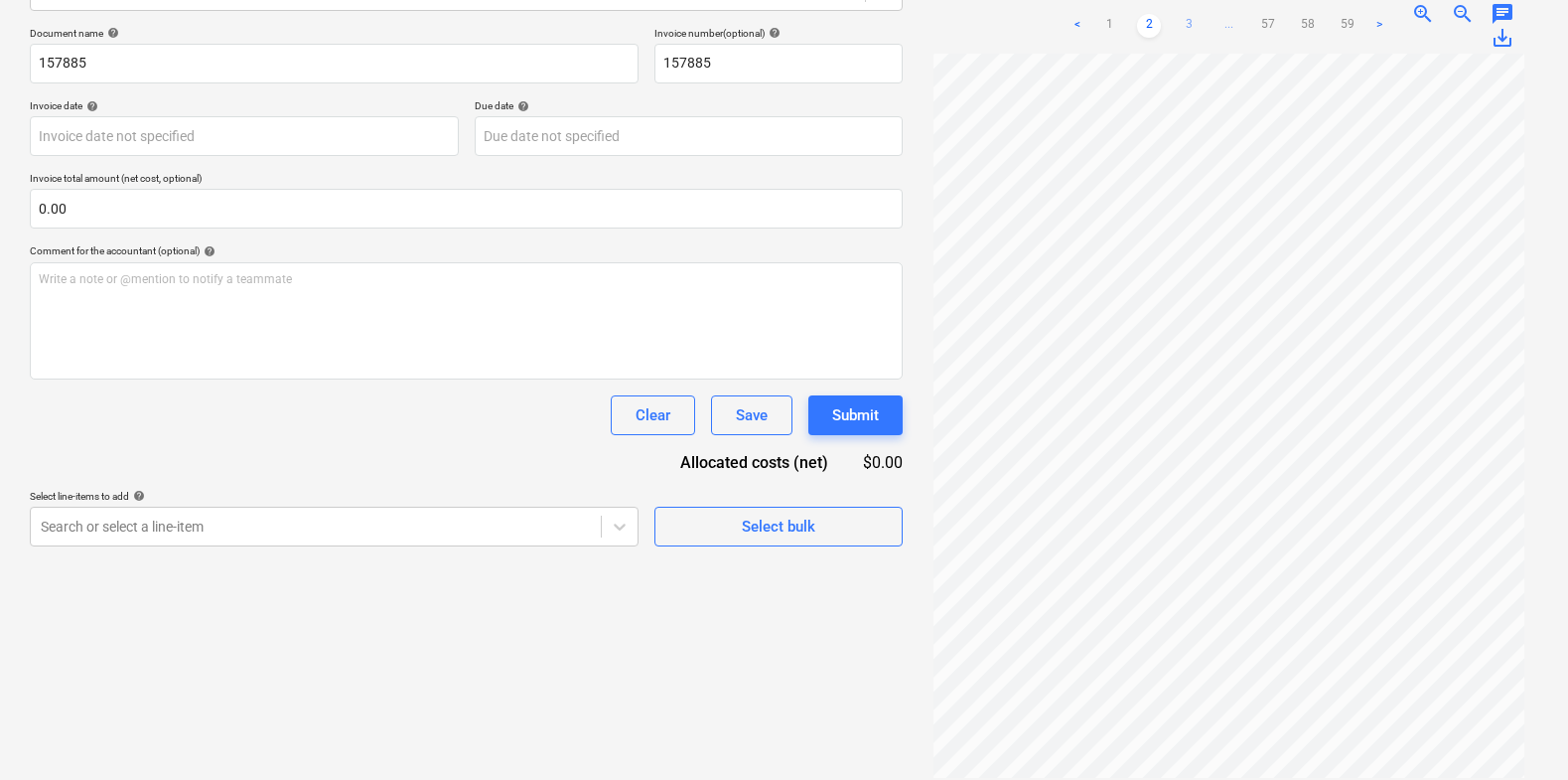click on "3" at bounding box center [1189, 26] 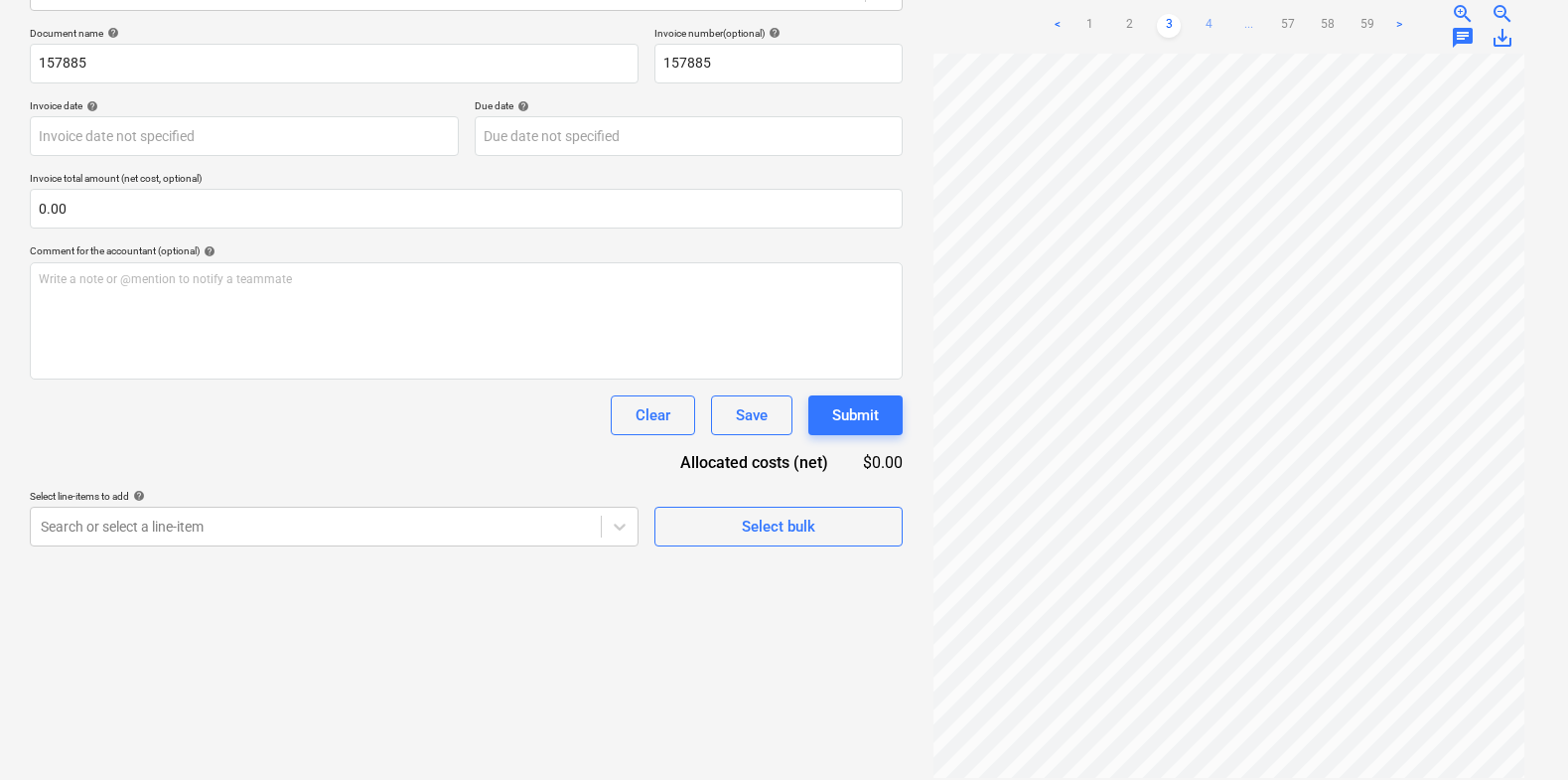 click on "4" at bounding box center (1209, 26) 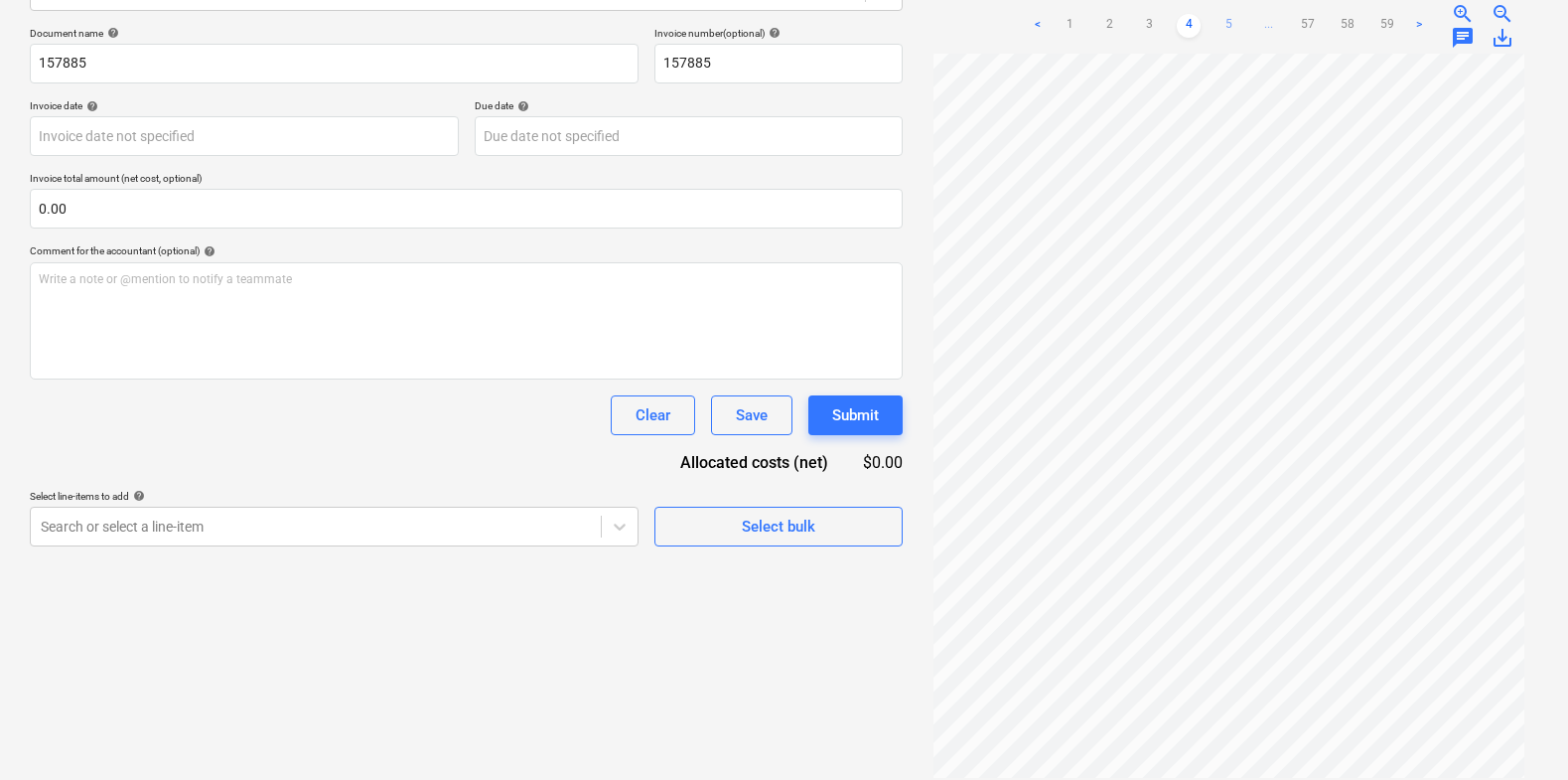 click on "5" at bounding box center (1228, 26) 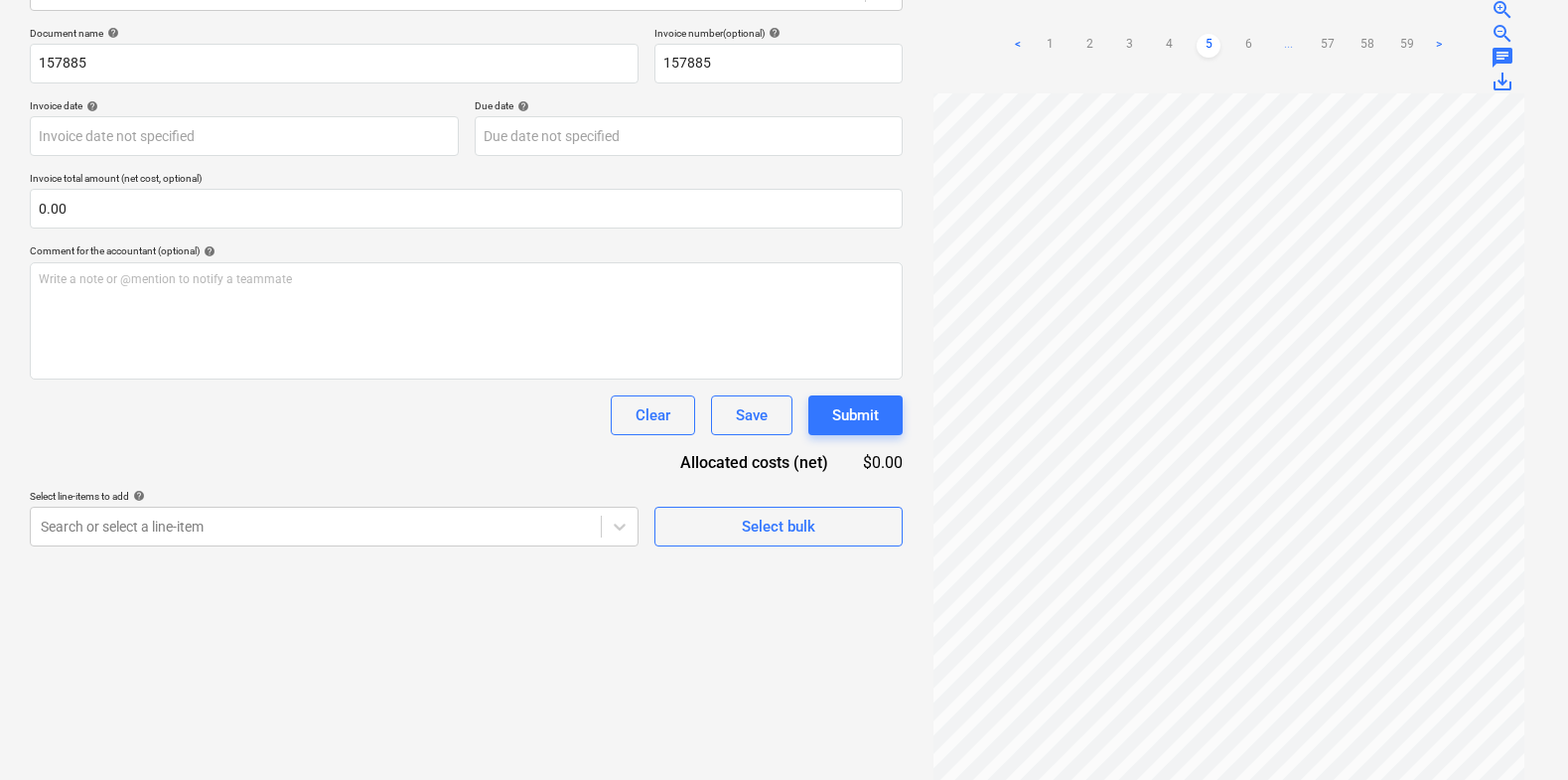scroll, scrollTop: 116, scrollLeft: 0, axis: vertical 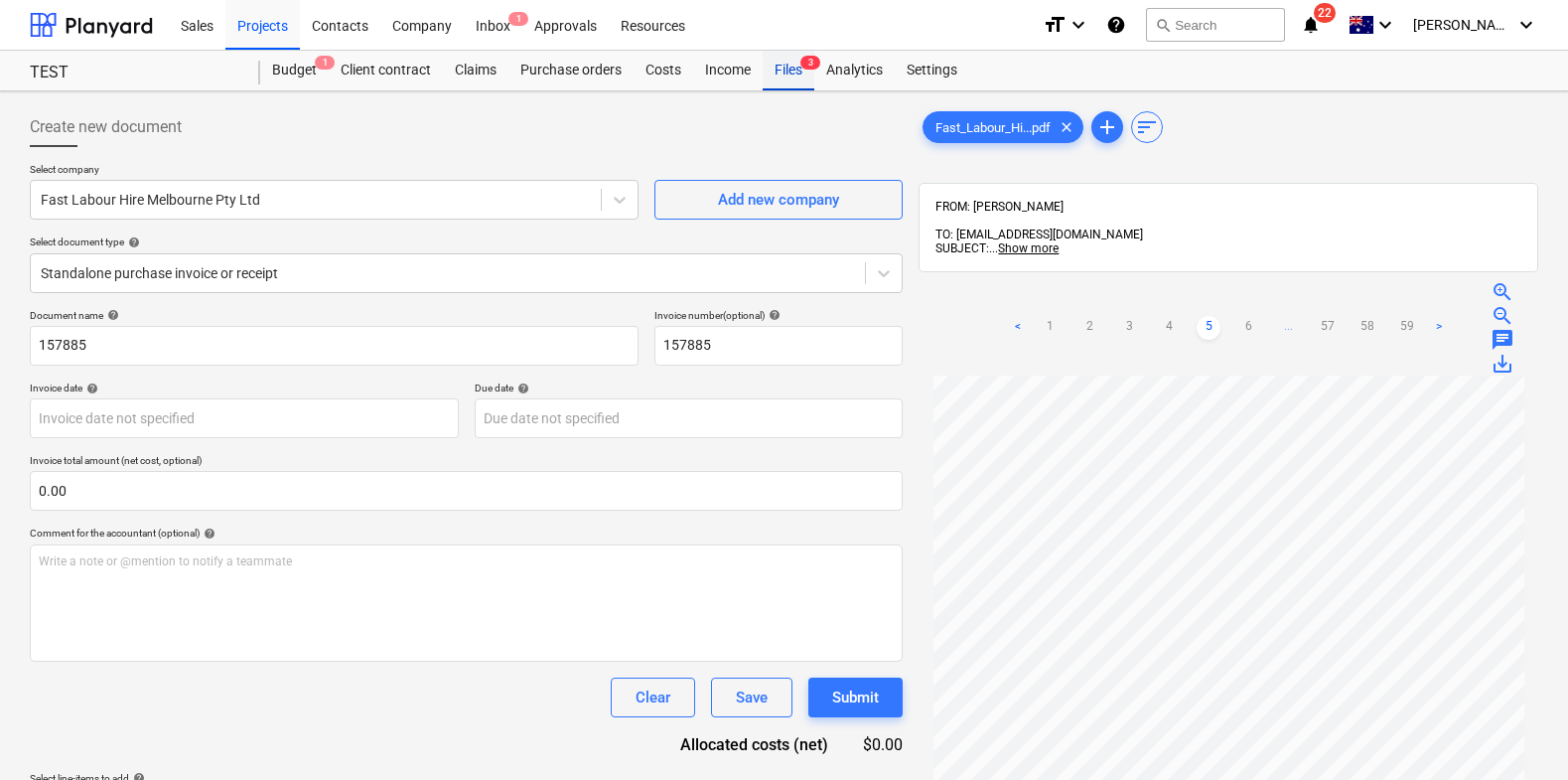 click on "Files 3" at bounding box center (788, 71) 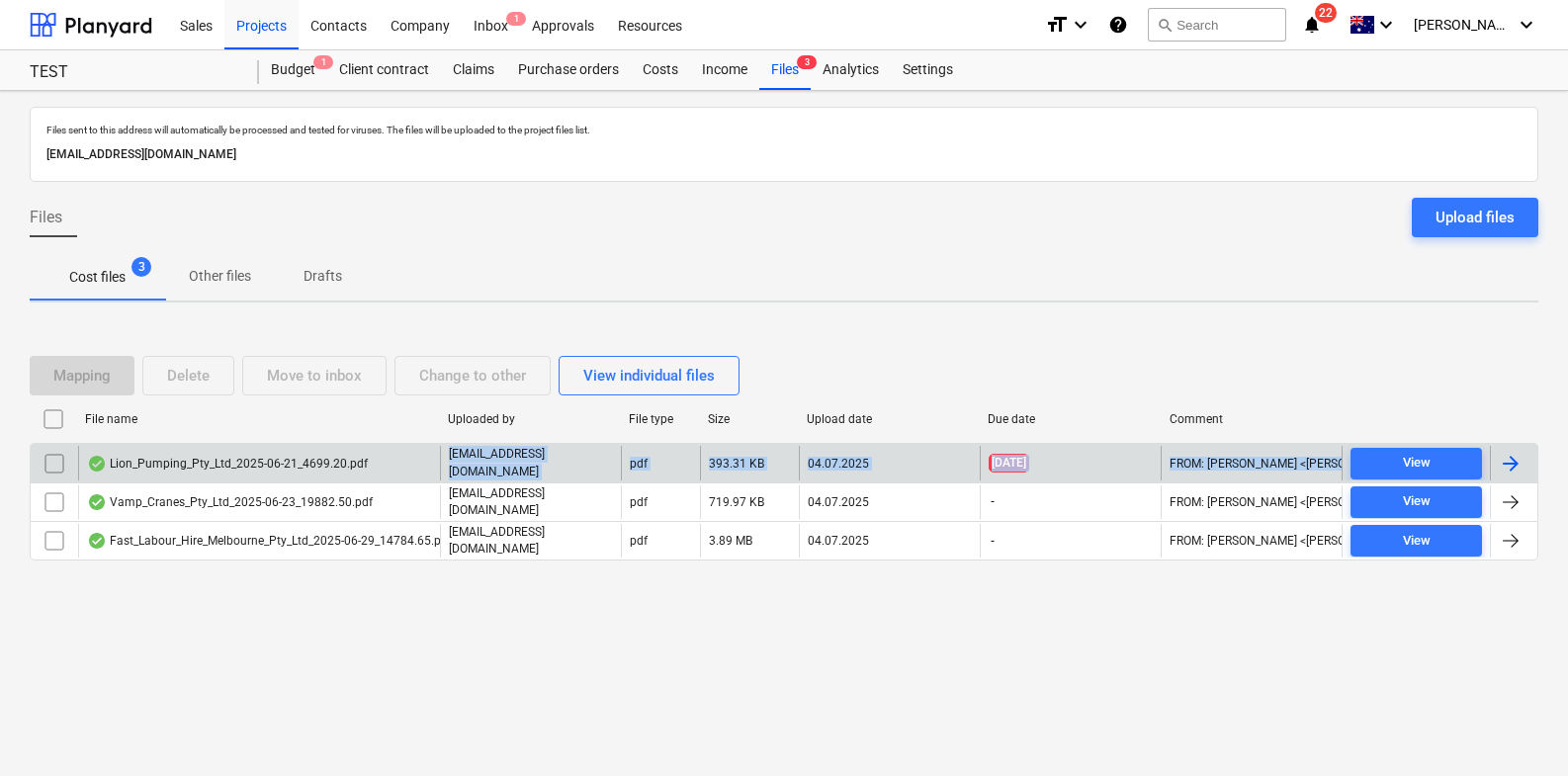 drag, startPoint x: 255, startPoint y: 488, endPoint x: 258, endPoint y: 474, distance: 14.3178211 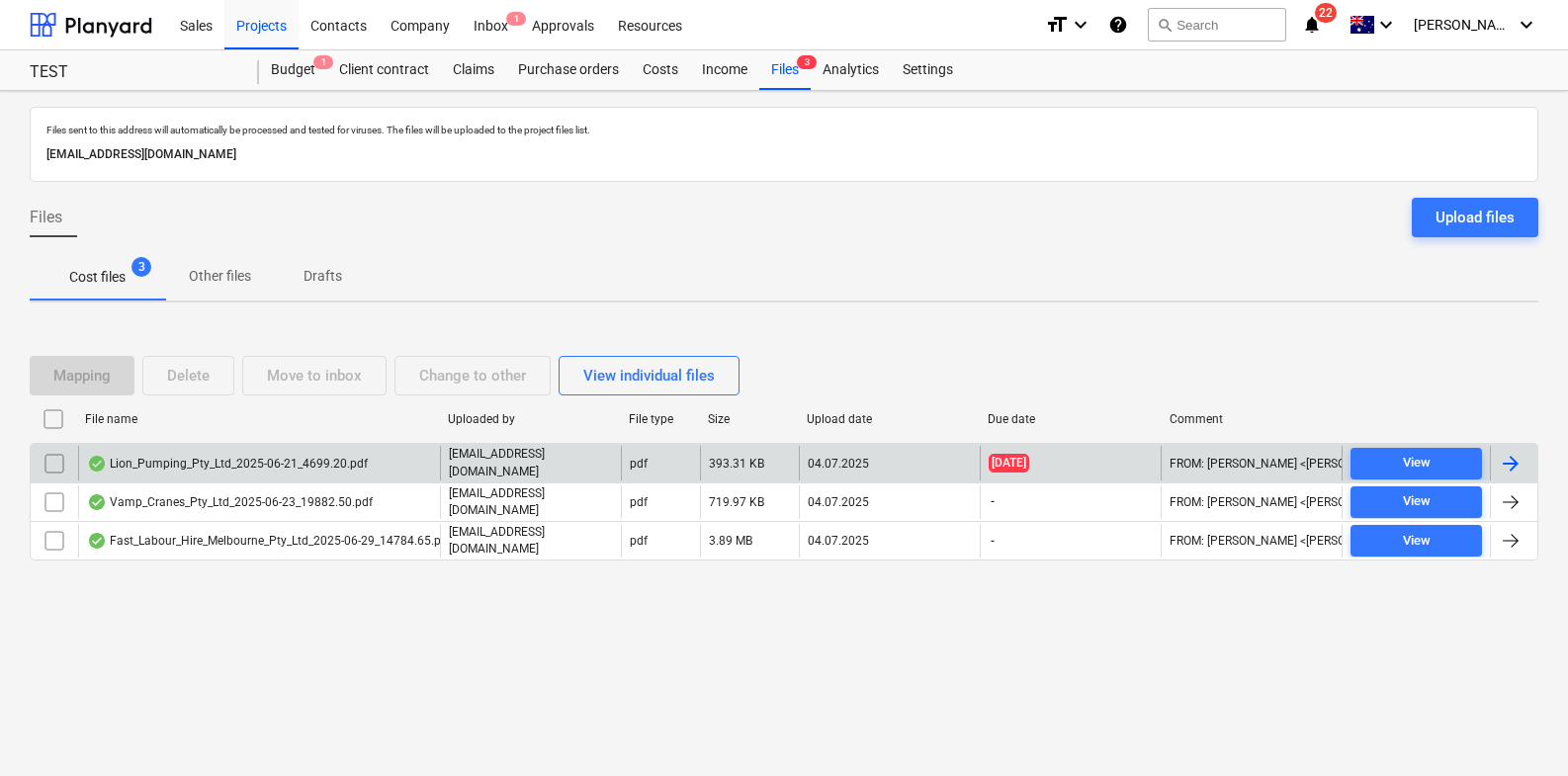 click on "Lion_Pumping_Pty_Ltd_2025-06-21_4699.20.pdf" at bounding box center [227, 464] 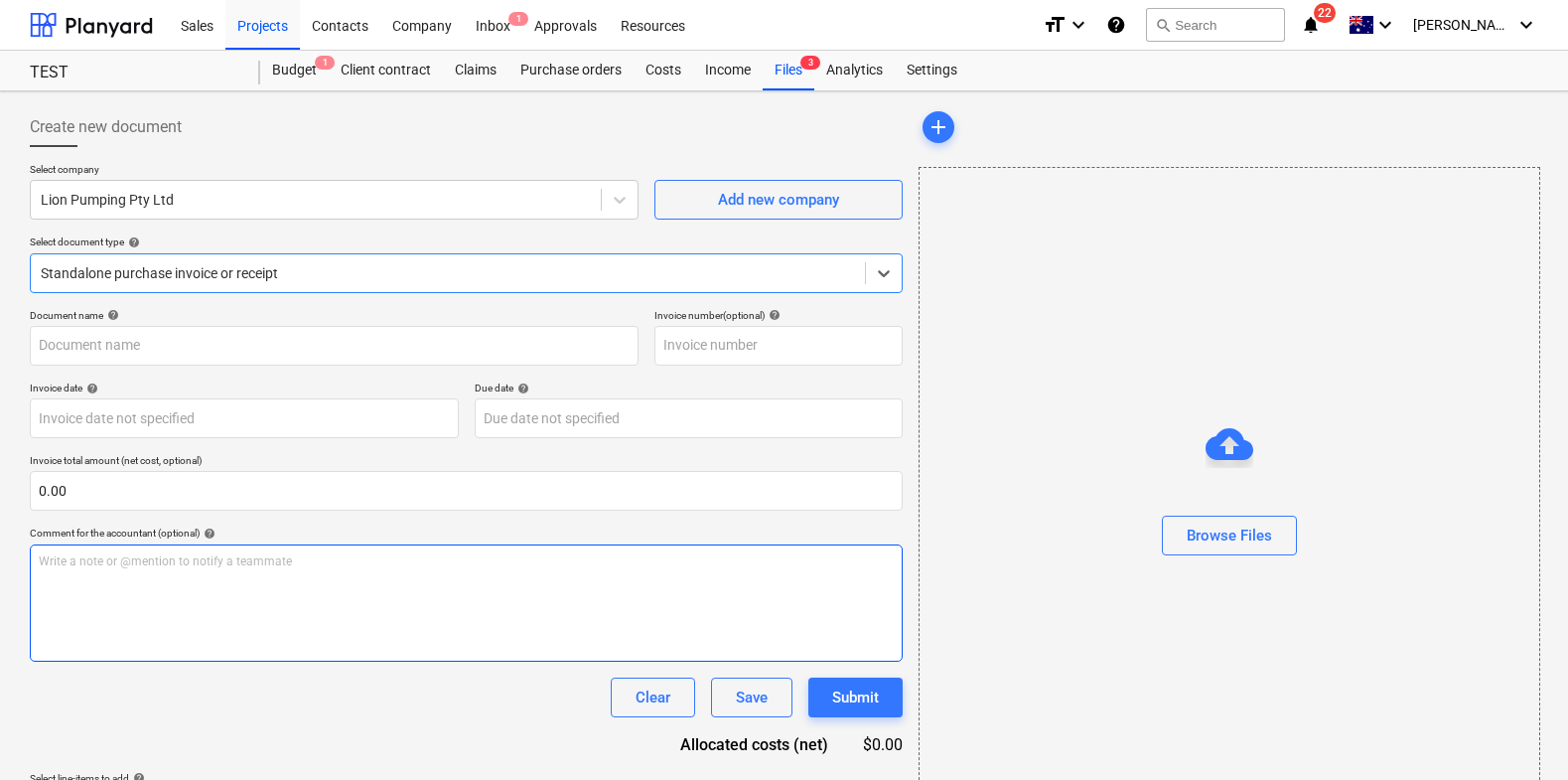 type on "32070" 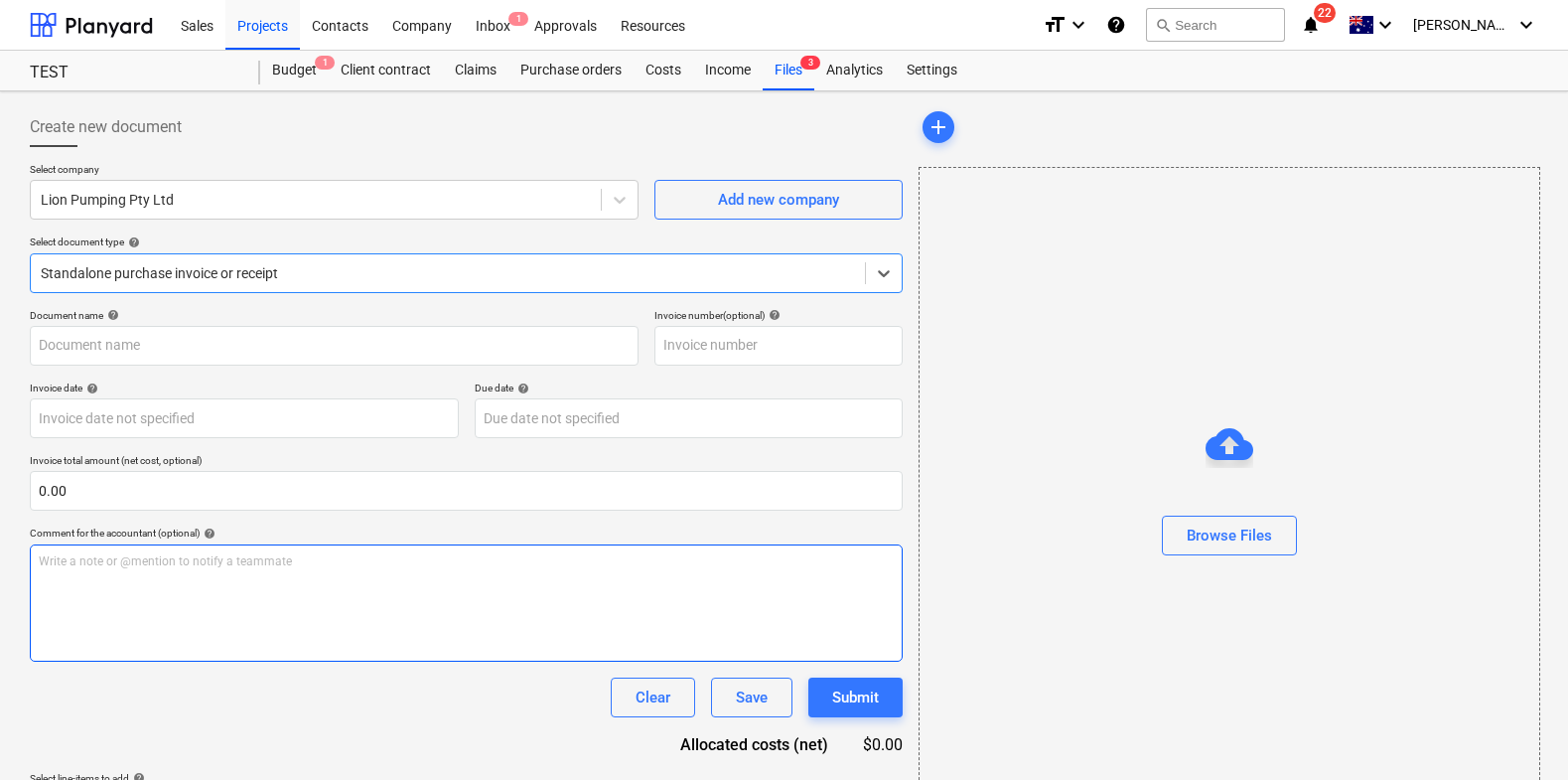 type on "32070" 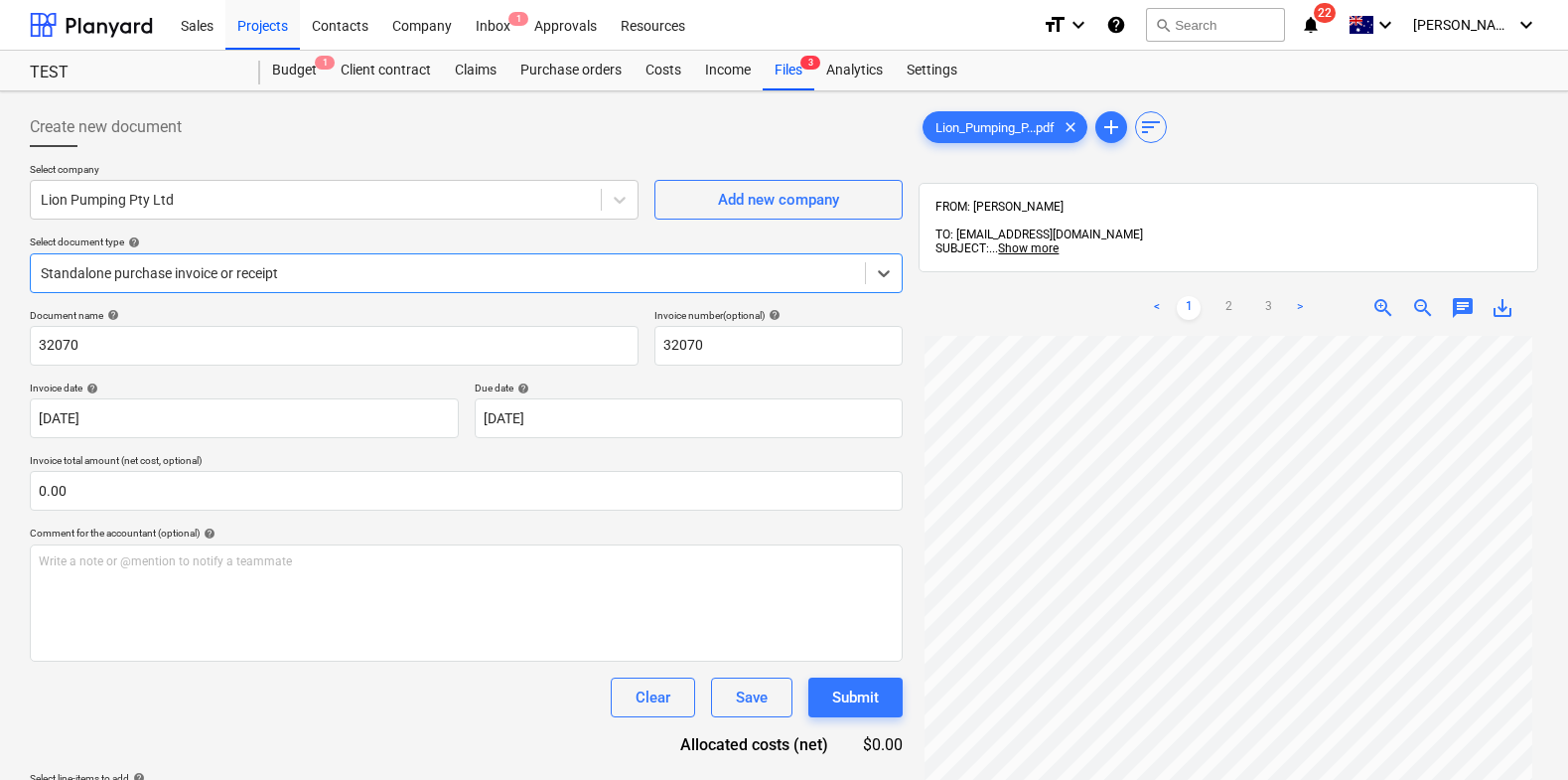 scroll, scrollTop: 67, scrollLeft: 0, axis: vertical 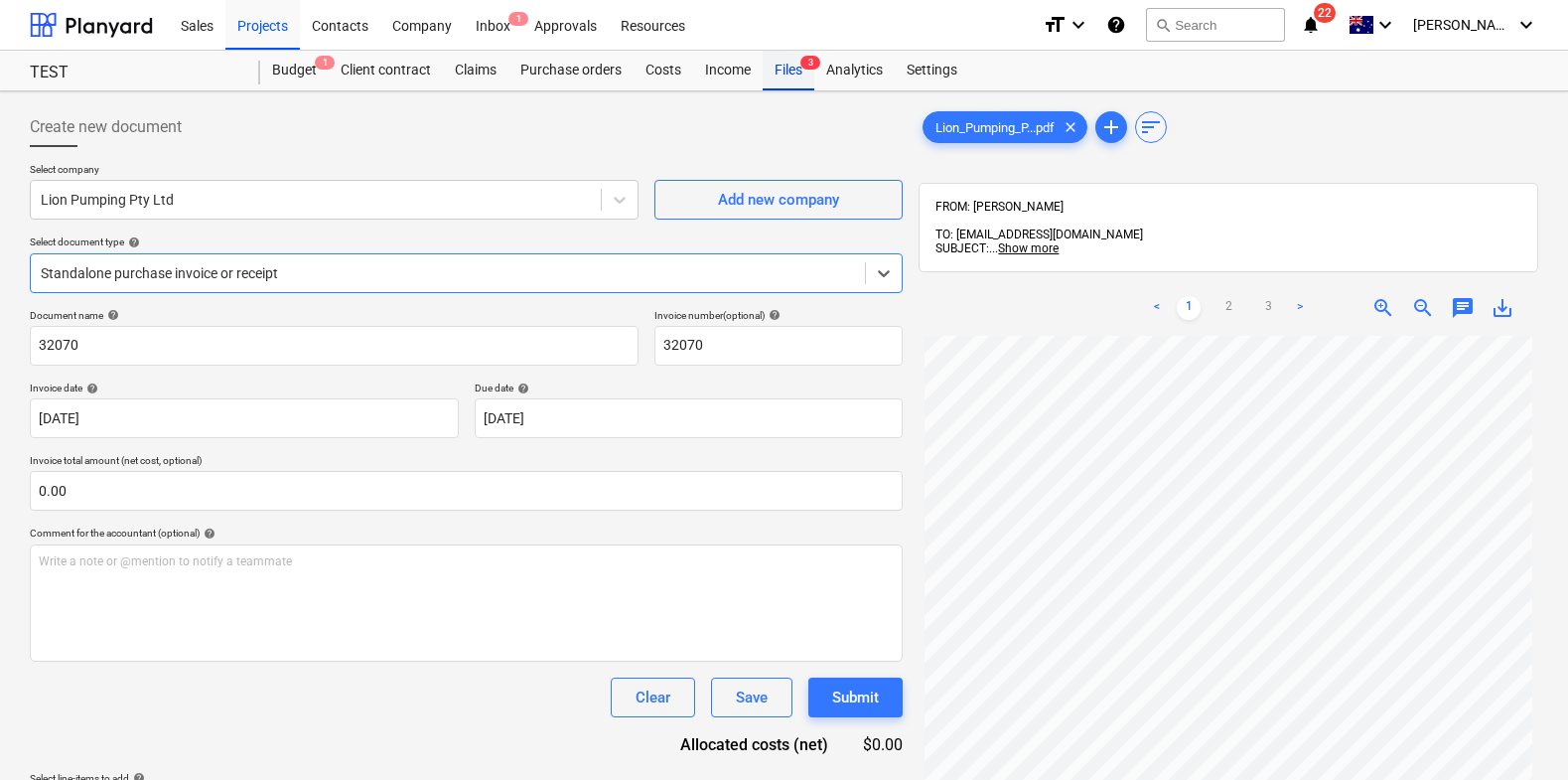 click on "Files 3" at bounding box center [788, 71] 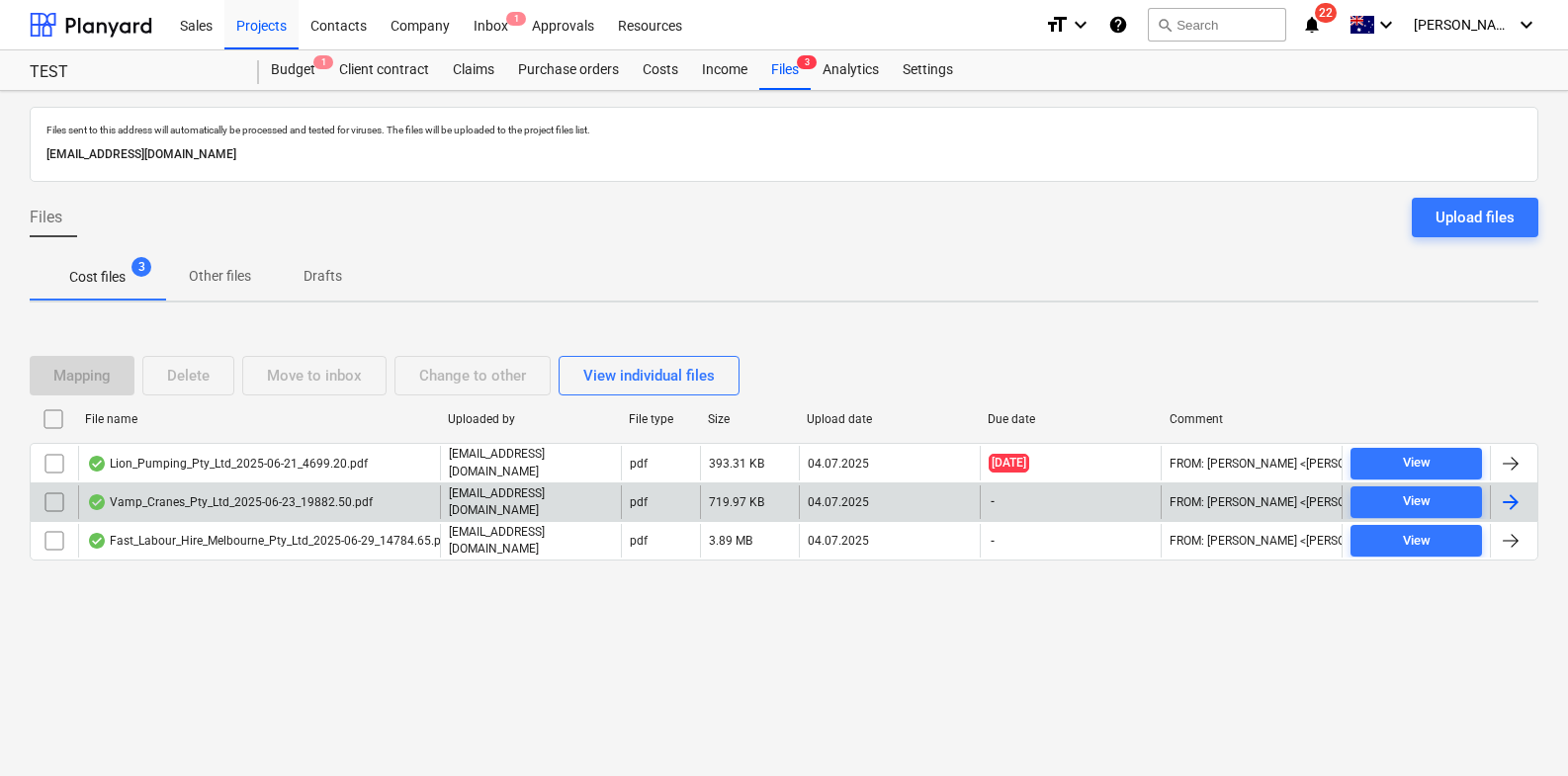 click on "Vamp_Cranes_Pty_Ltd_2025-06-23_19882.50.pdf" at bounding box center [259, 502] 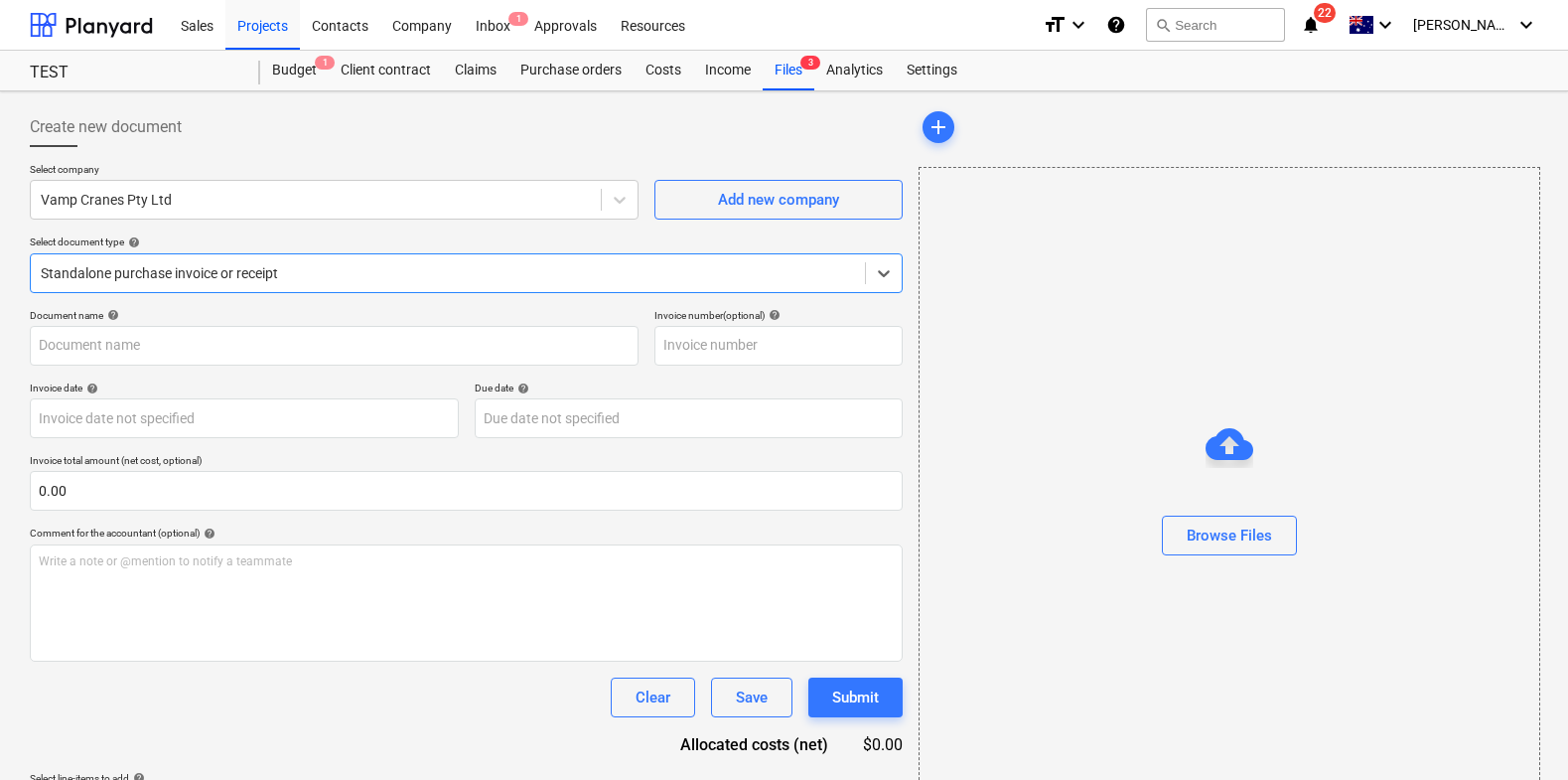 type on "11917" 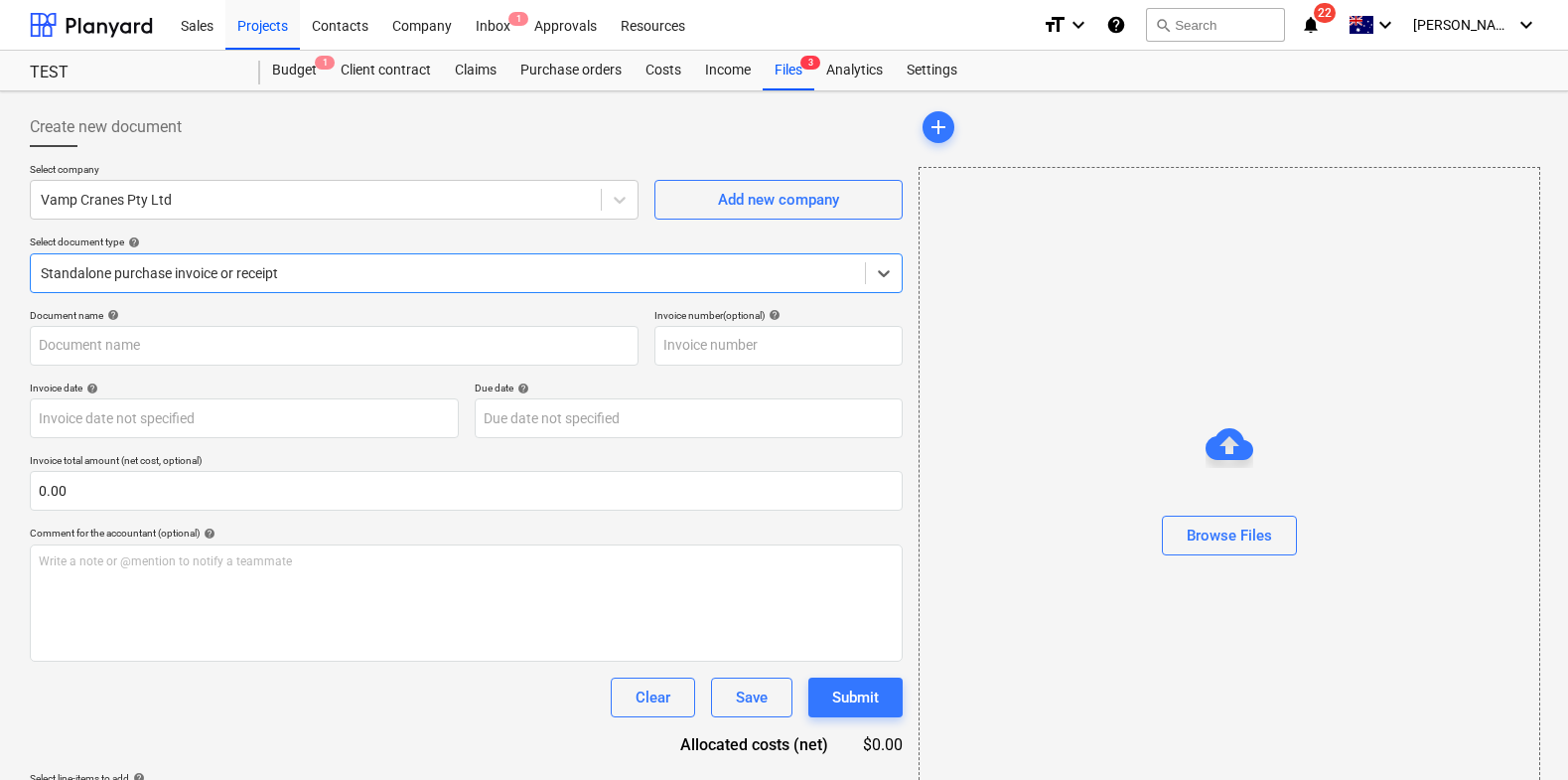 type on "11917" 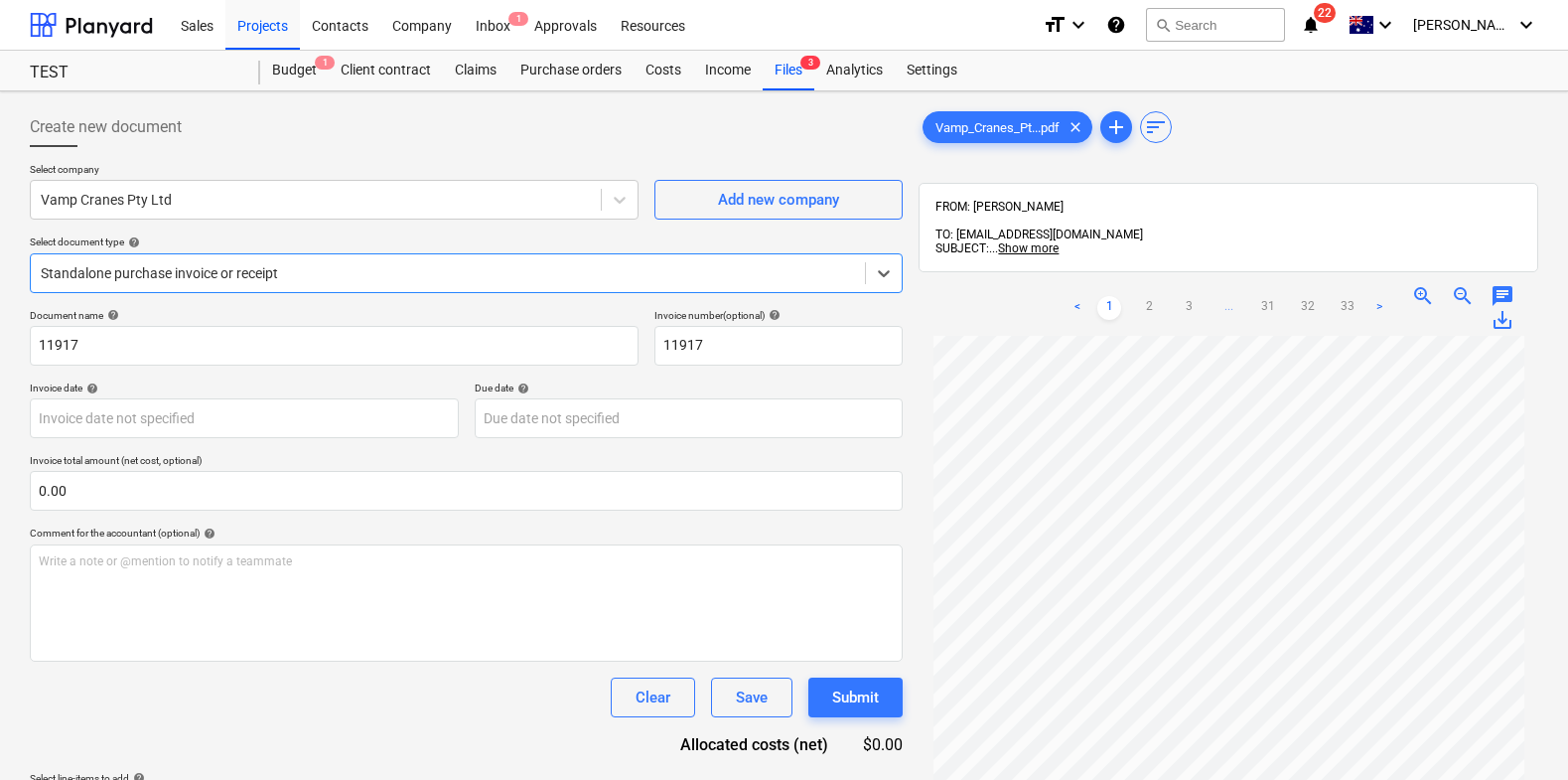 scroll, scrollTop: 116, scrollLeft: 0, axis: vertical 